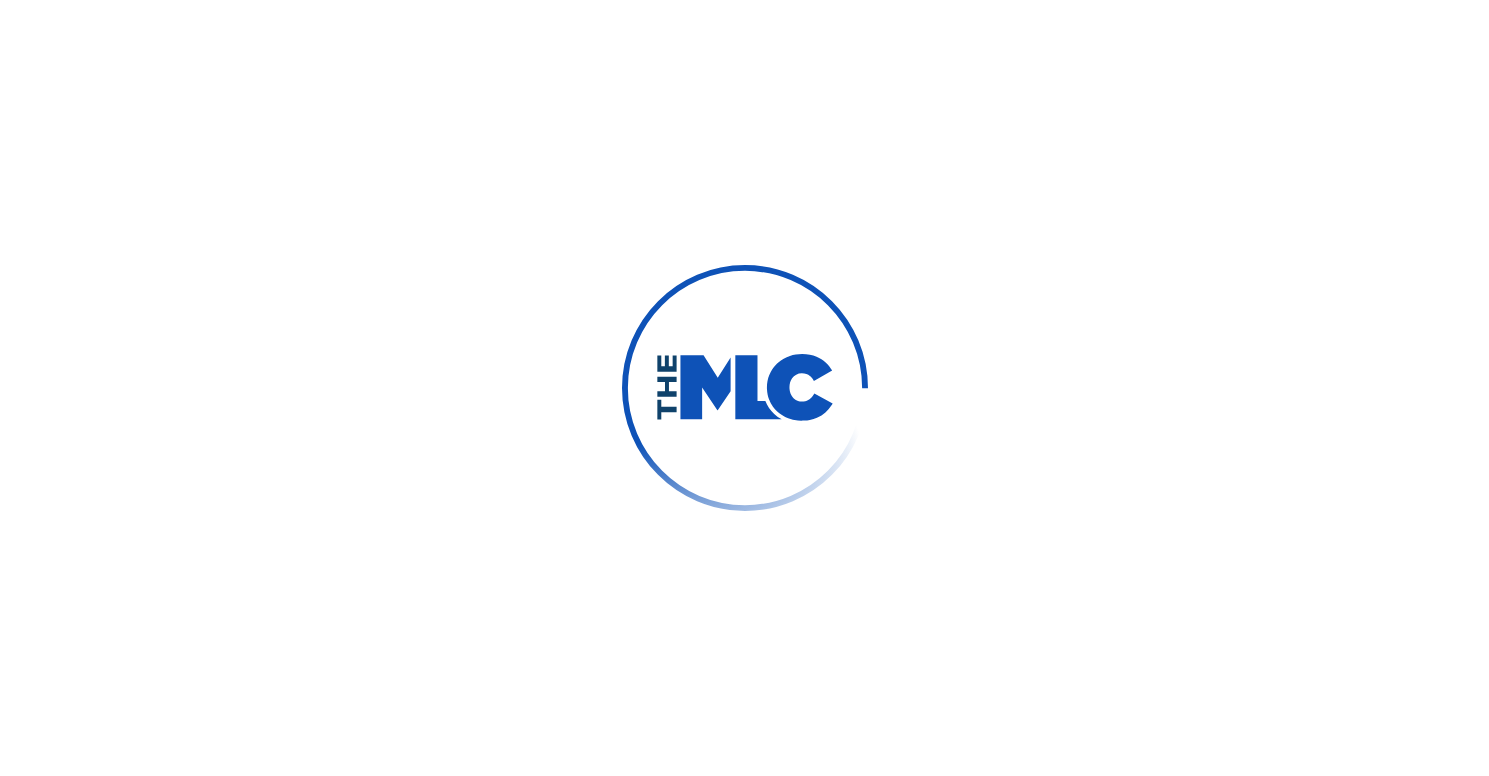 scroll, scrollTop: 0, scrollLeft: 0, axis: both 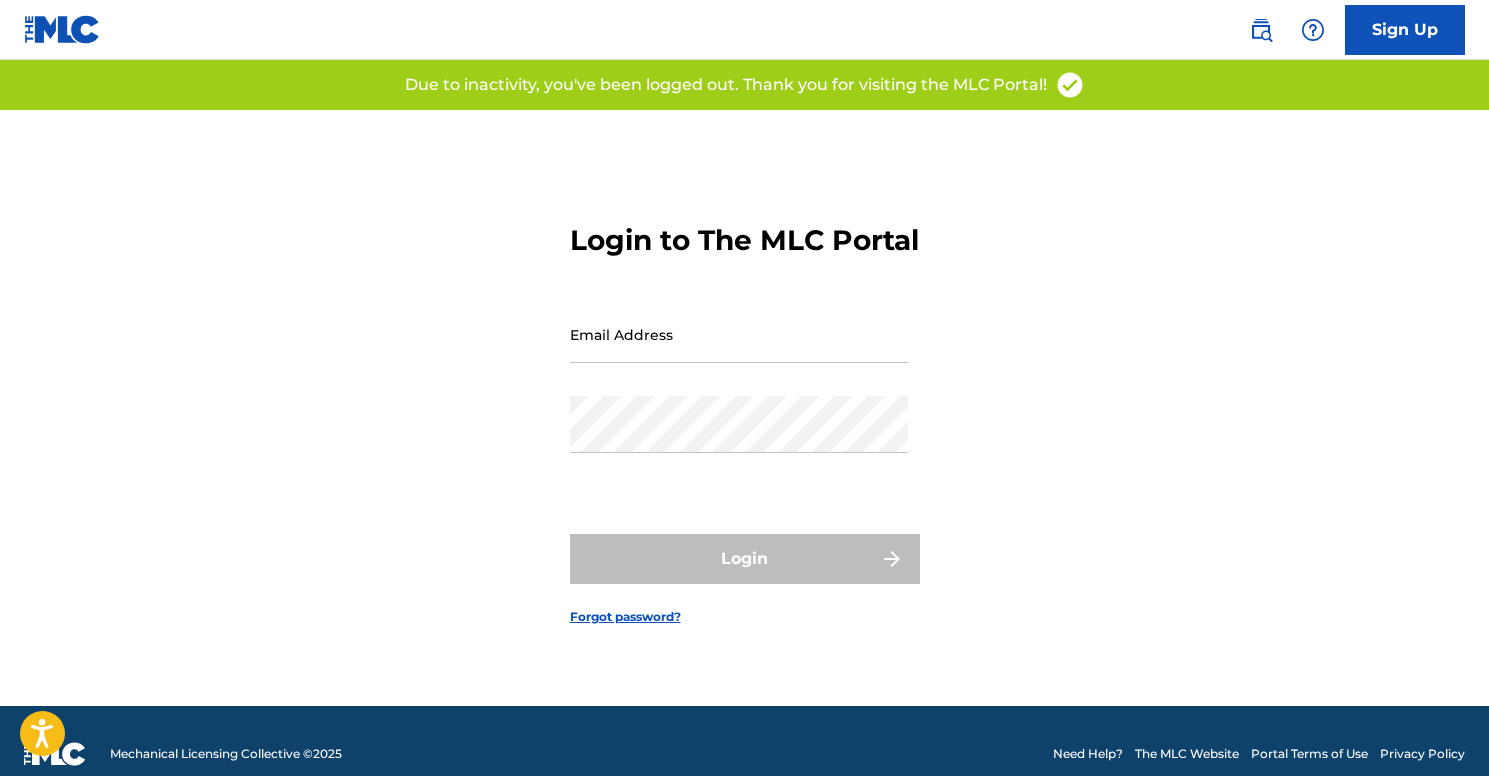 click on "Email Address" at bounding box center (739, 334) 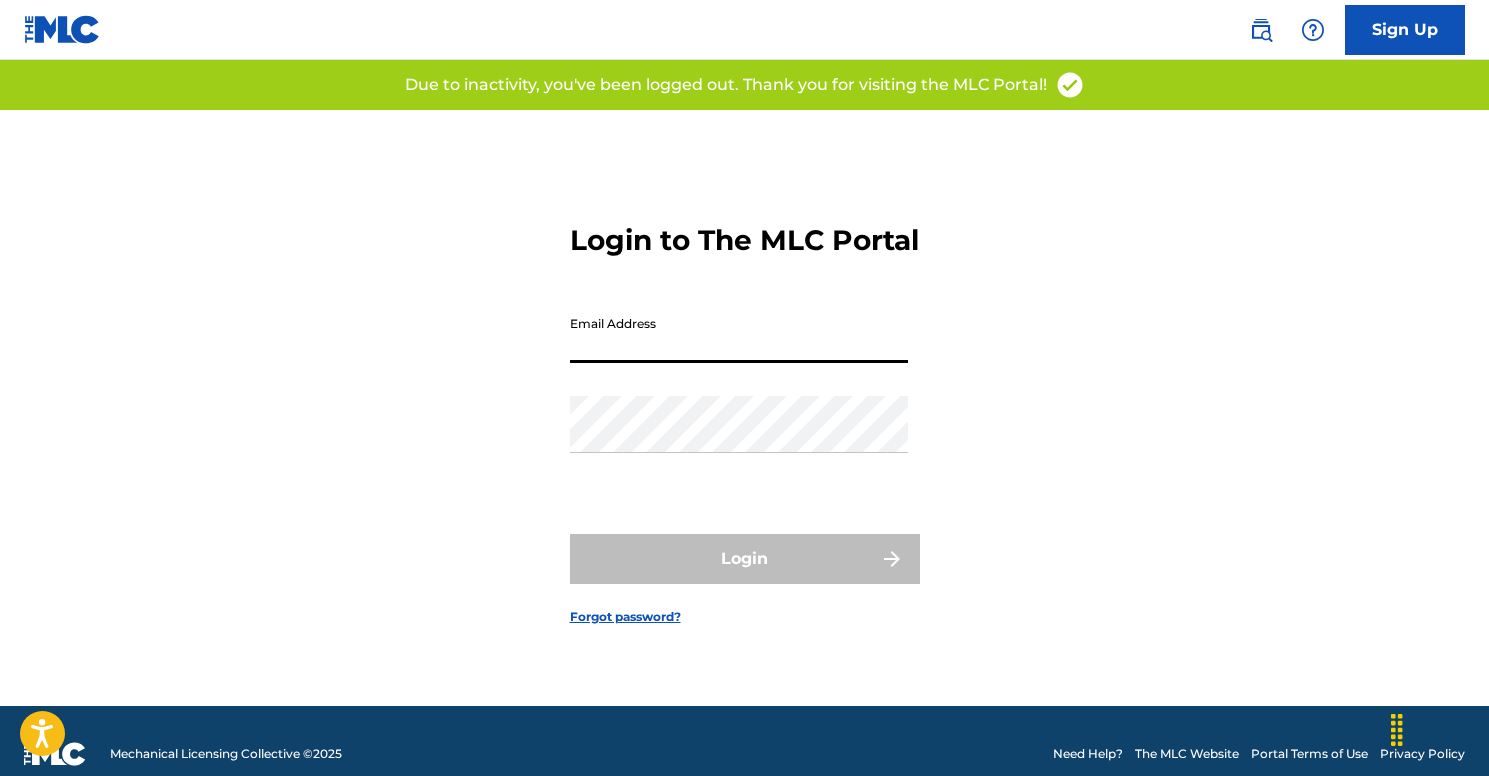 click on "Email Address" at bounding box center (739, 334) 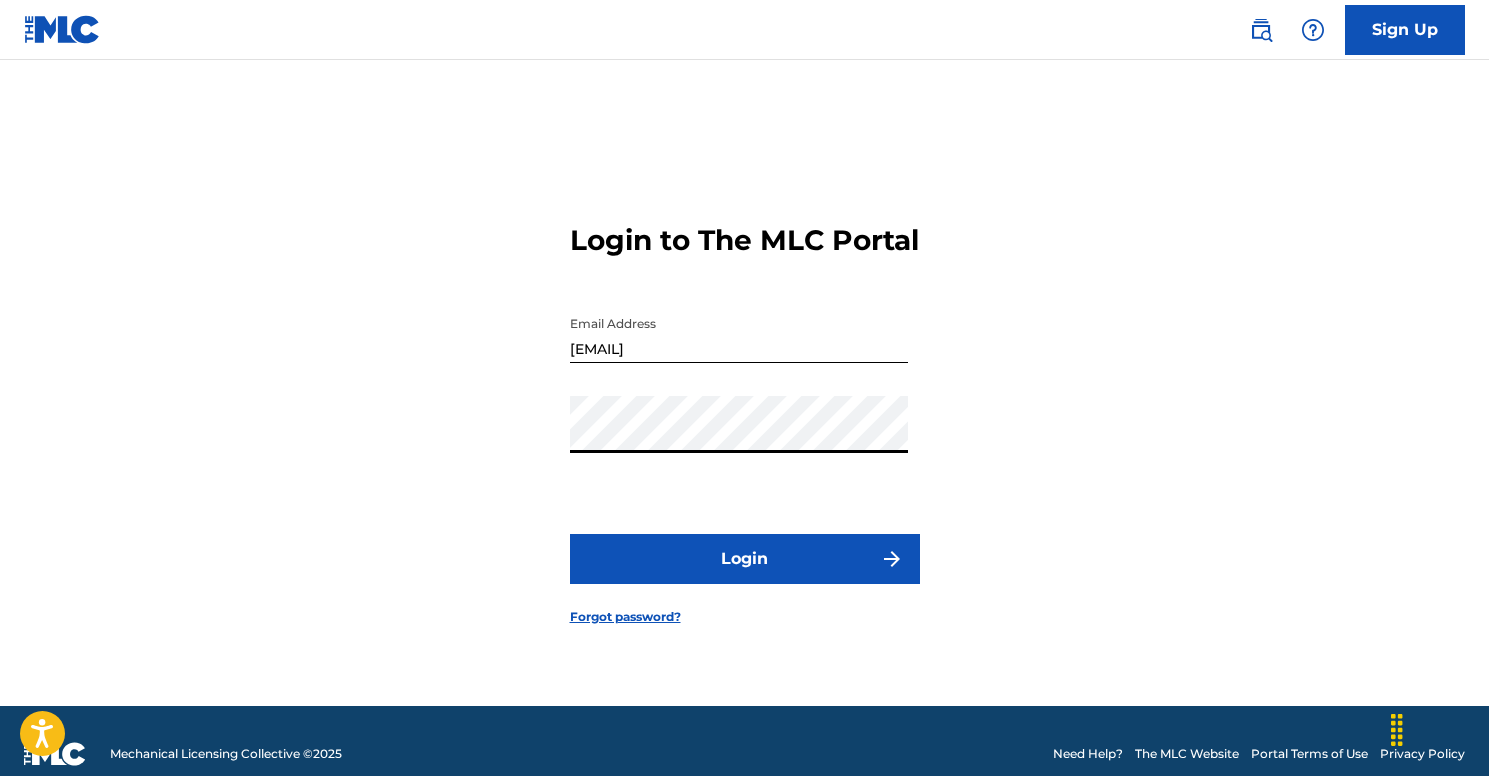 click on "Login to The MLC Portal Email Address [EMAIL] Password Login Forgot password?" at bounding box center (745, 408) 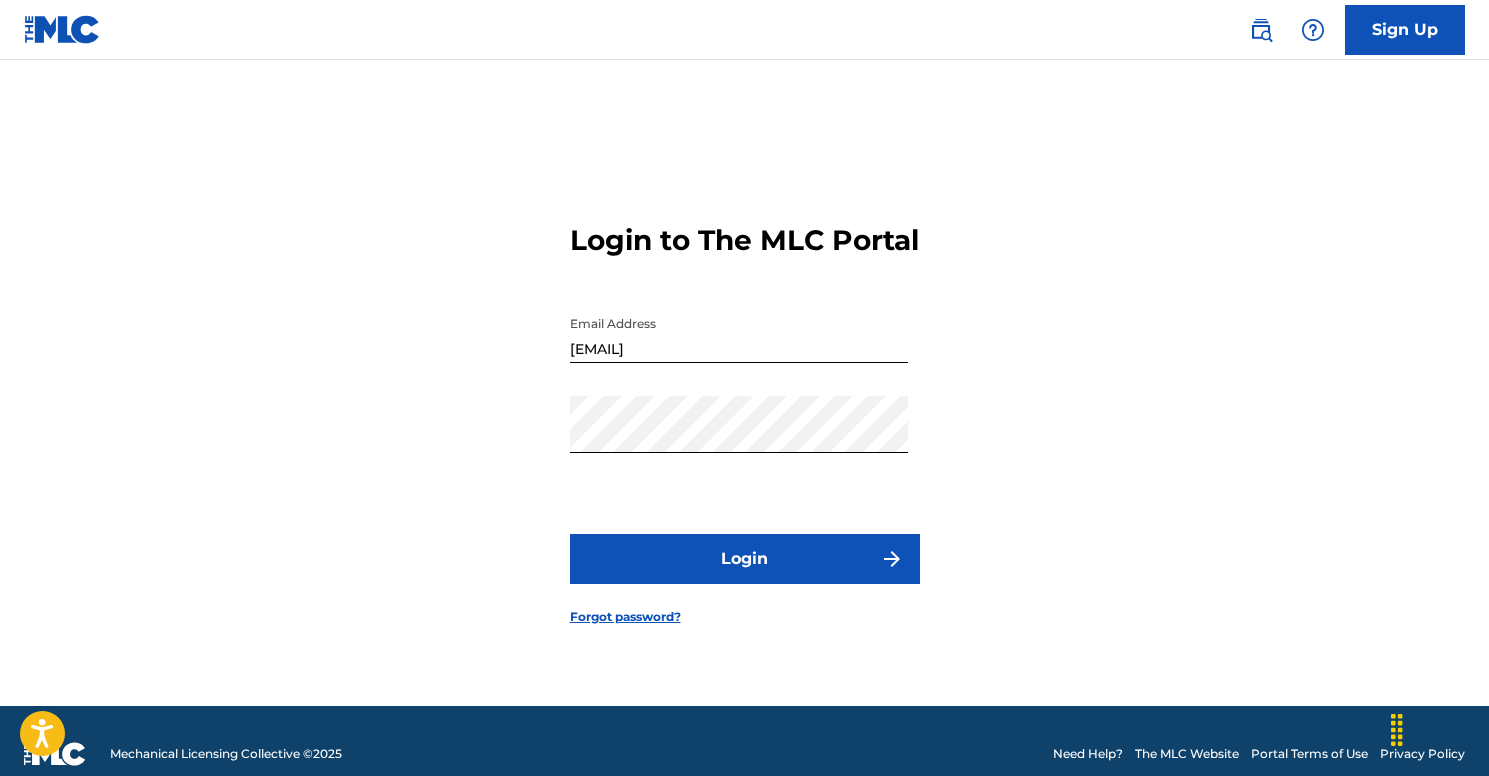 click on "Login" at bounding box center (745, 559) 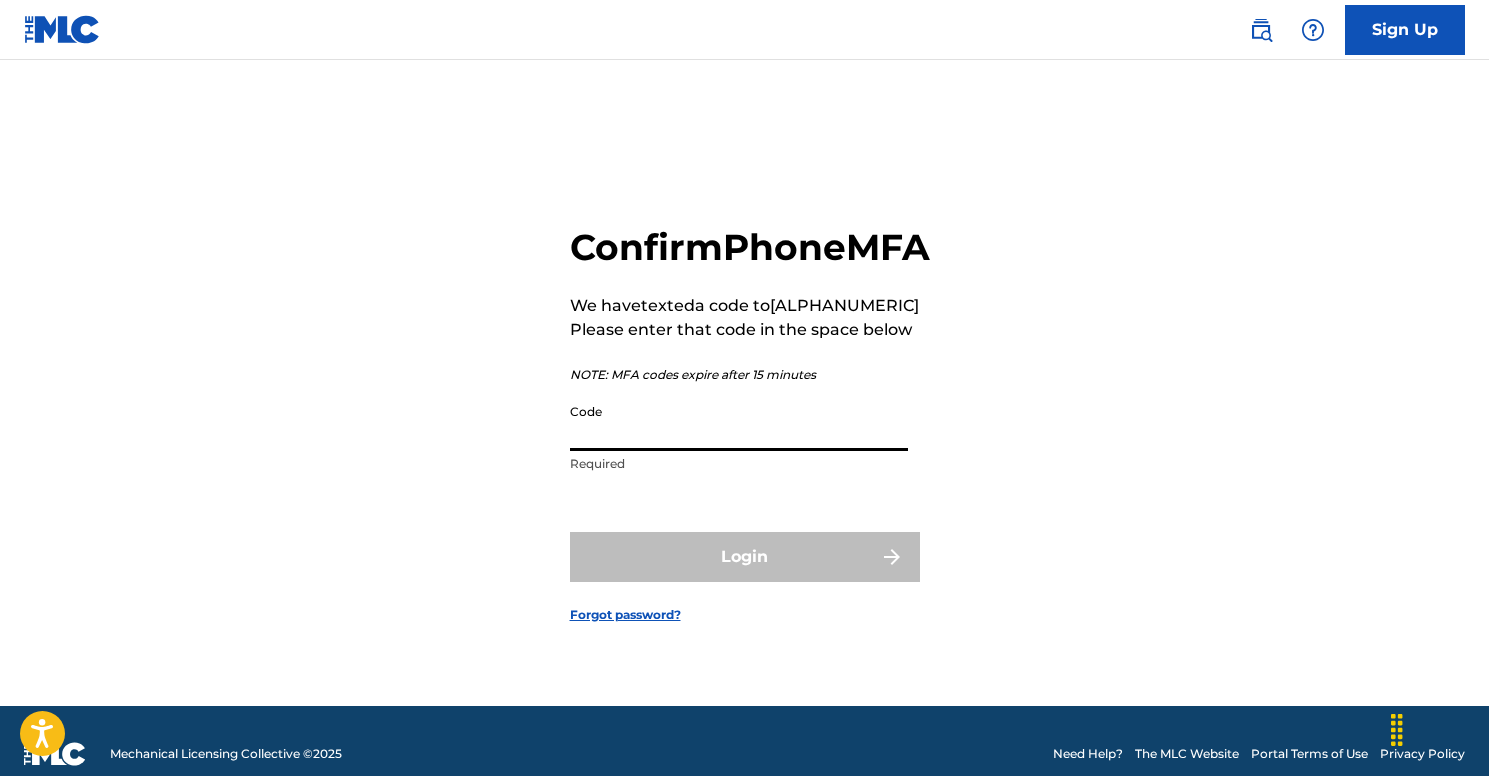 click on "Code" at bounding box center [739, 422] 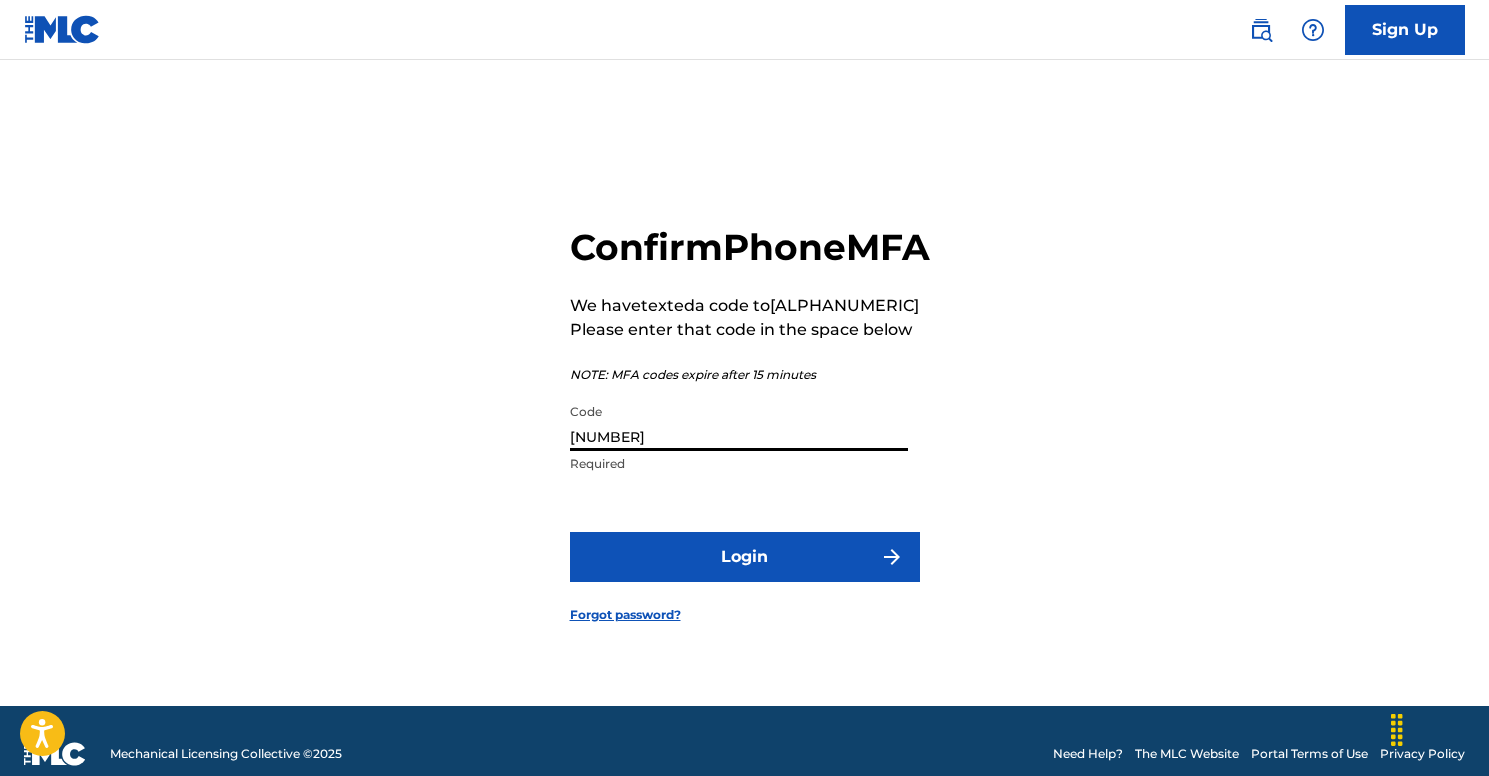 type on "[NUMBER]" 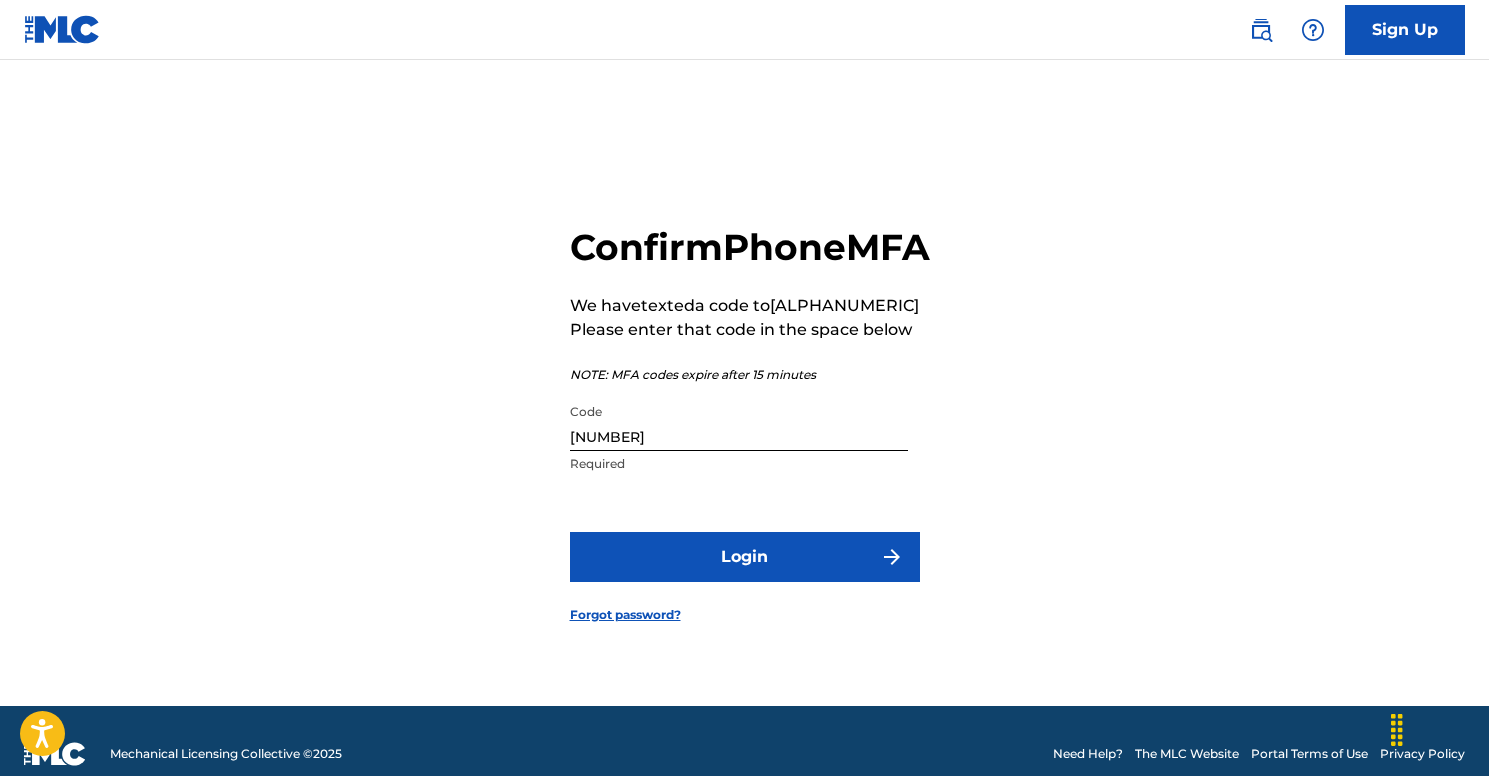 click on "Login" at bounding box center [745, 557] 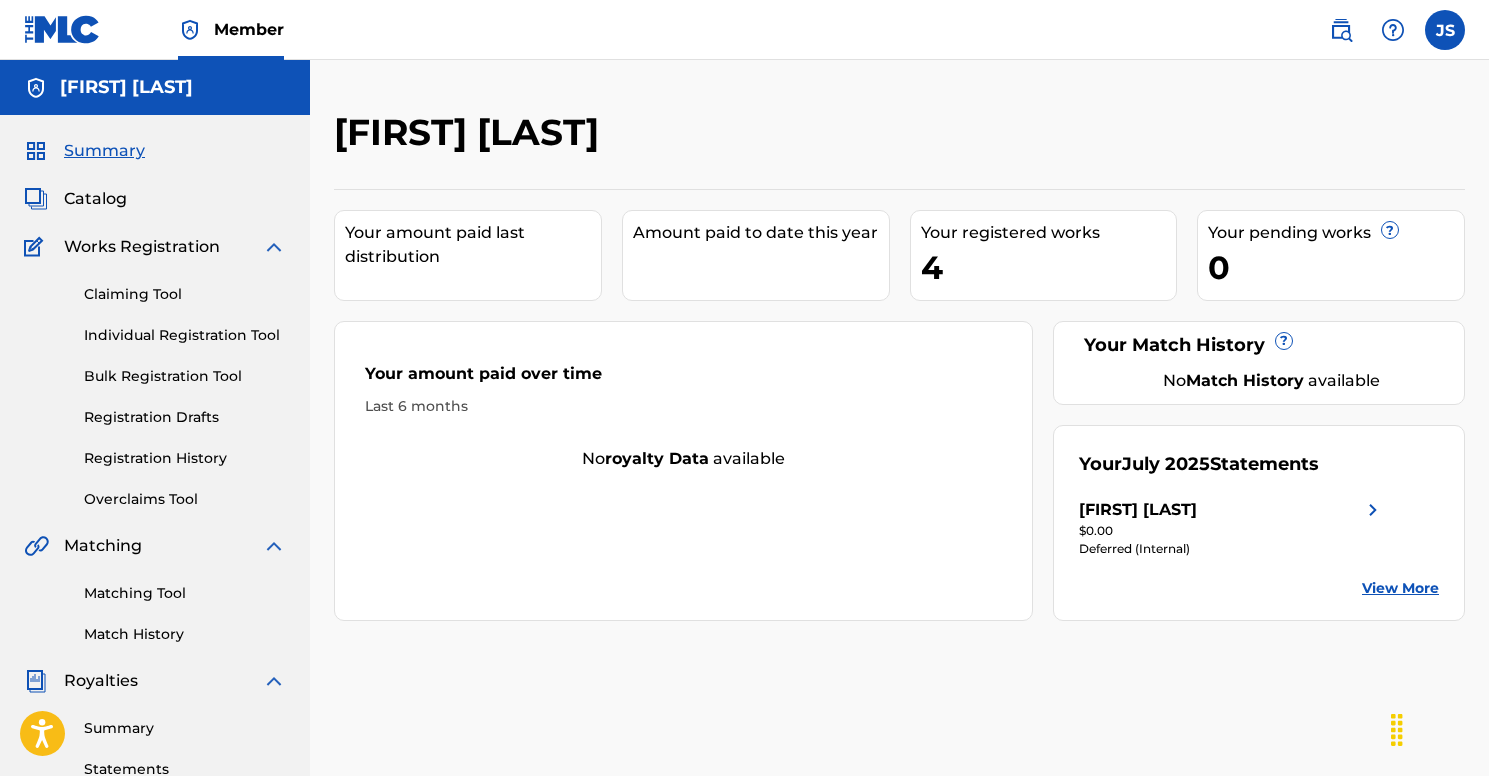 scroll, scrollTop: 0, scrollLeft: 0, axis: both 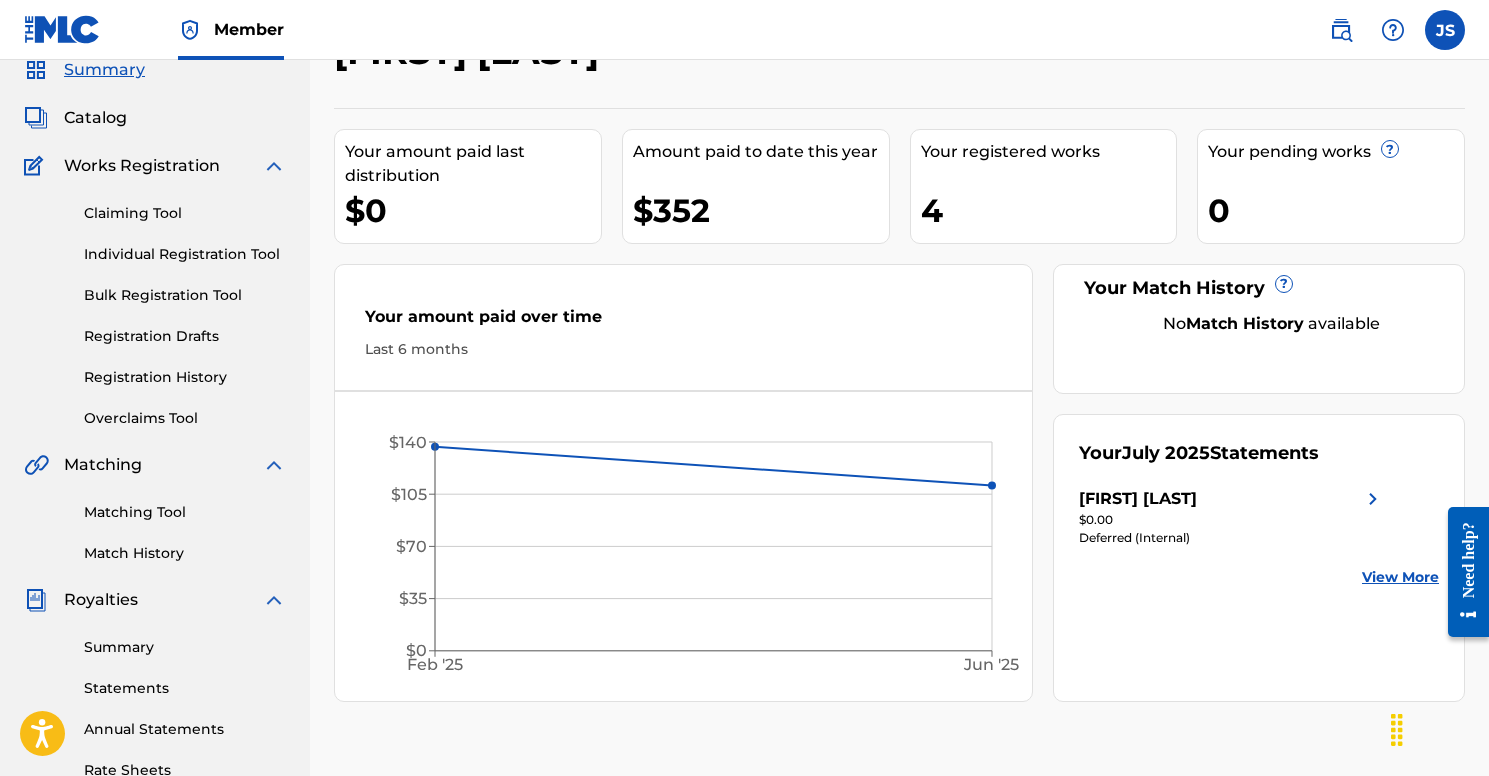 click on "Catalog" at bounding box center [95, 118] 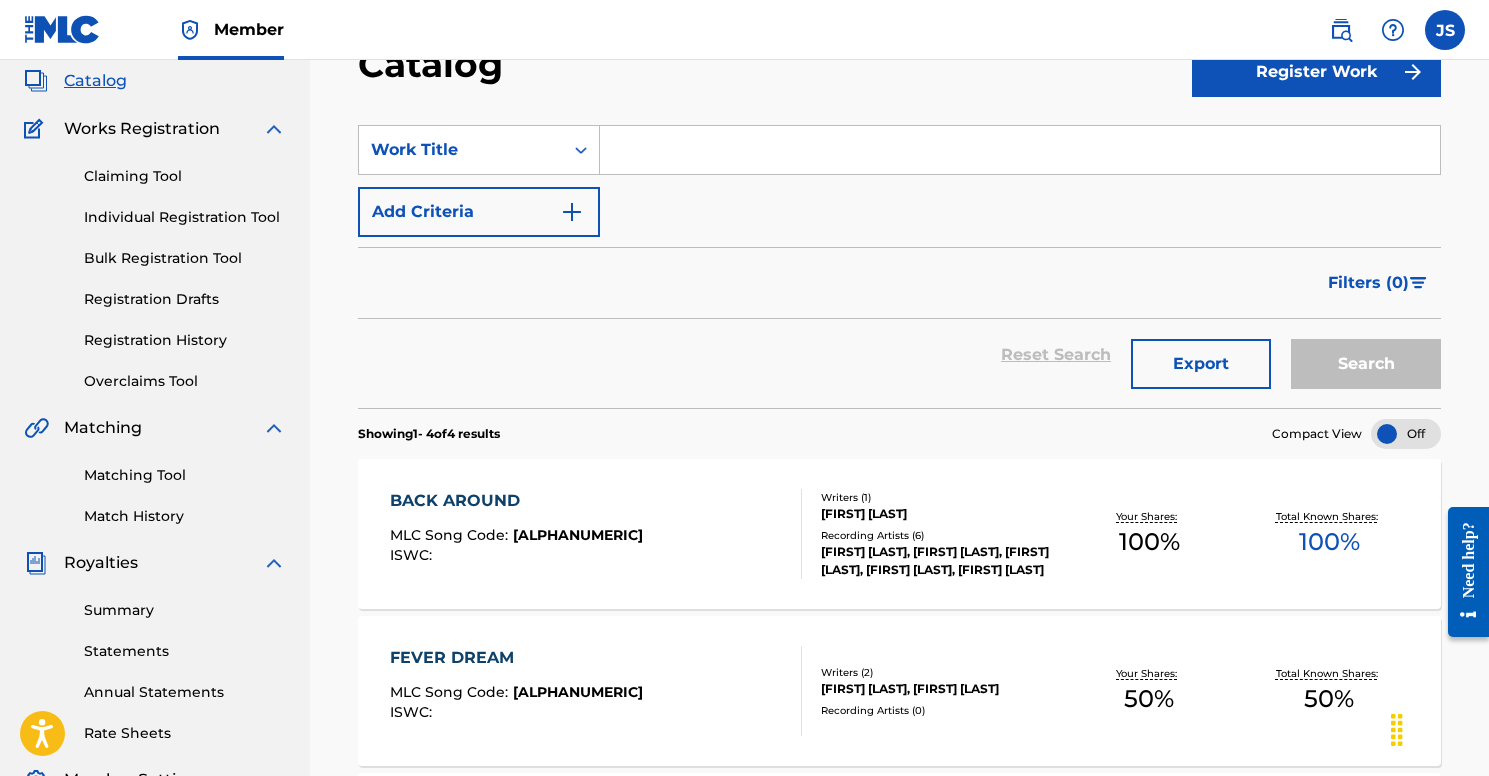 scroll, scrollTop: 112, scrollLeft: 0, axis: vertical 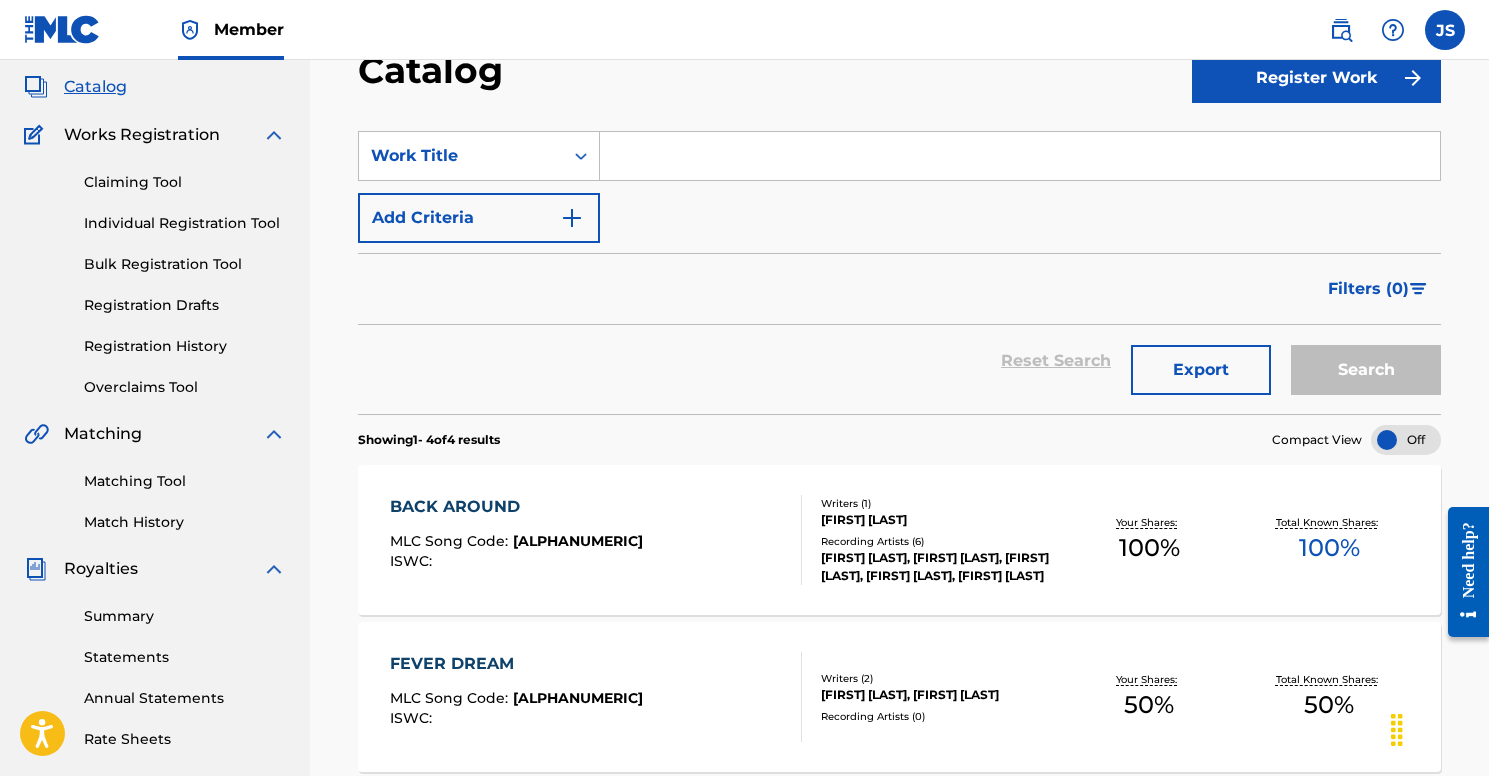 click on "Registration History" at bounding box center [185, 346] 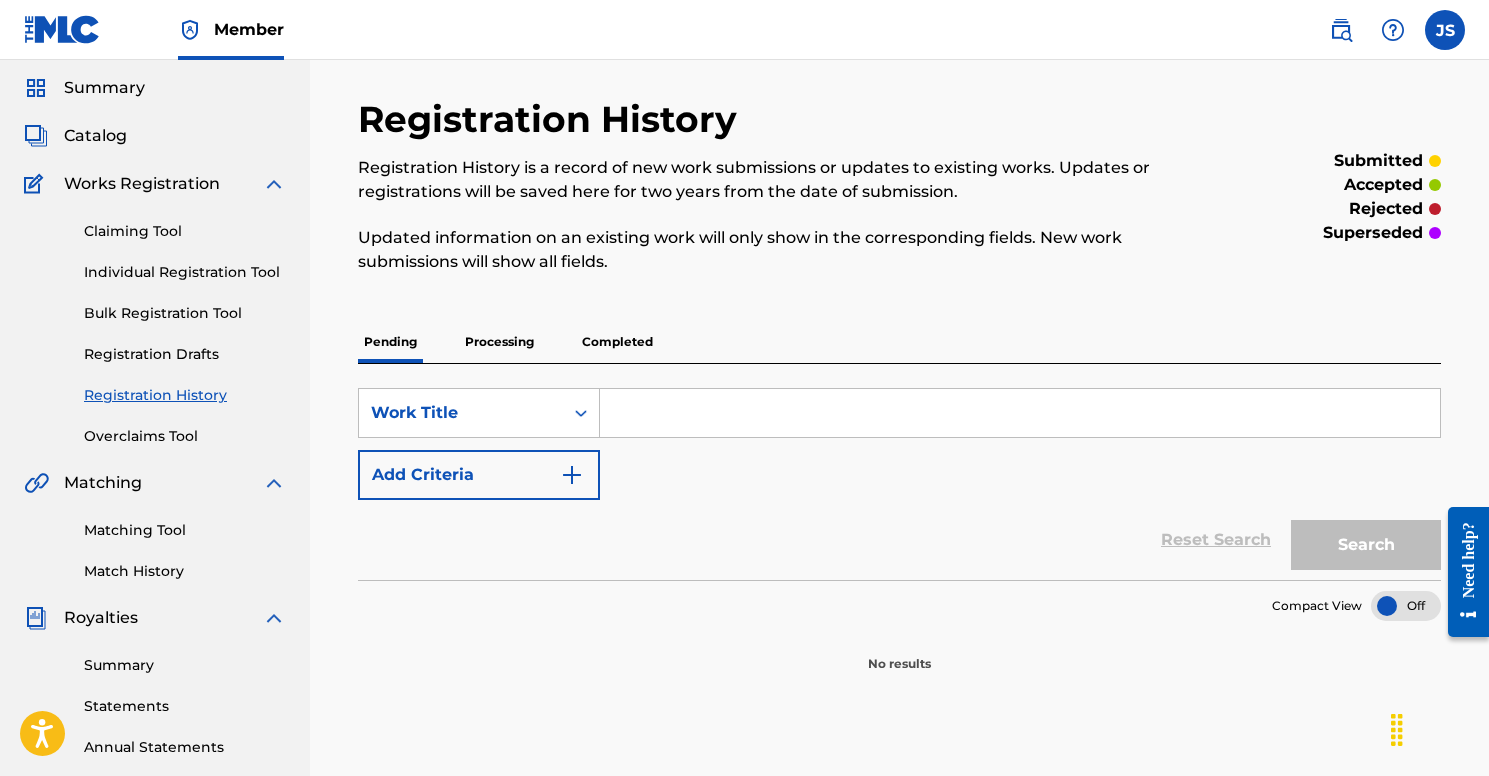 scroll, scrollTop: 60, scrollLeft: 0, axis: vertical 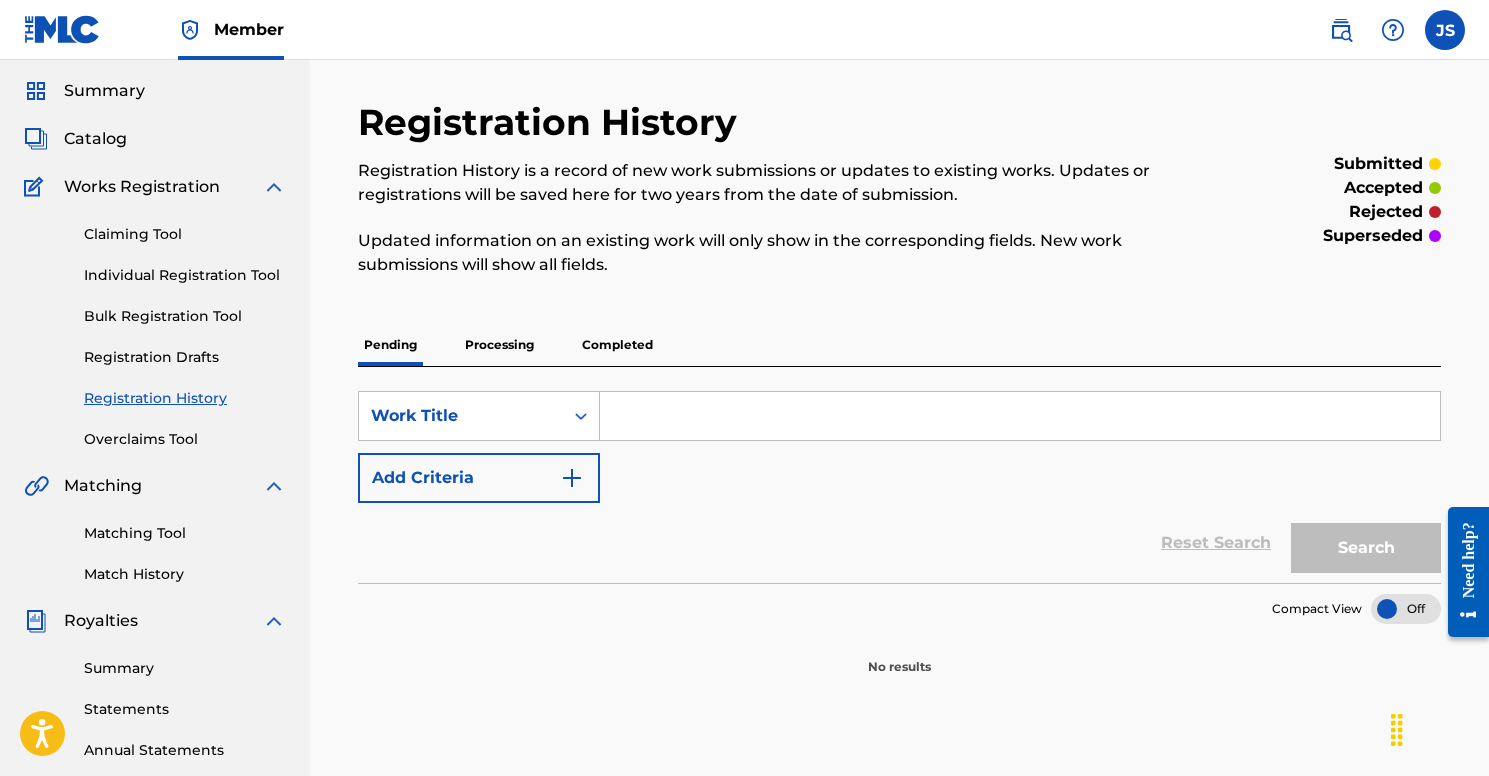 click on "Processing" at bounding box center [499, 345] 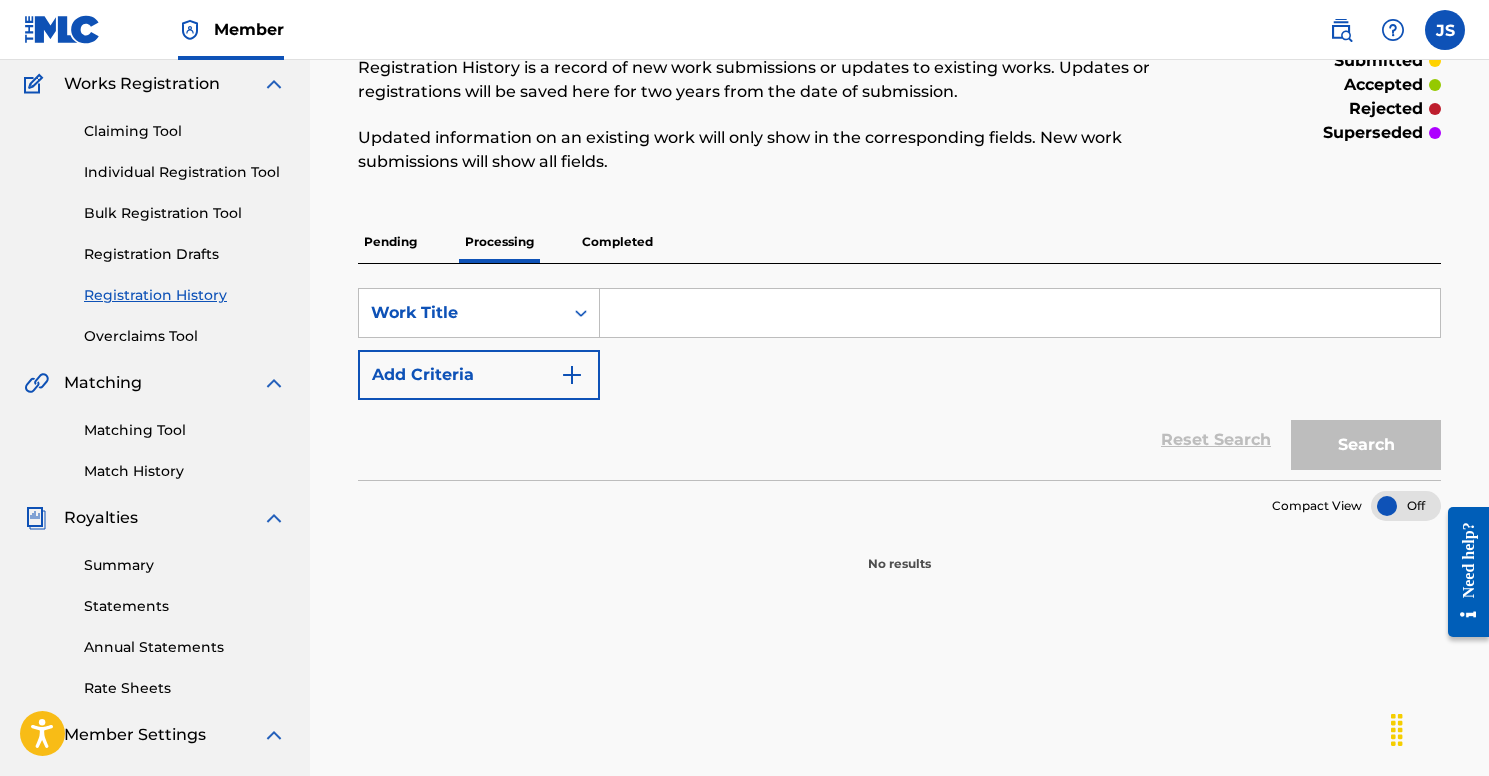 scroll, scrollTop: 167, scrollLeft: 0, axis: vertical 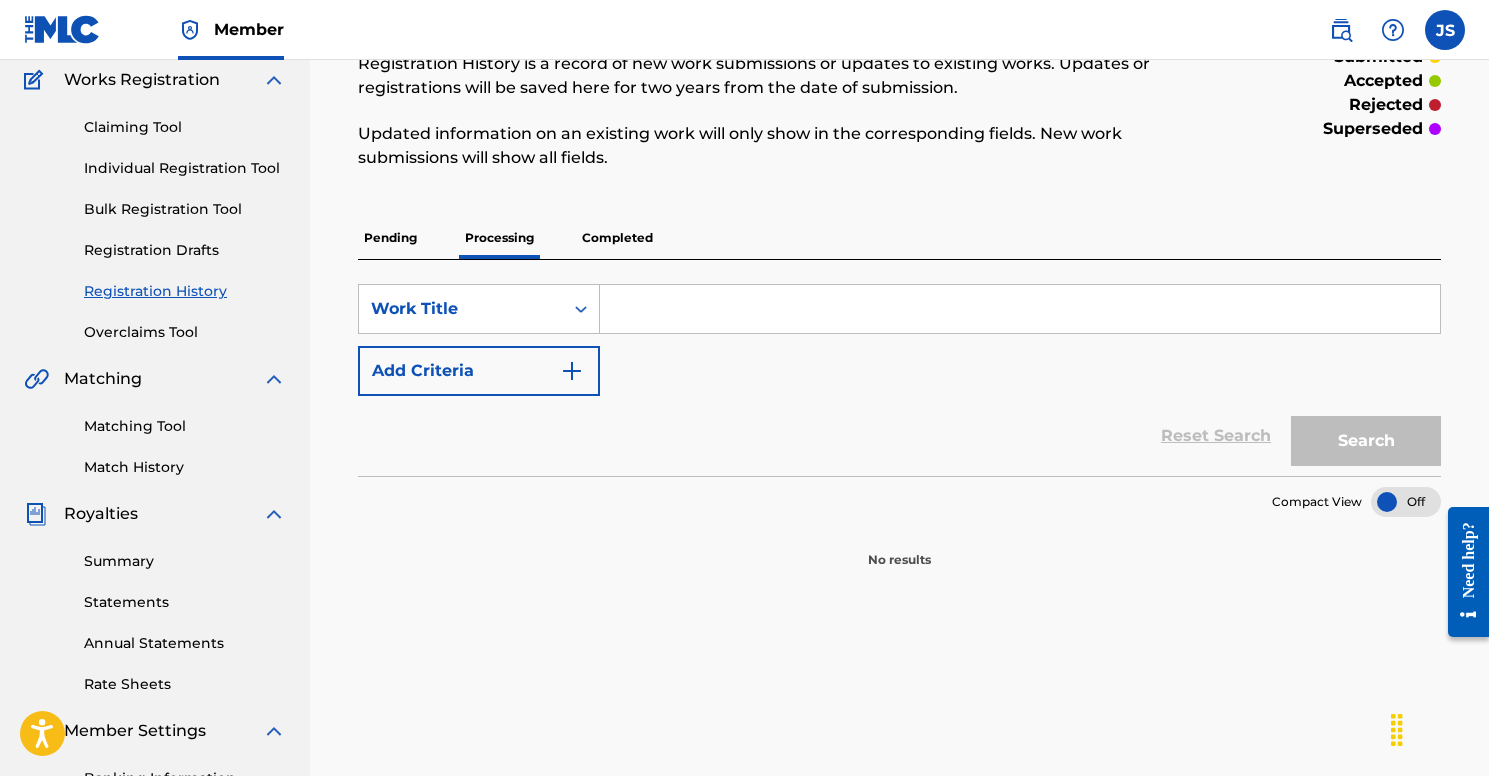 click on "Completed" at bounding box center (617, 238) 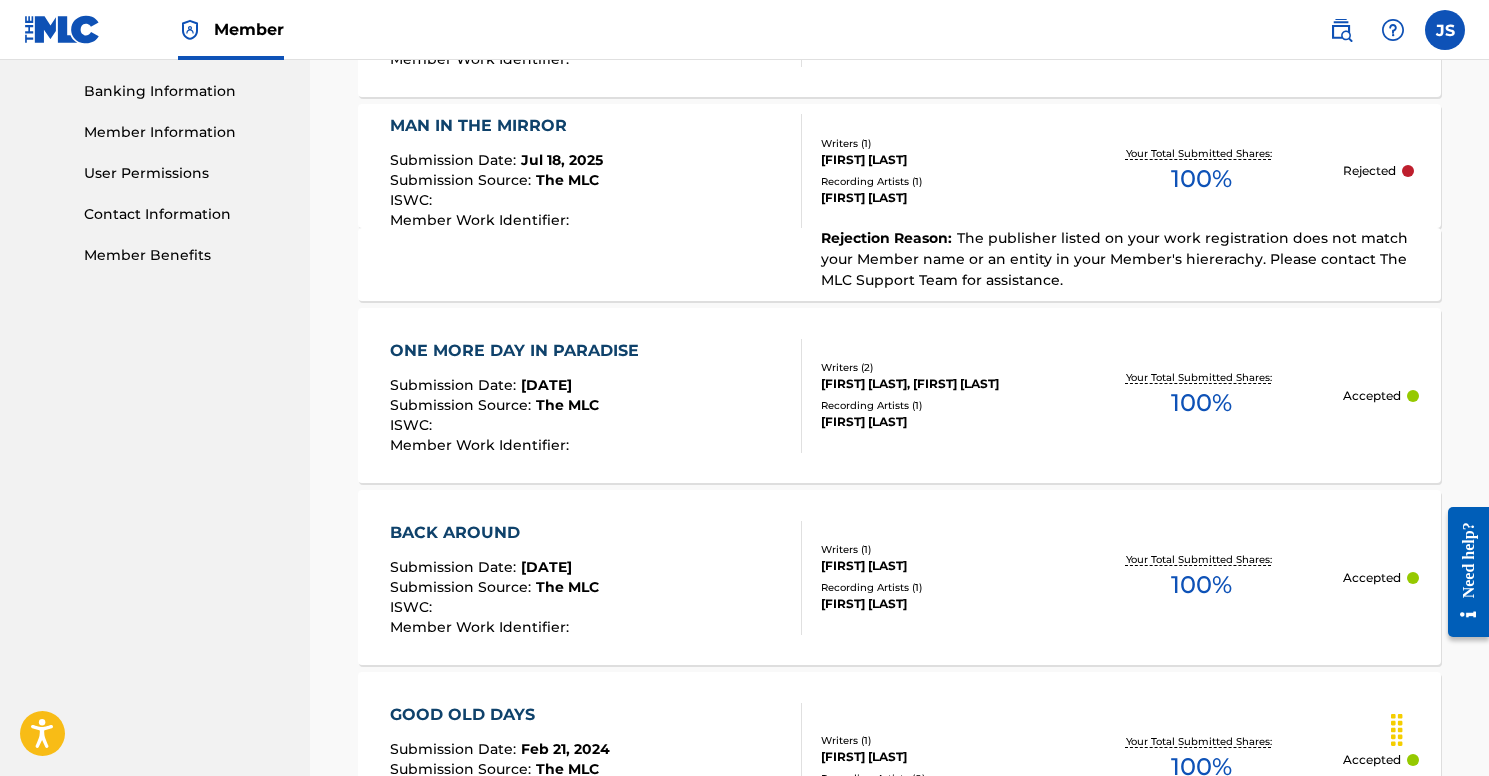 scroll, scrollTop: 779, scrollLeft: 0, axis: vertical 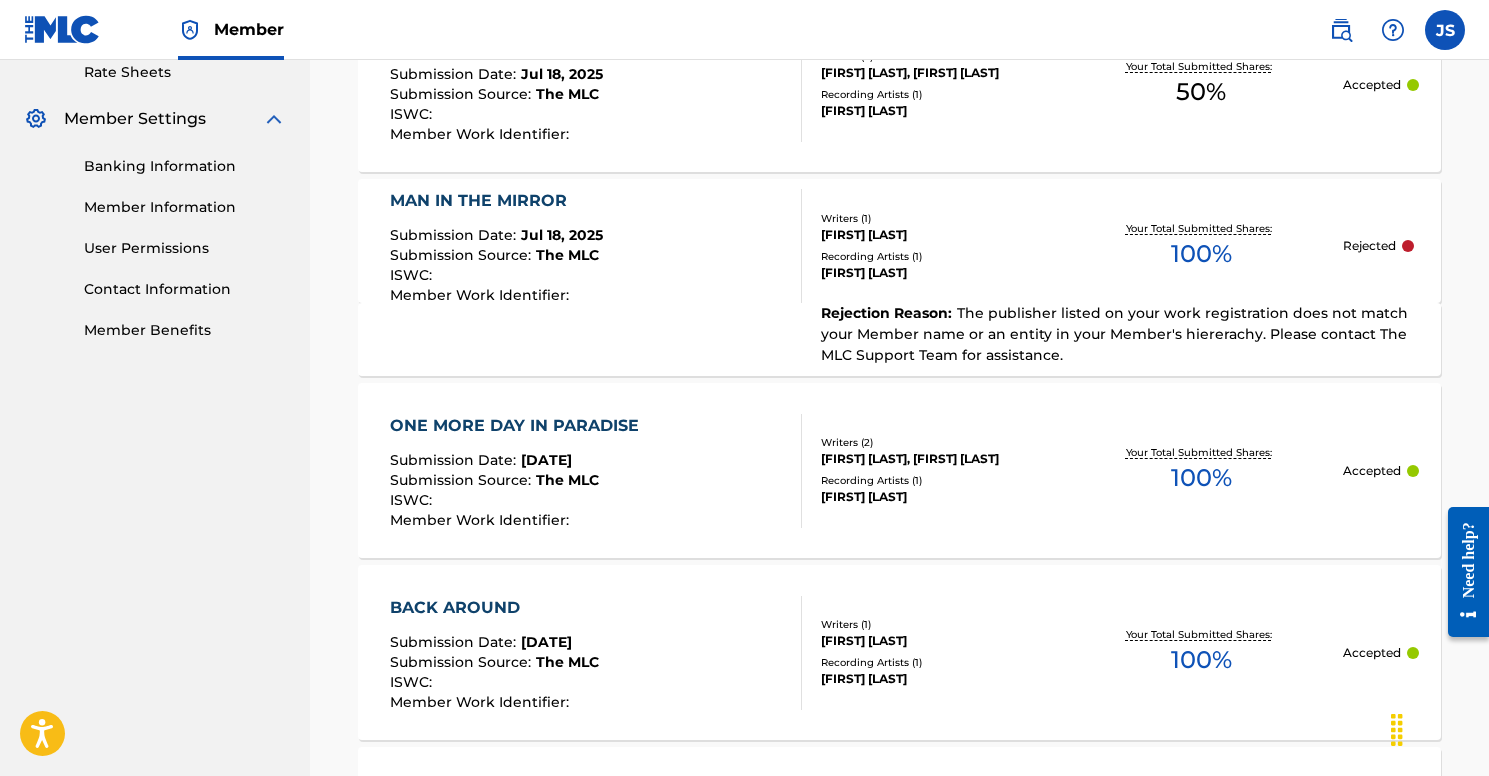 click on "MAN IN THE MIRROR" at bounding box center [496, 201] 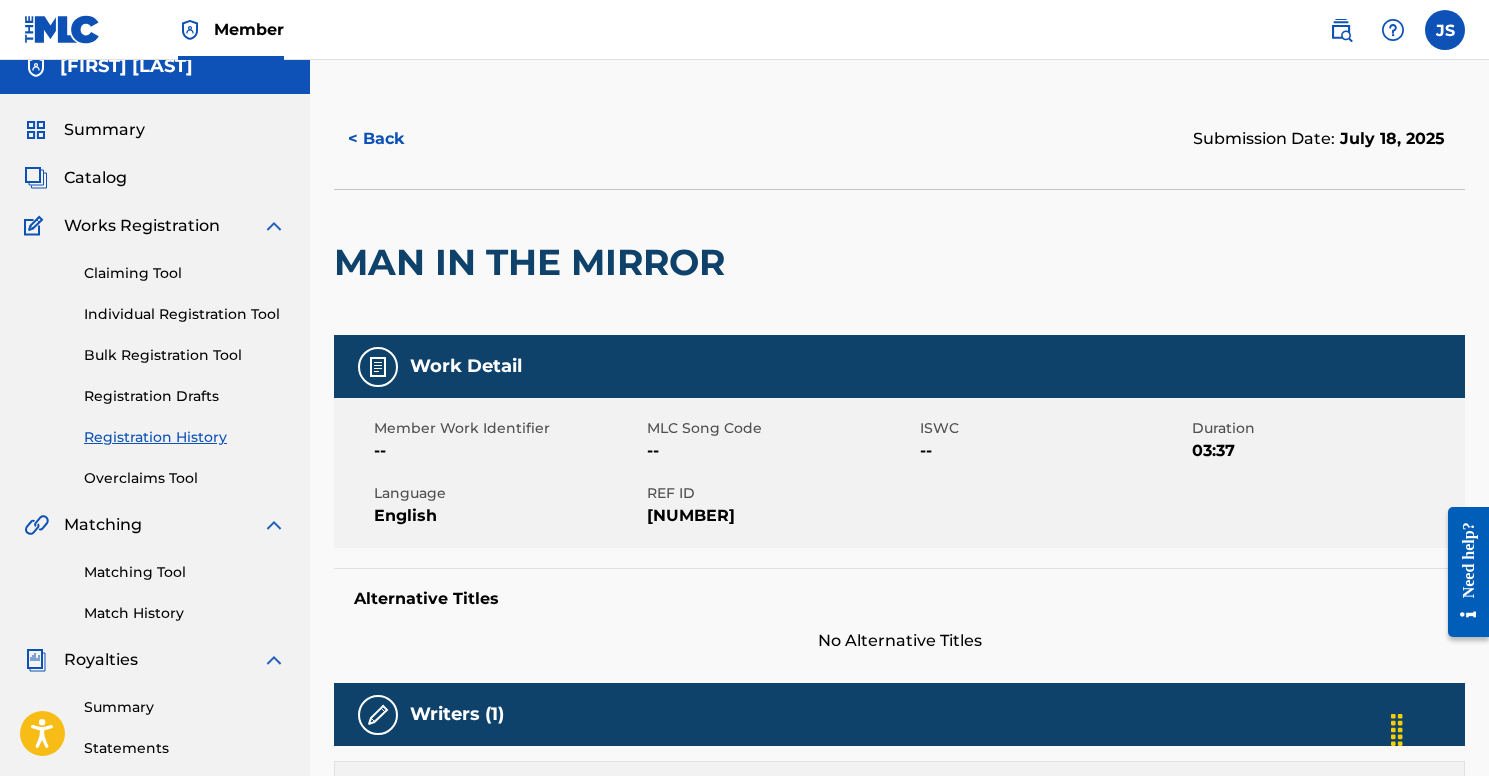 scroll, scrollTop: 0, scrollLeft: 0, axis: both 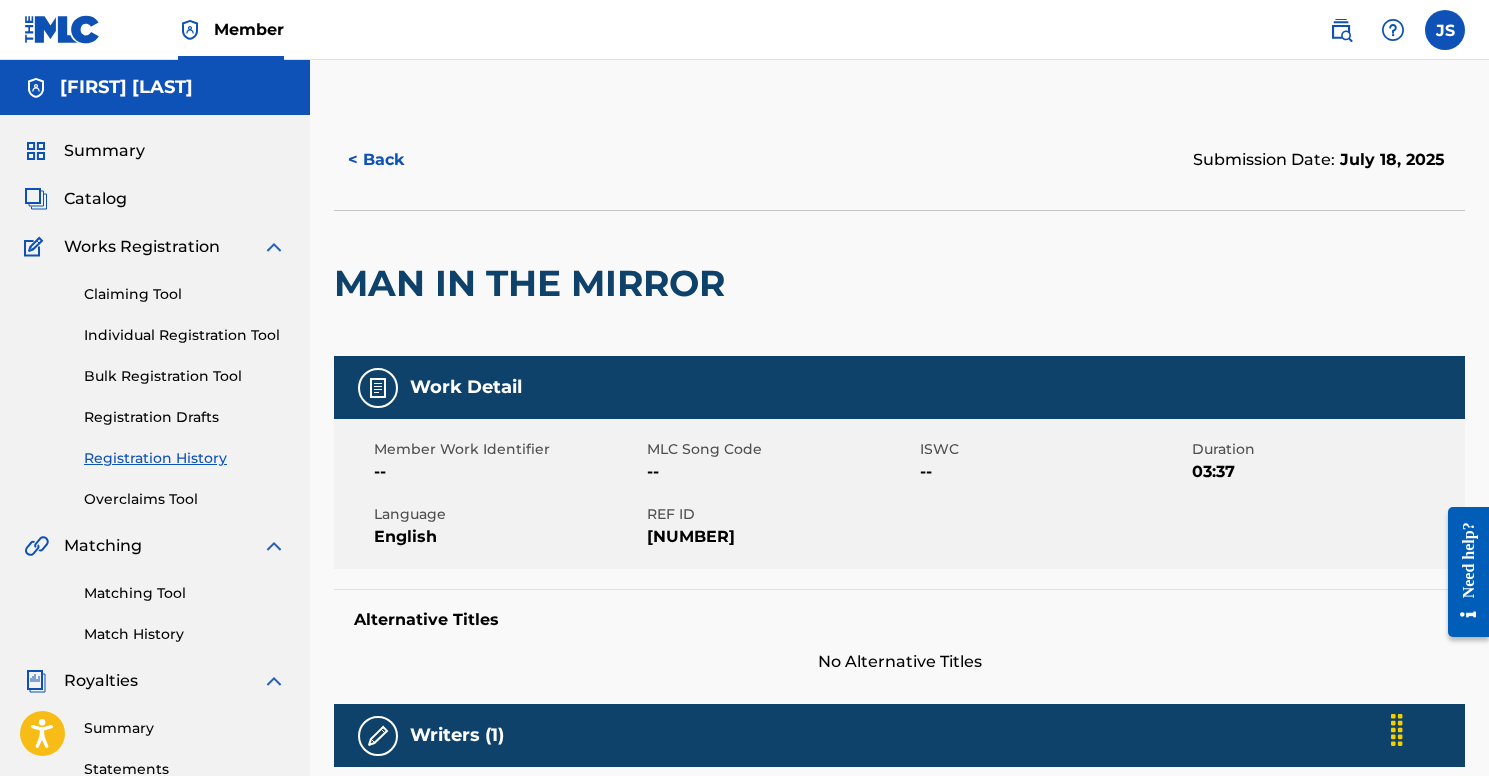 click at bounding box center (1341, 30) 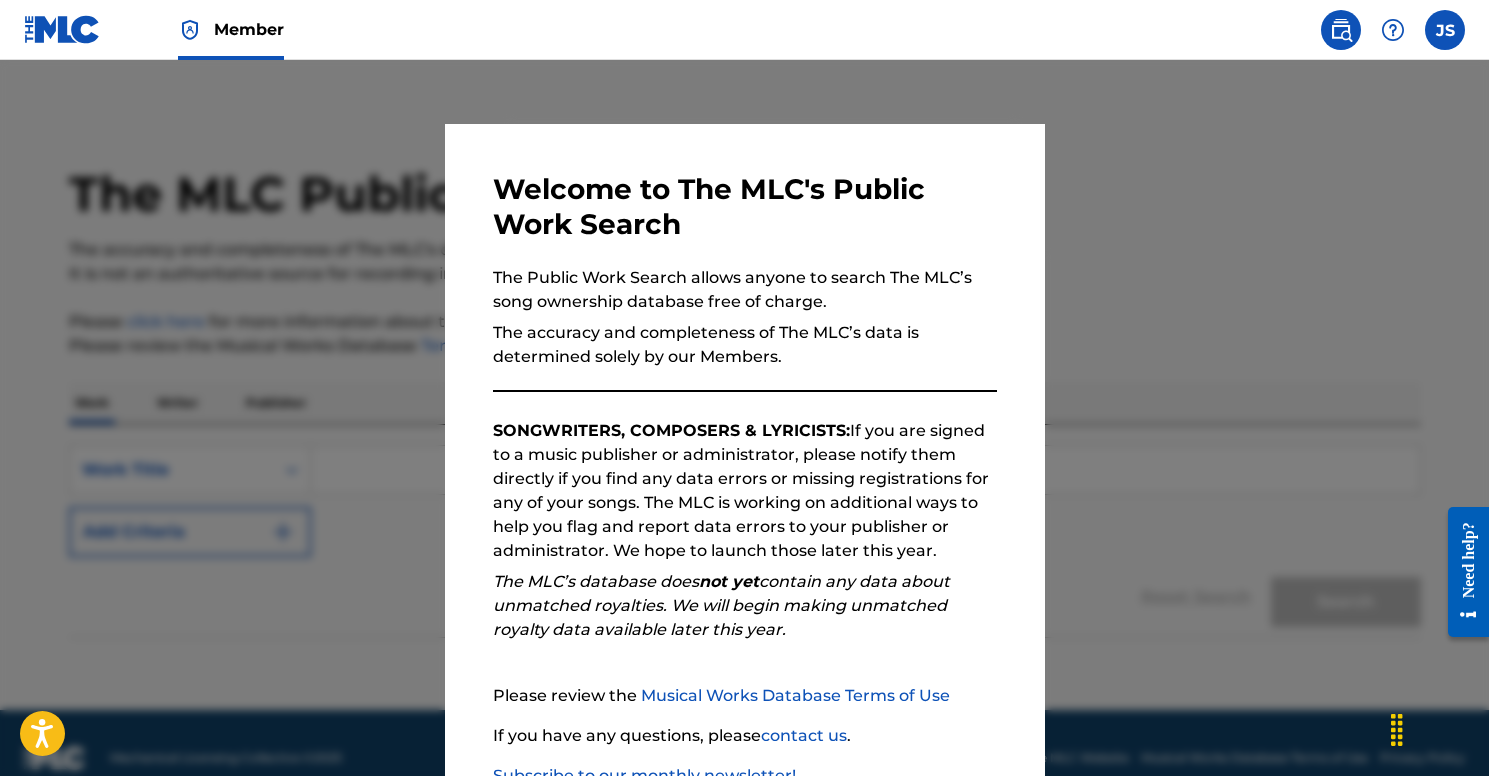 click at bounding box center (744, 448) 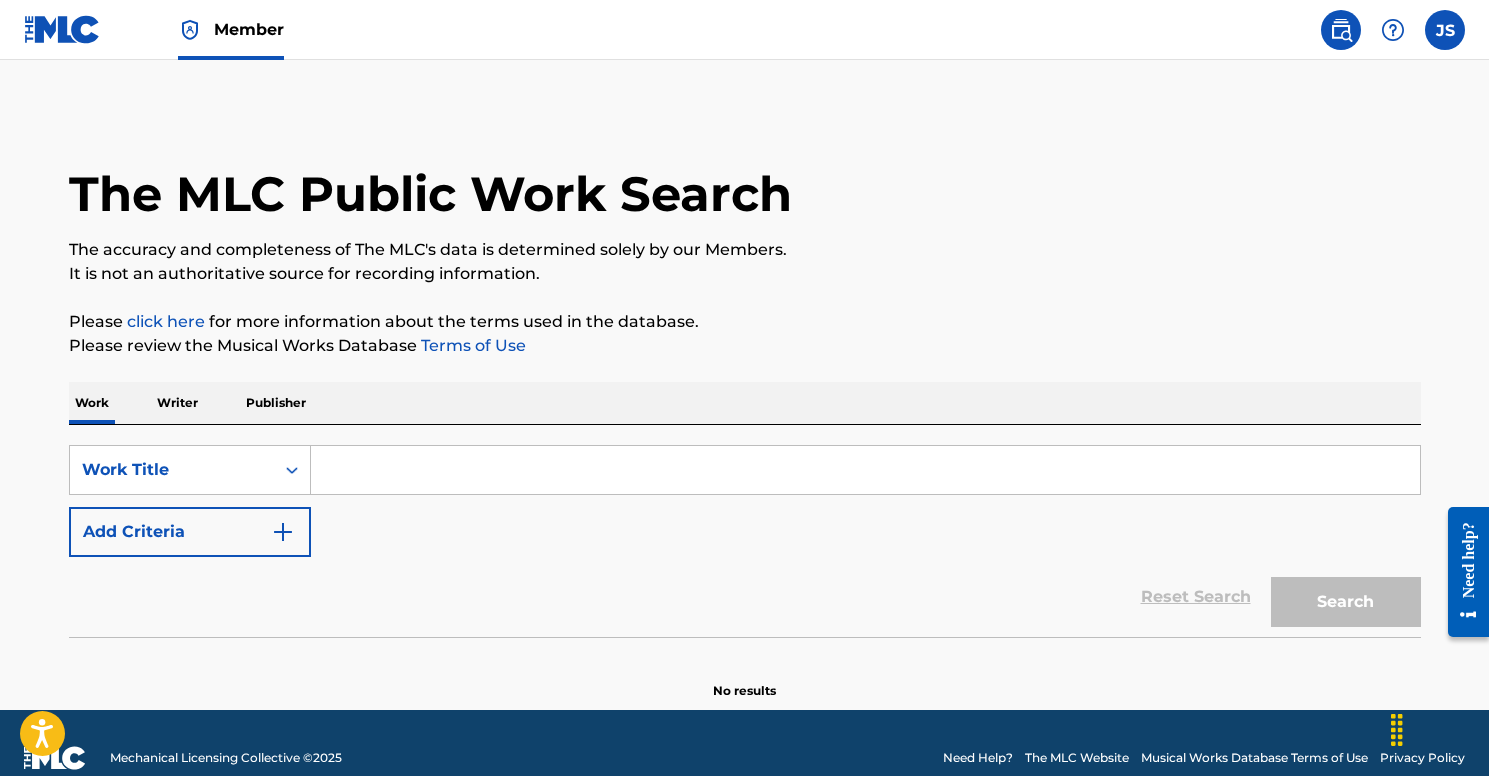 click at bounding box center [1393, 30] 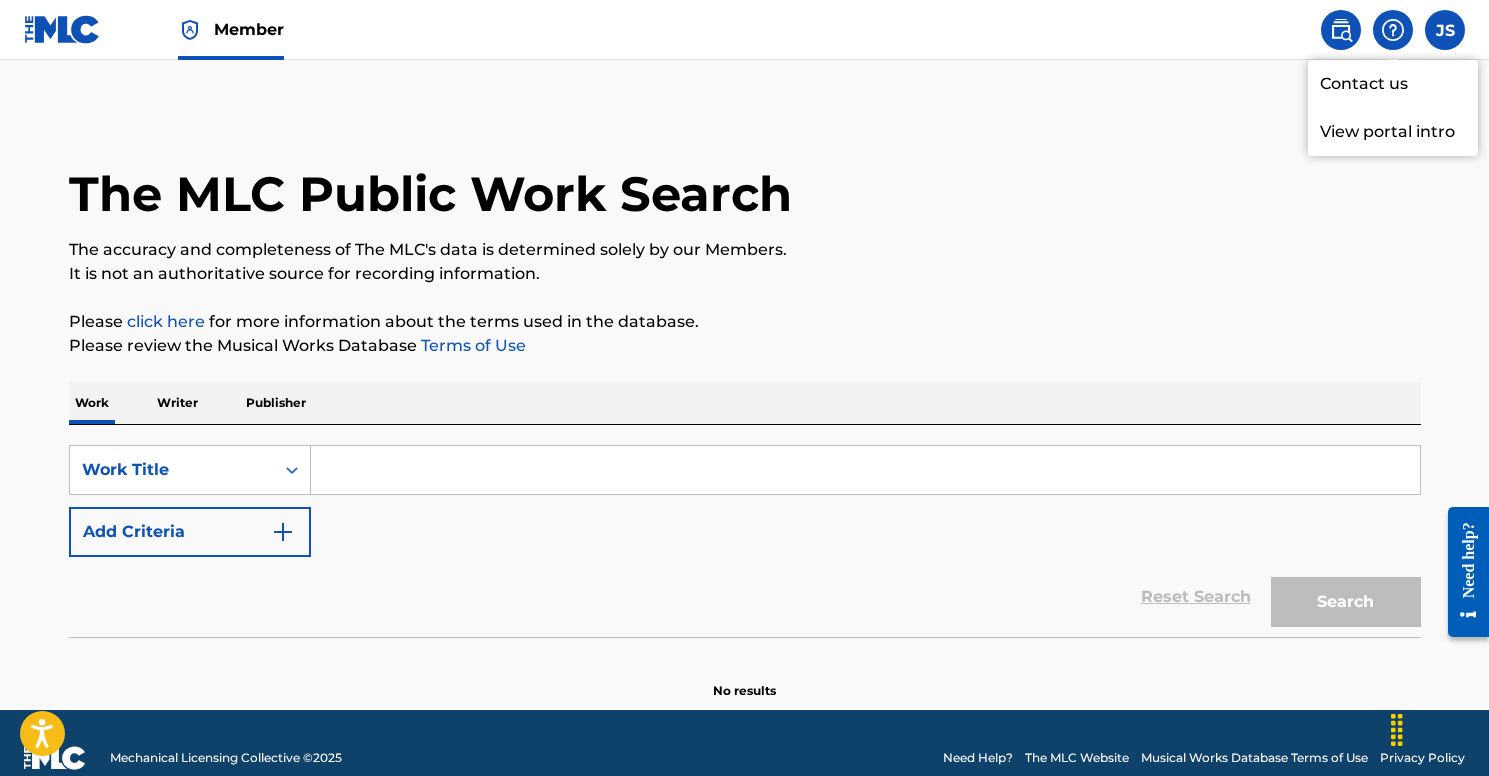 click on "Contact us" at bounding box center (1393, 84) 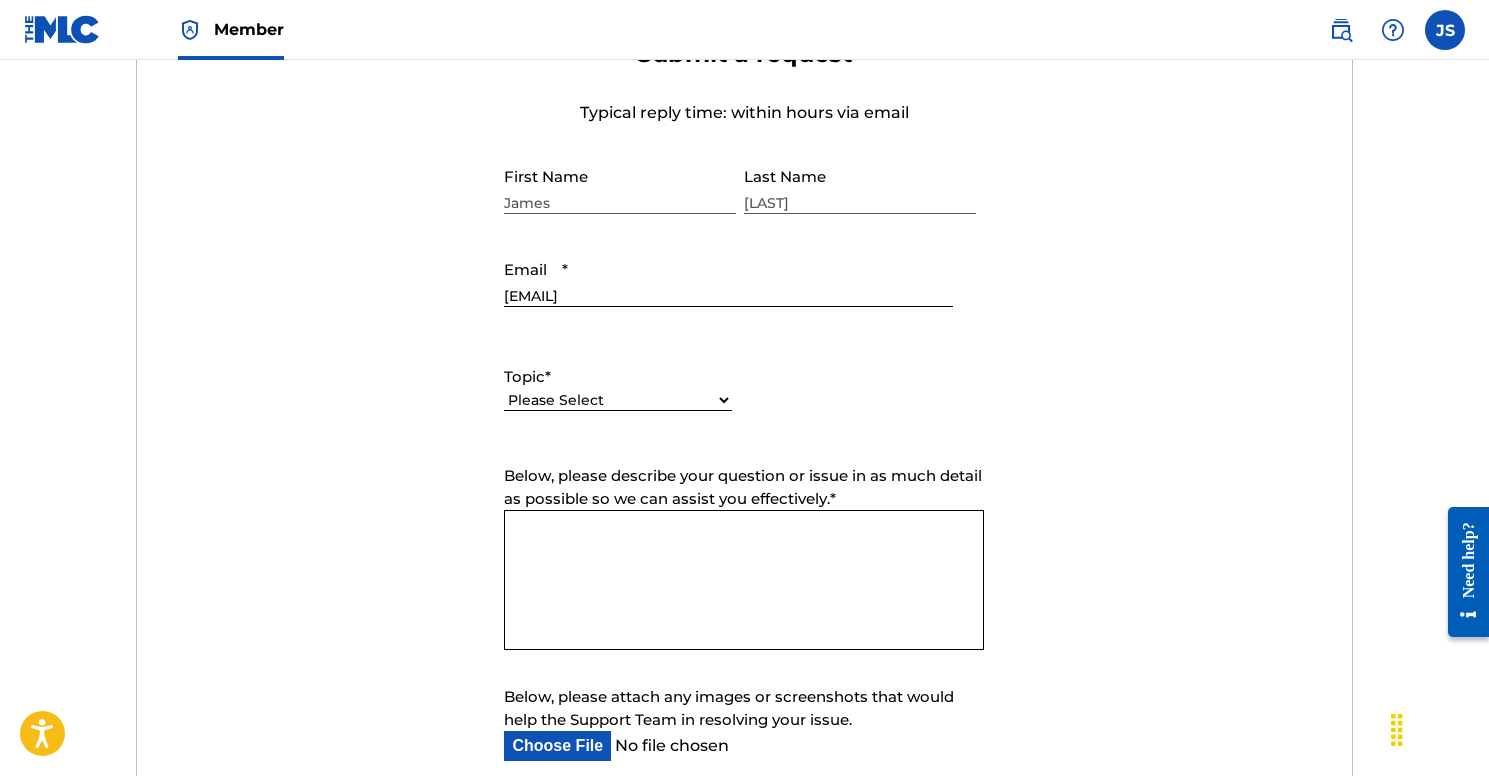 scroll, scrollTop: 0, scrollLeft: 0, axis: both 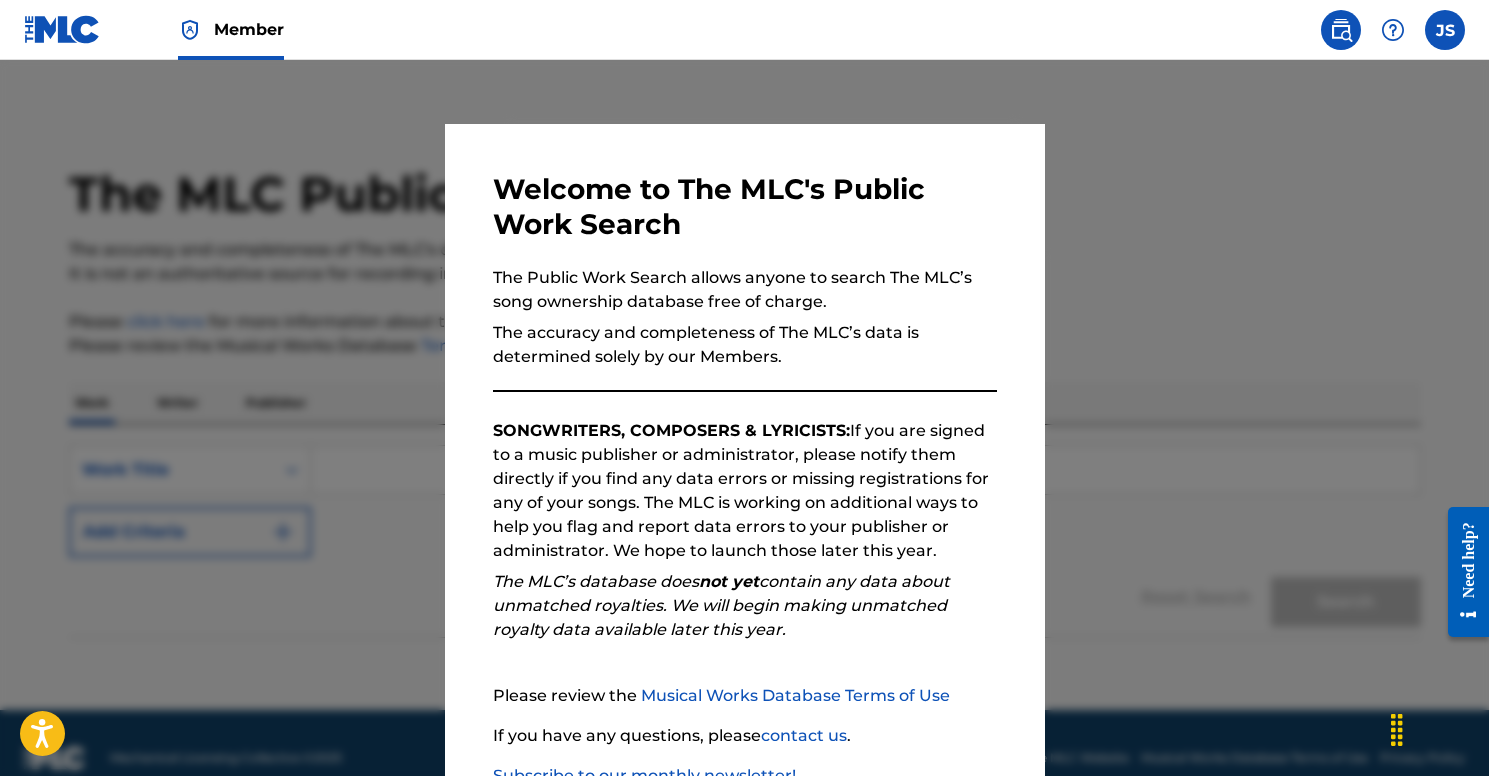 click at bounding box center [744, 448] 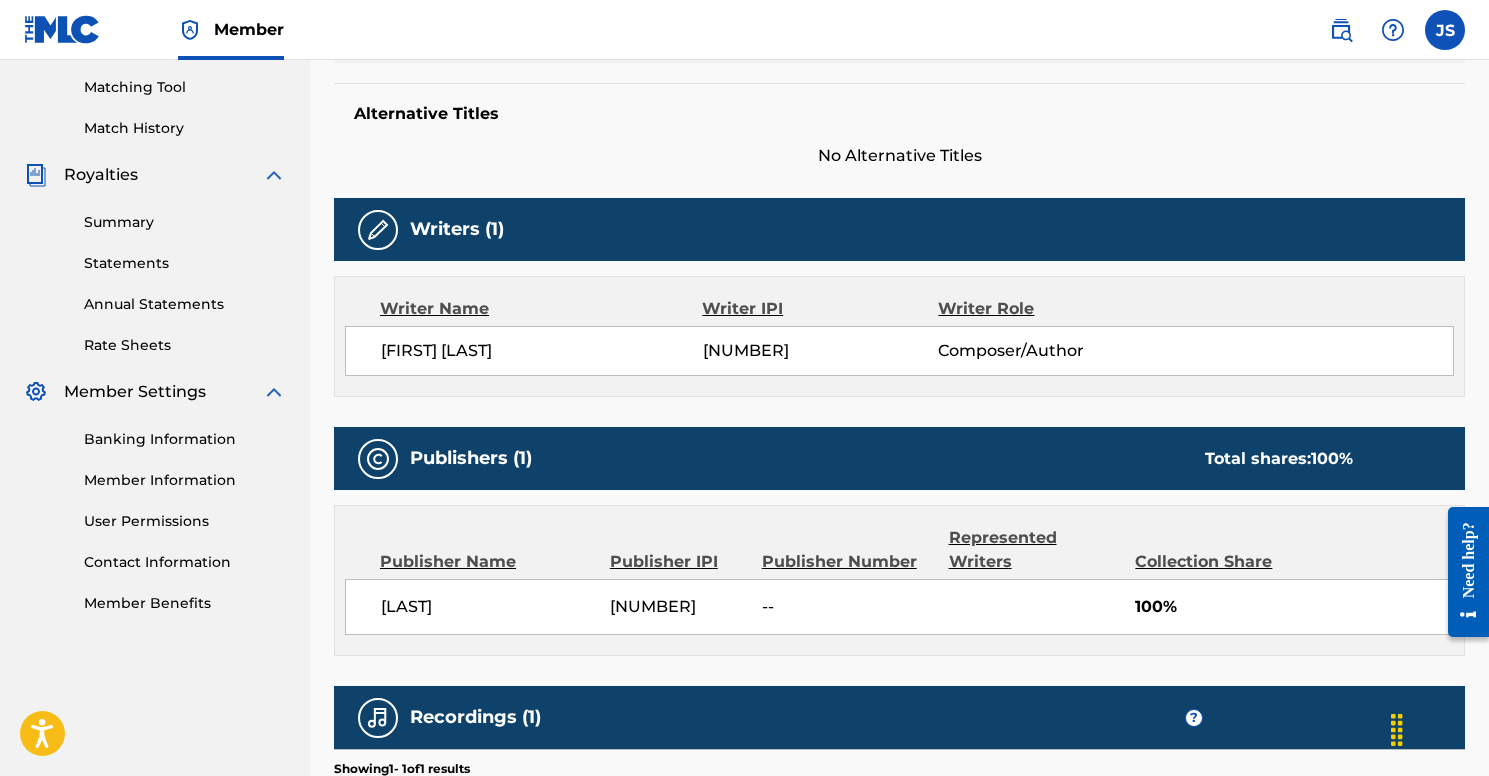 scroll, scrollTop: 490, scrollLeft: 0, axis: vertical 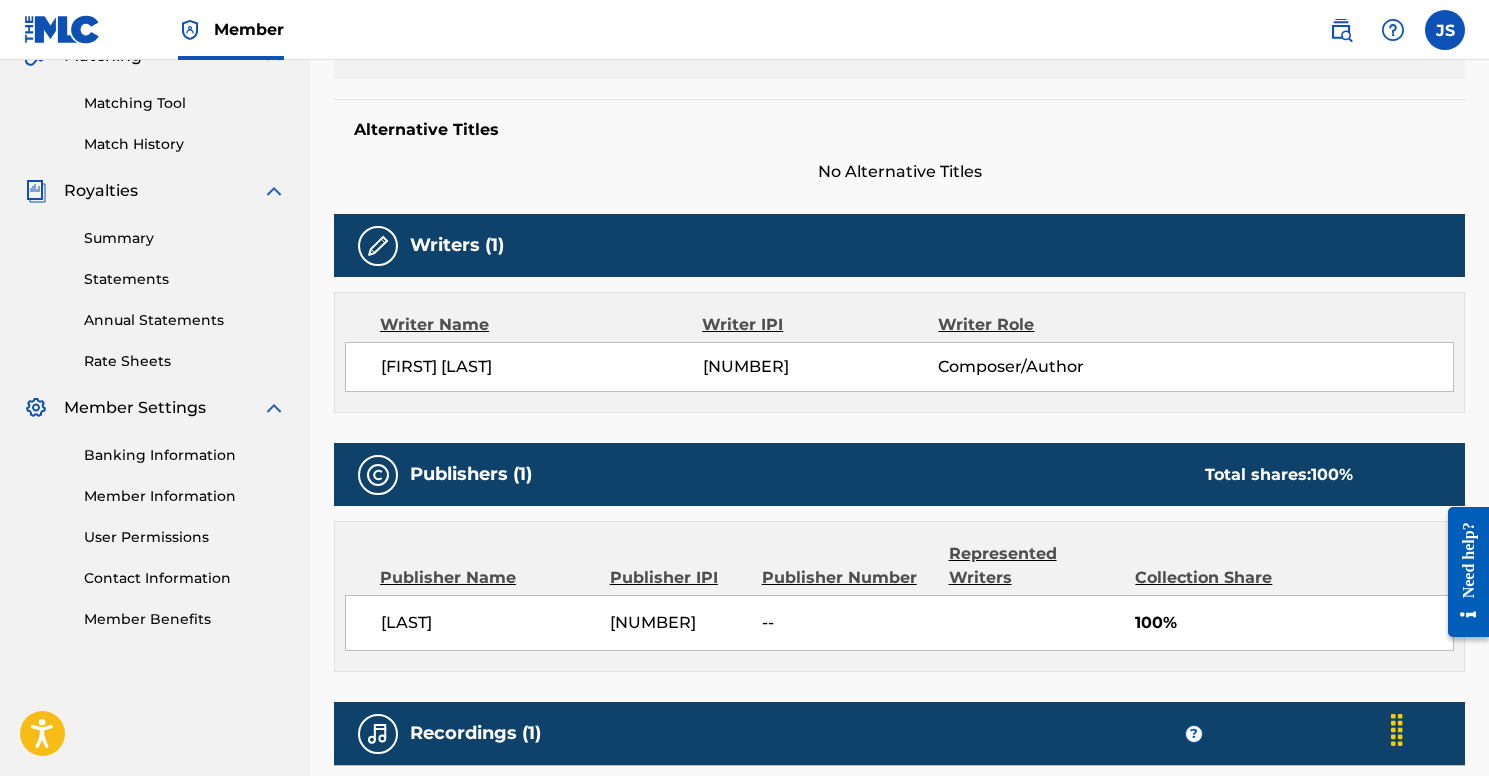 click at bounding box center [378, 475] 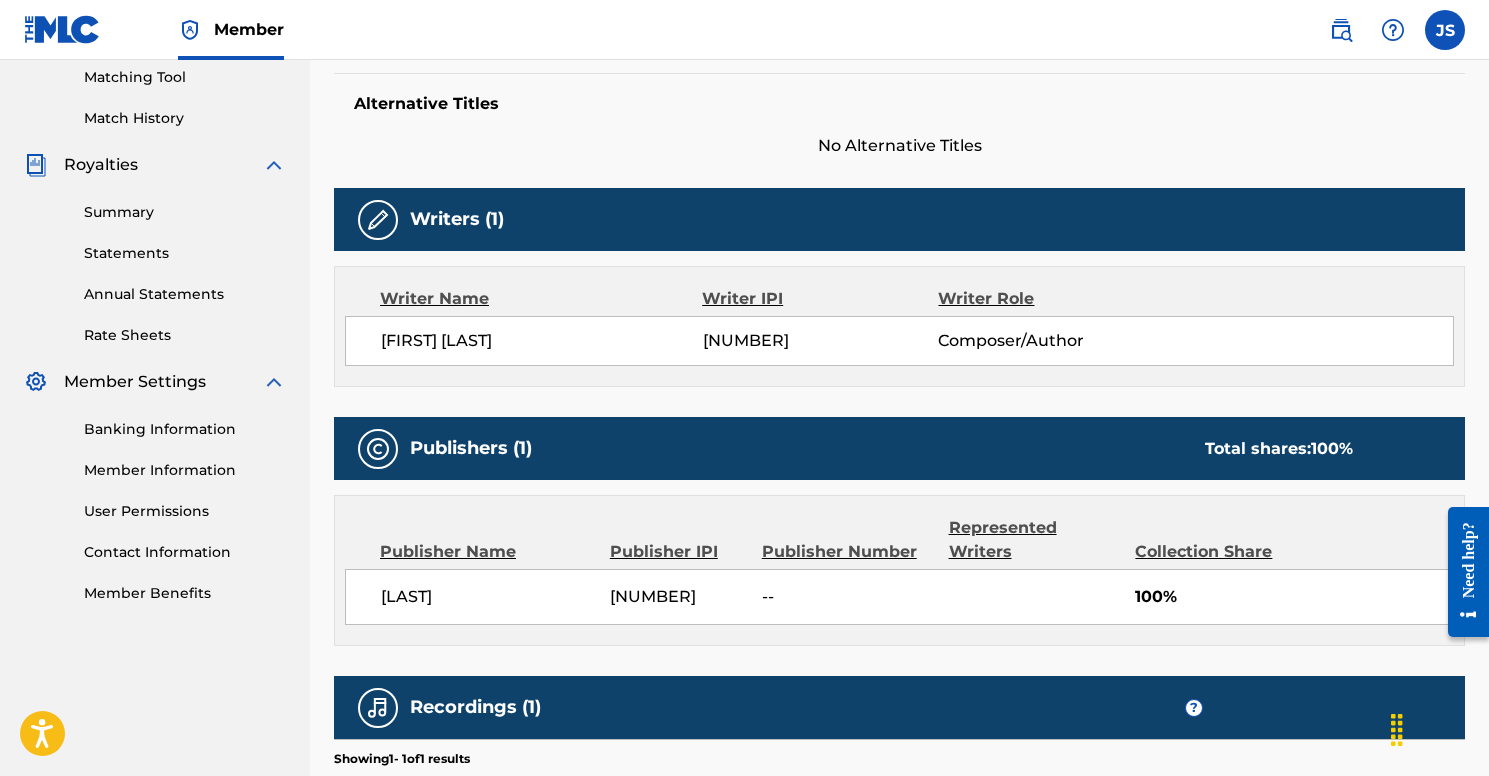 scroll, scrollTop: 0, scrollLeft: 0, axis: both 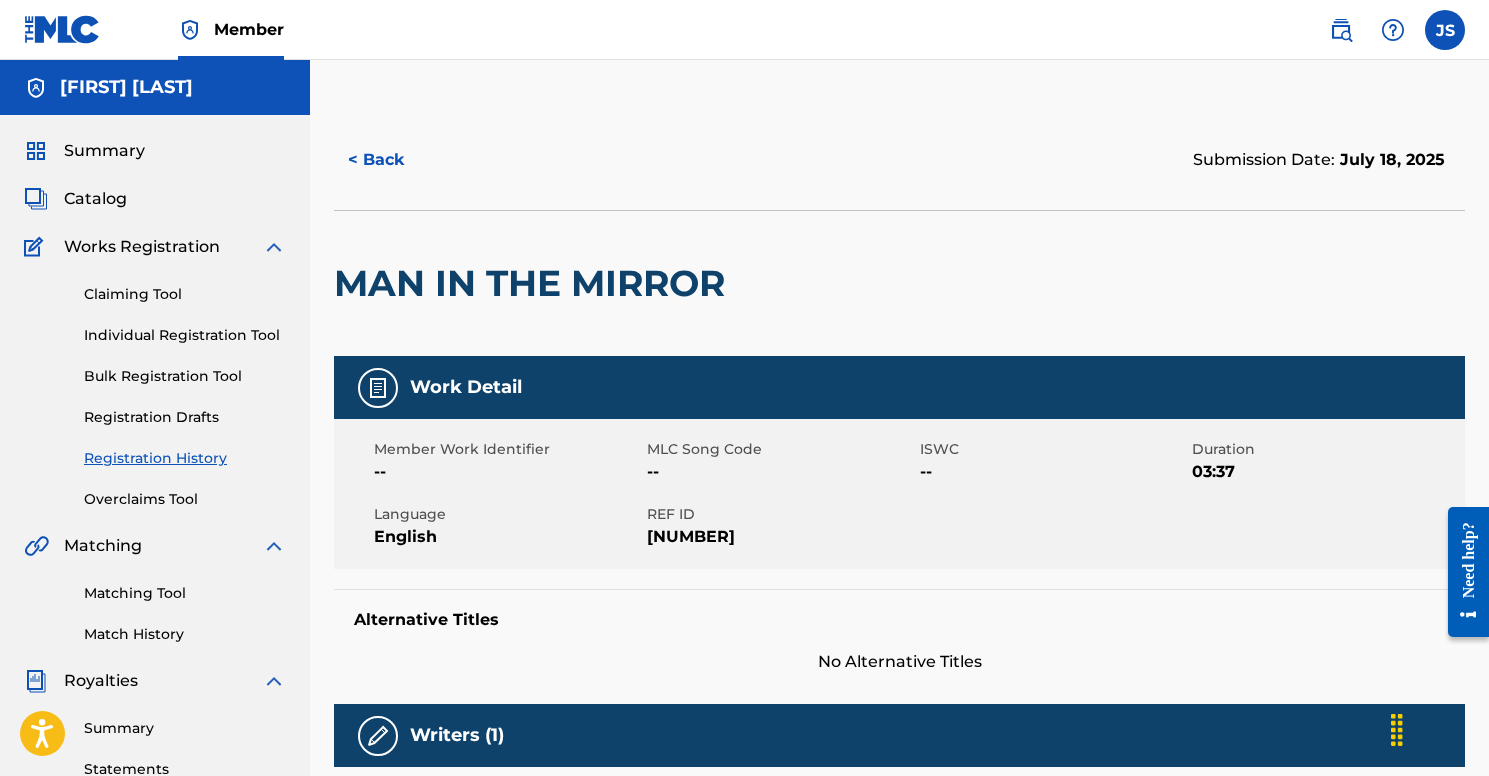 click on "Individual Registration Tool" at bounding box center [185, 335] 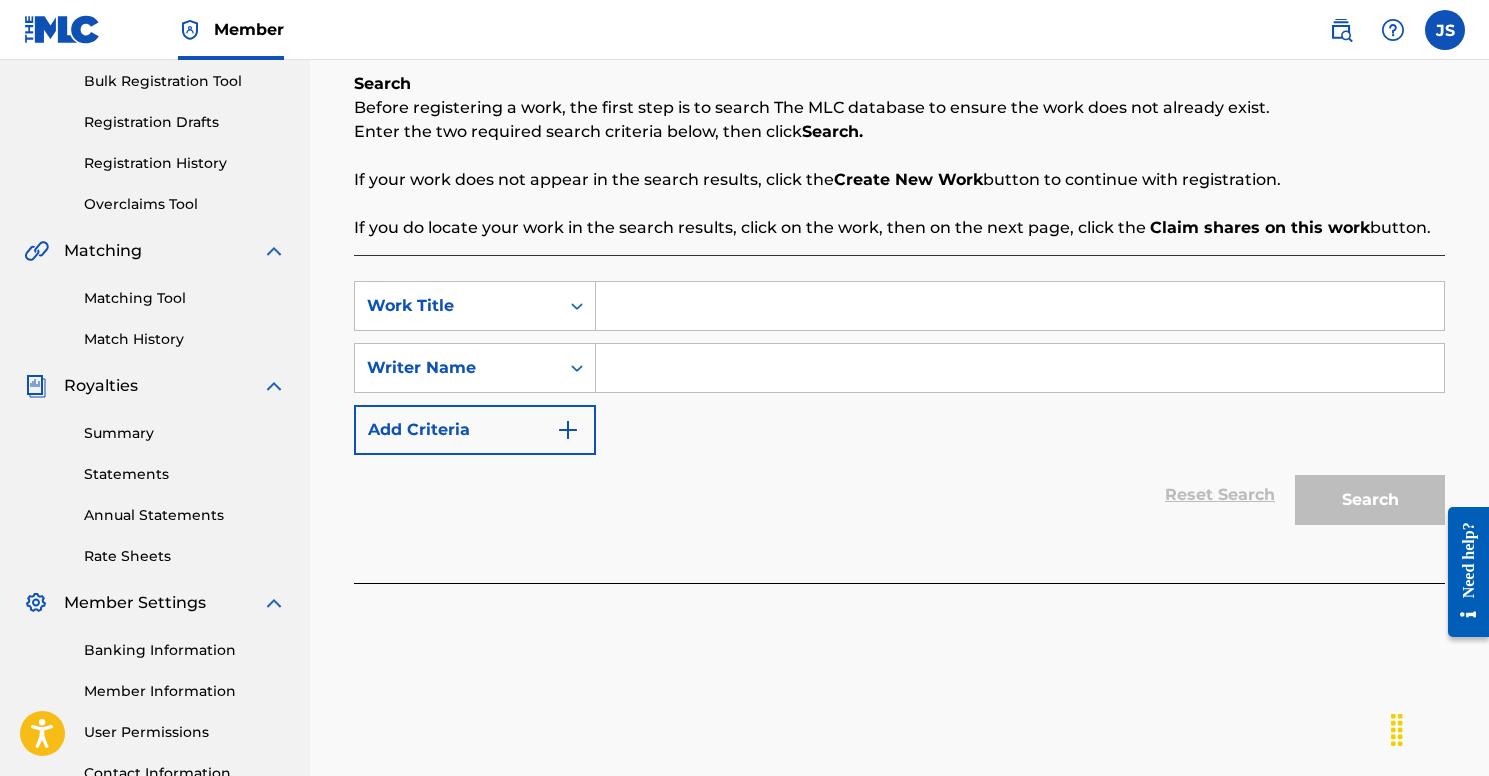 scroll, scrollTop: 312, scrollLeft: 0, axis: vertical 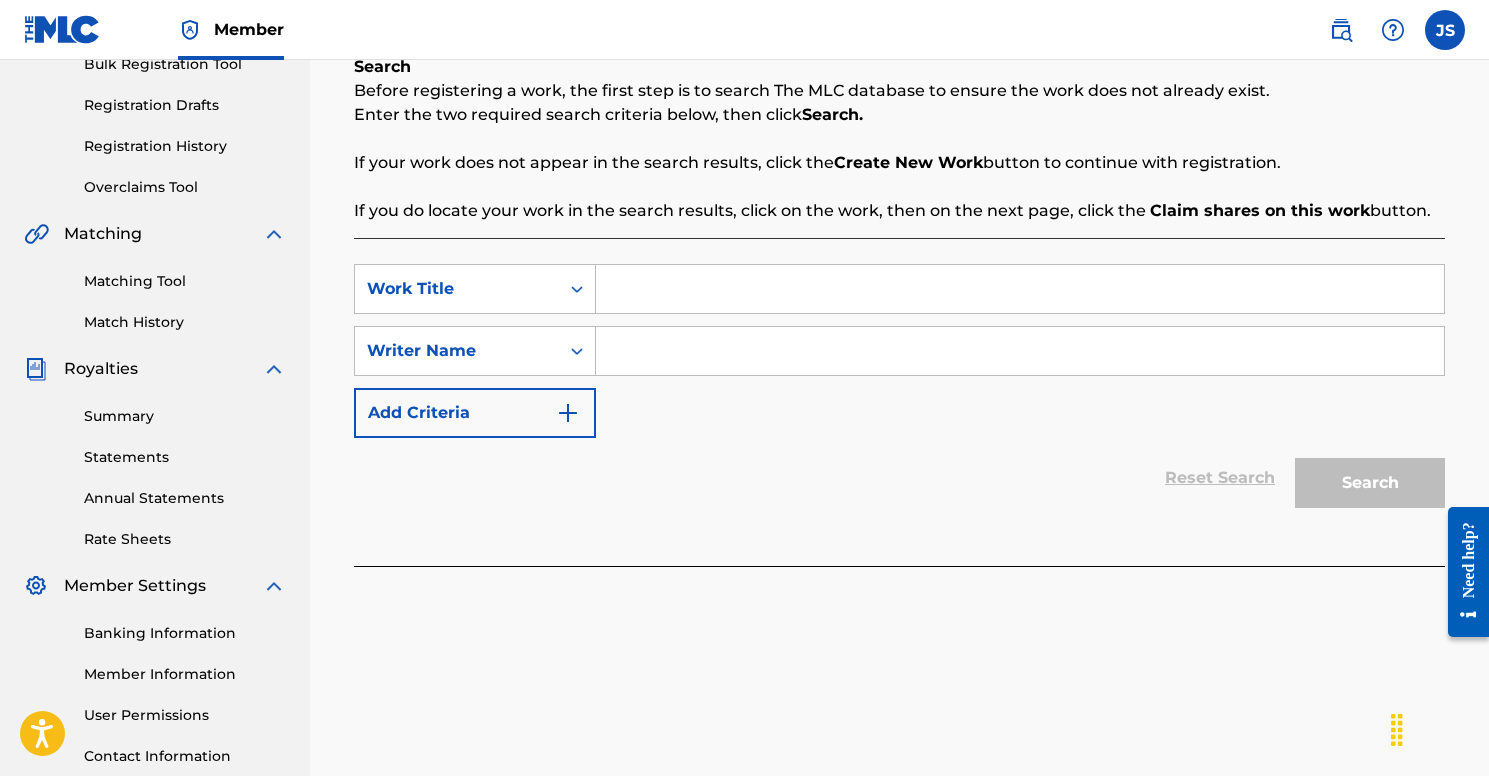 click at bounding box center [1020, 289] 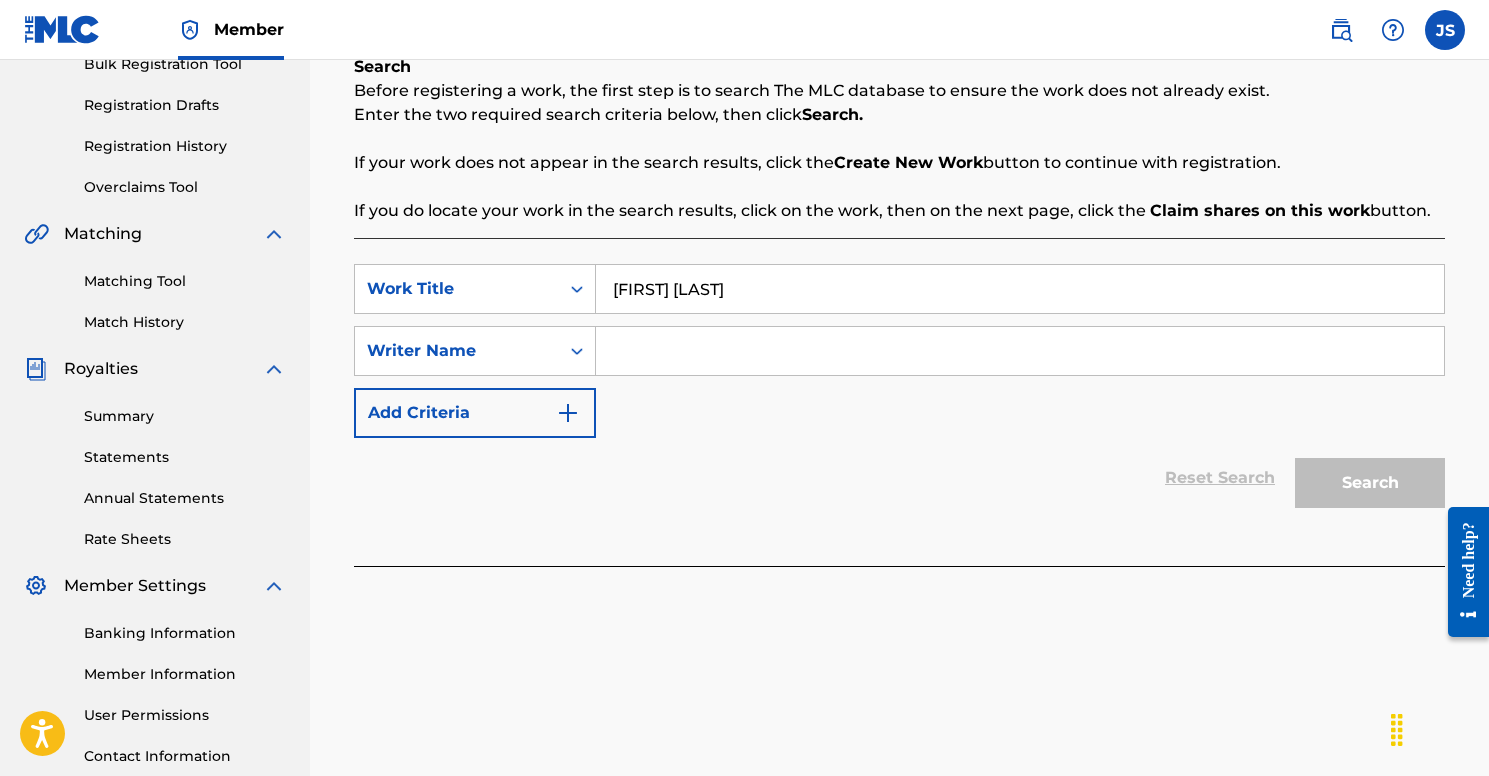 type on "[FIRST] [LAST]" 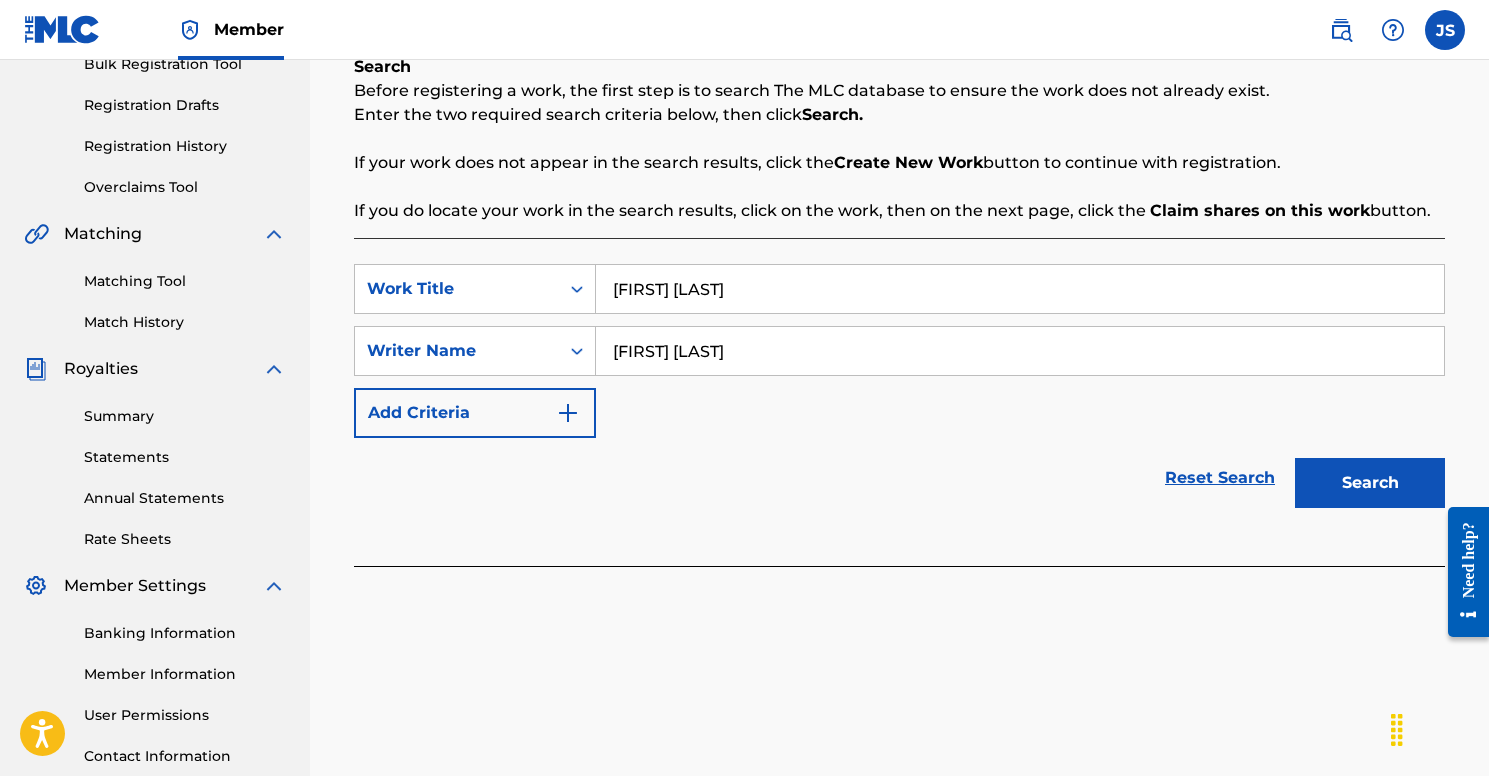 type on "[FIRST] [LAST]" 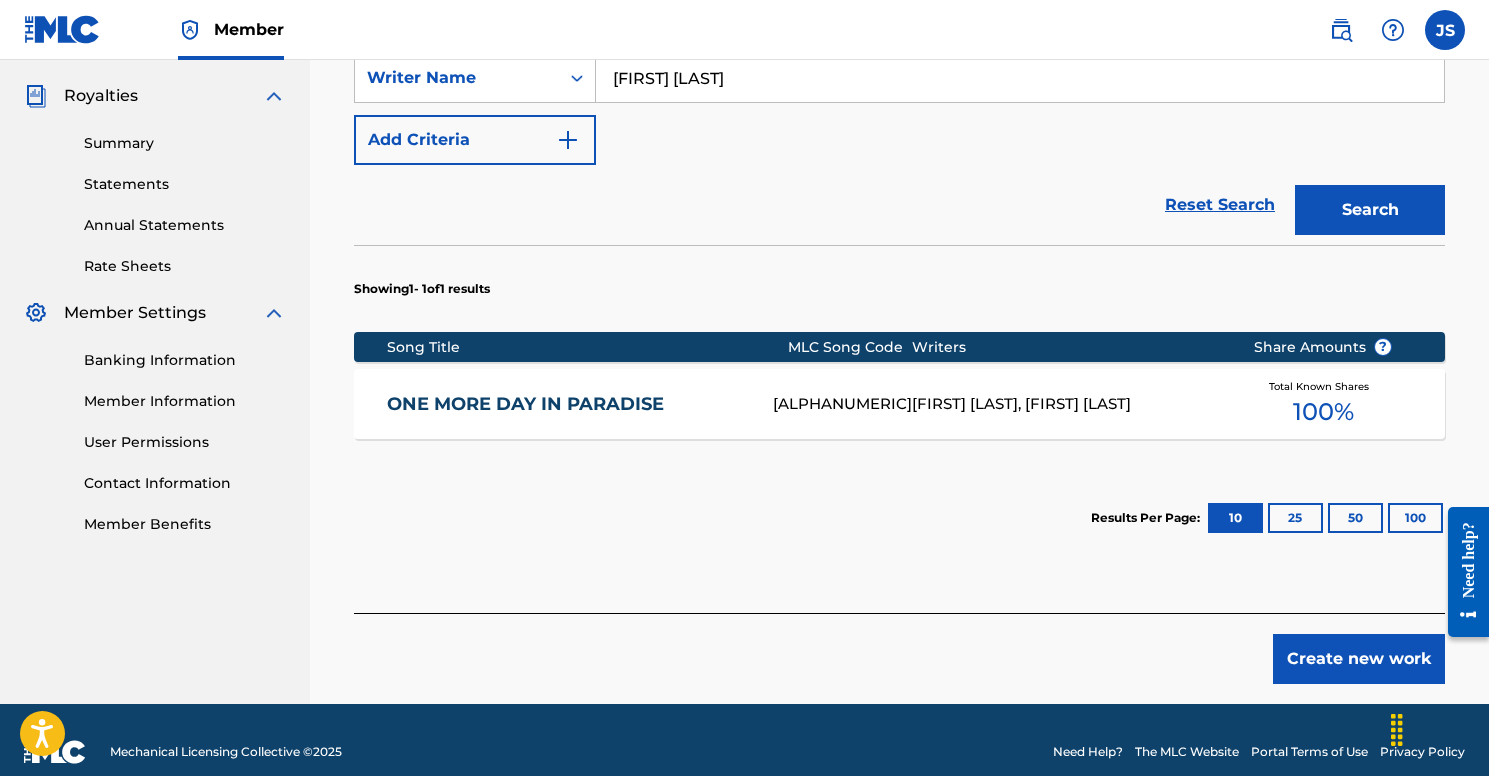 scroll, scrollTop: 609, scrollLeft: 0, axis: vertical 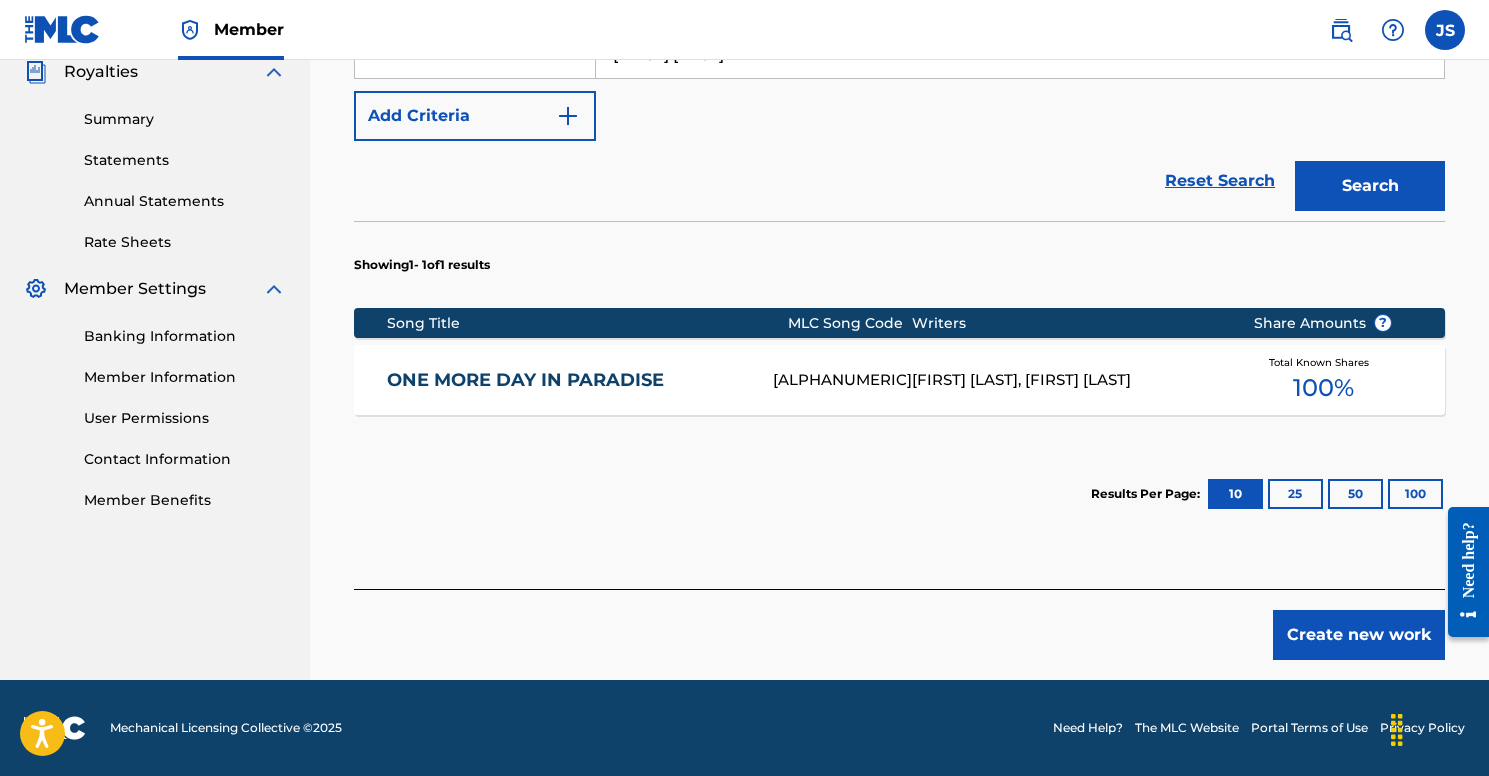 click on "Create new work" at bounding box center (1359, 635) 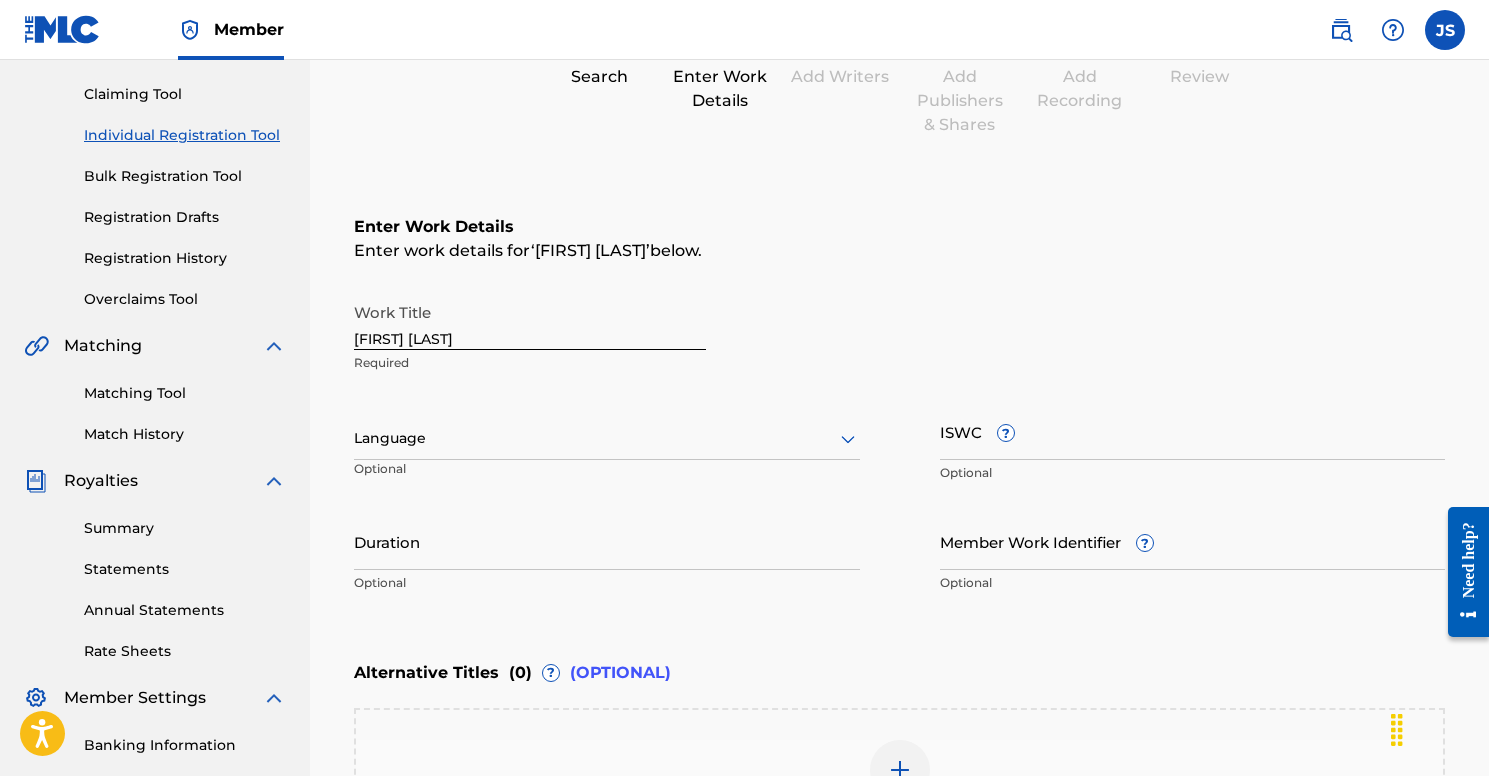 scroll, scrollTop: 212, scrollLeft: 0, axis: vertical 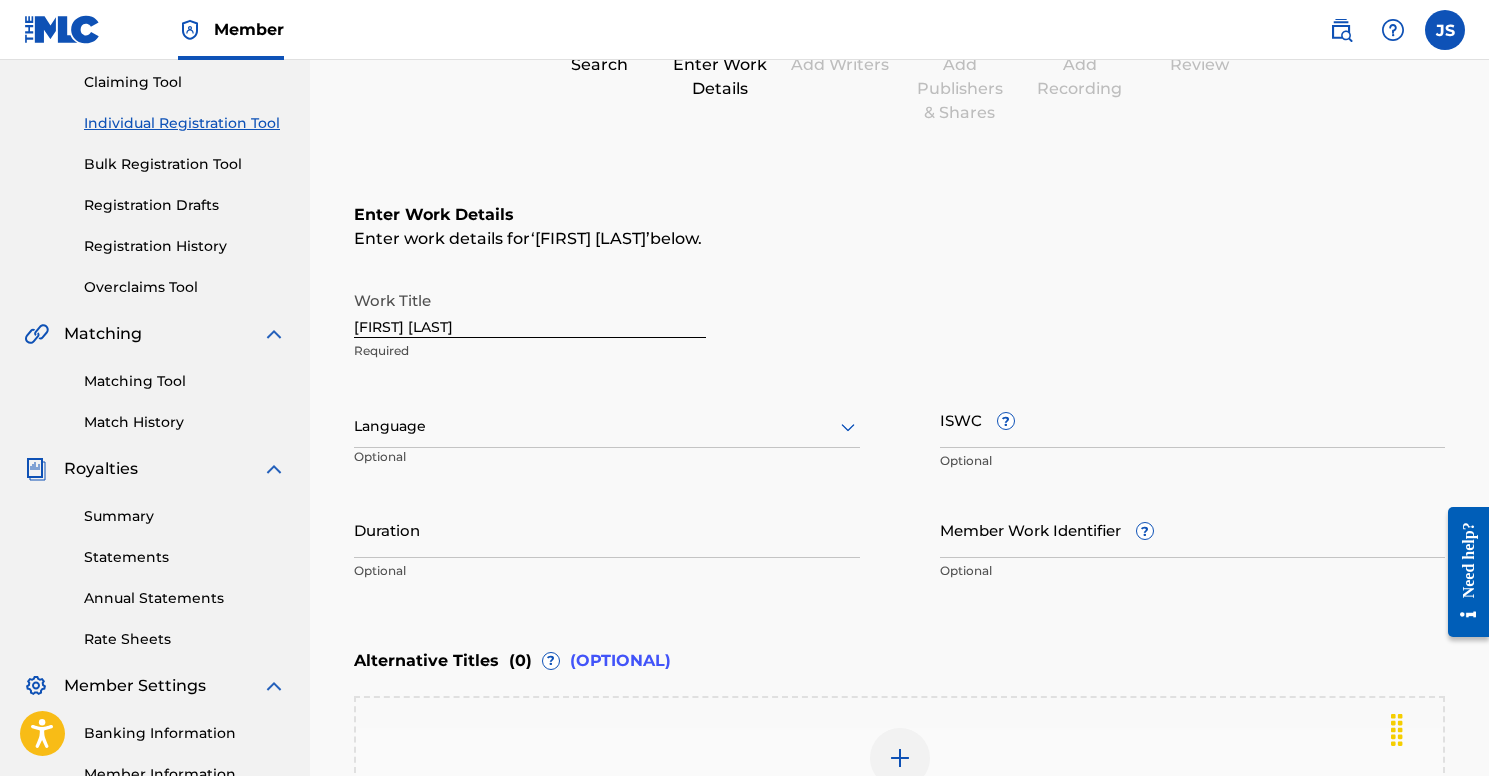 click on "Duration" at bounding box center [607, 529] 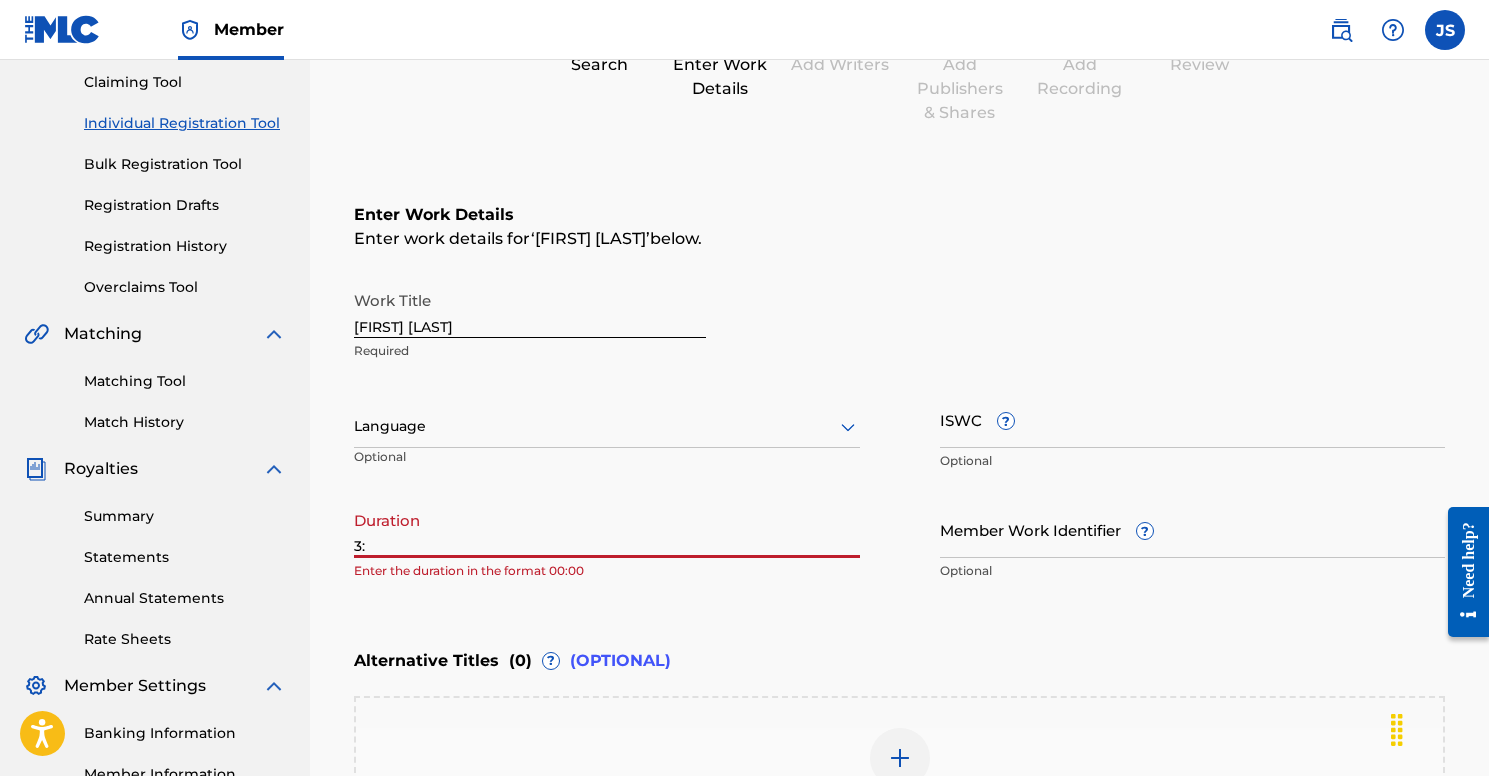 type on "3" 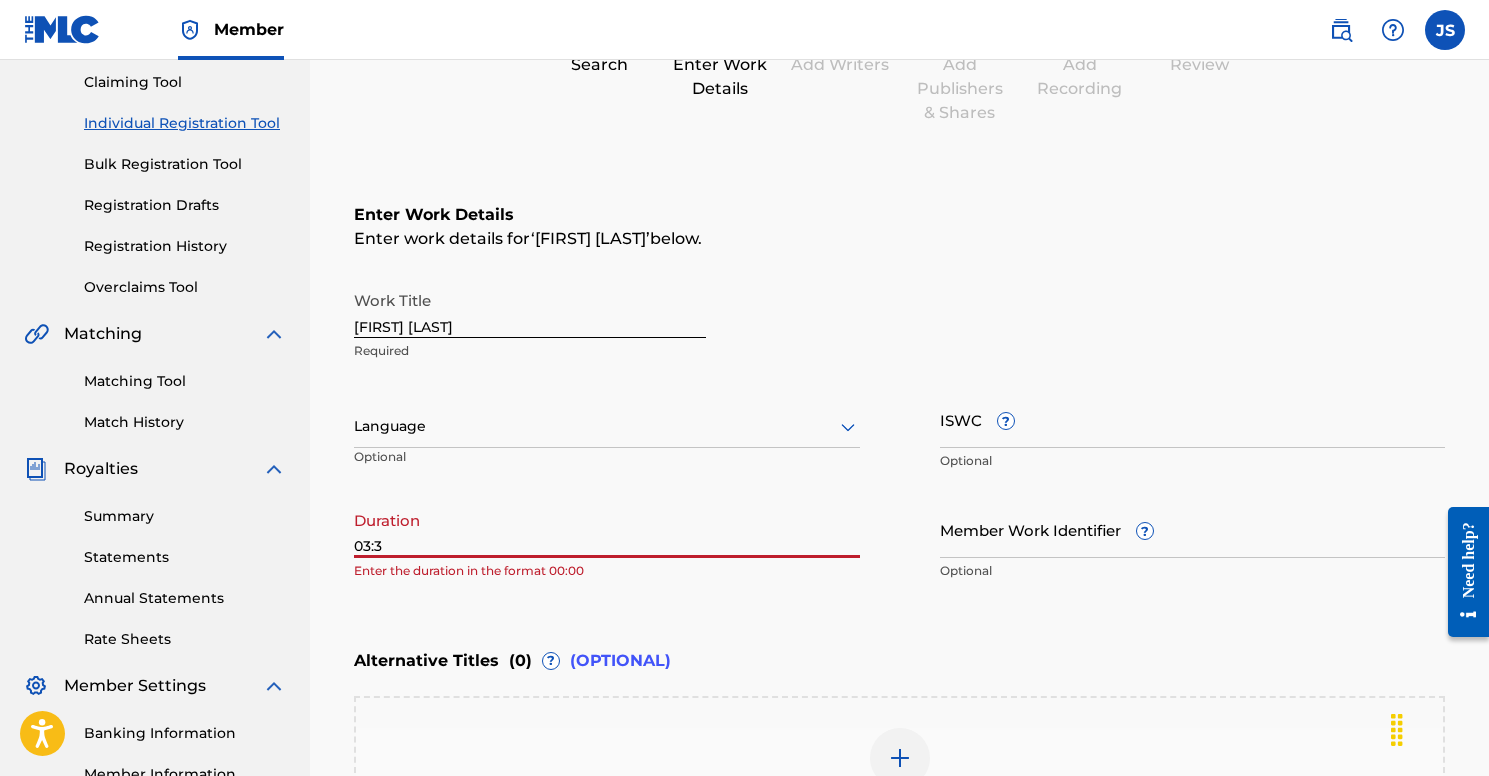 type on "03:37" 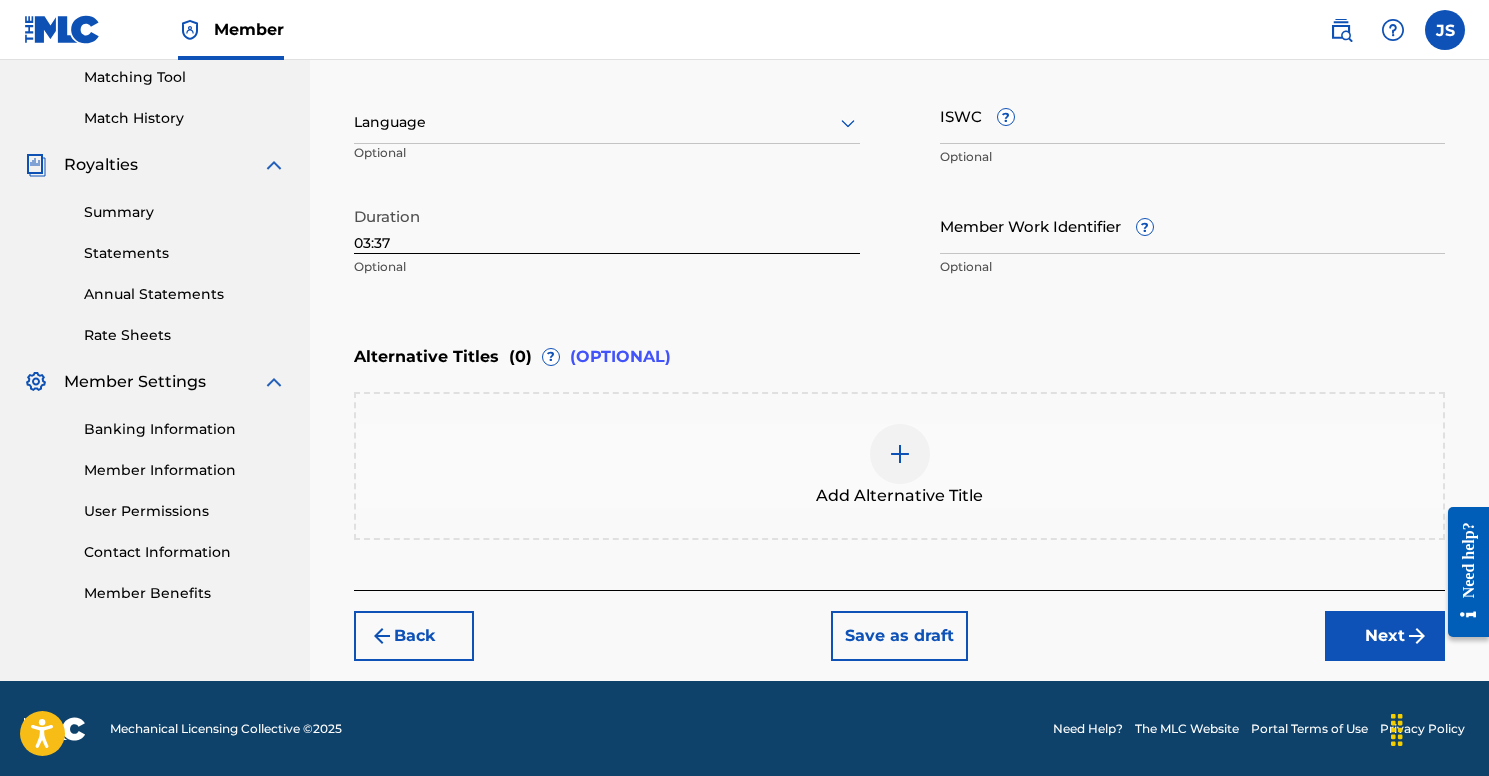 click on "Next" at bounding box center [1385, 636] 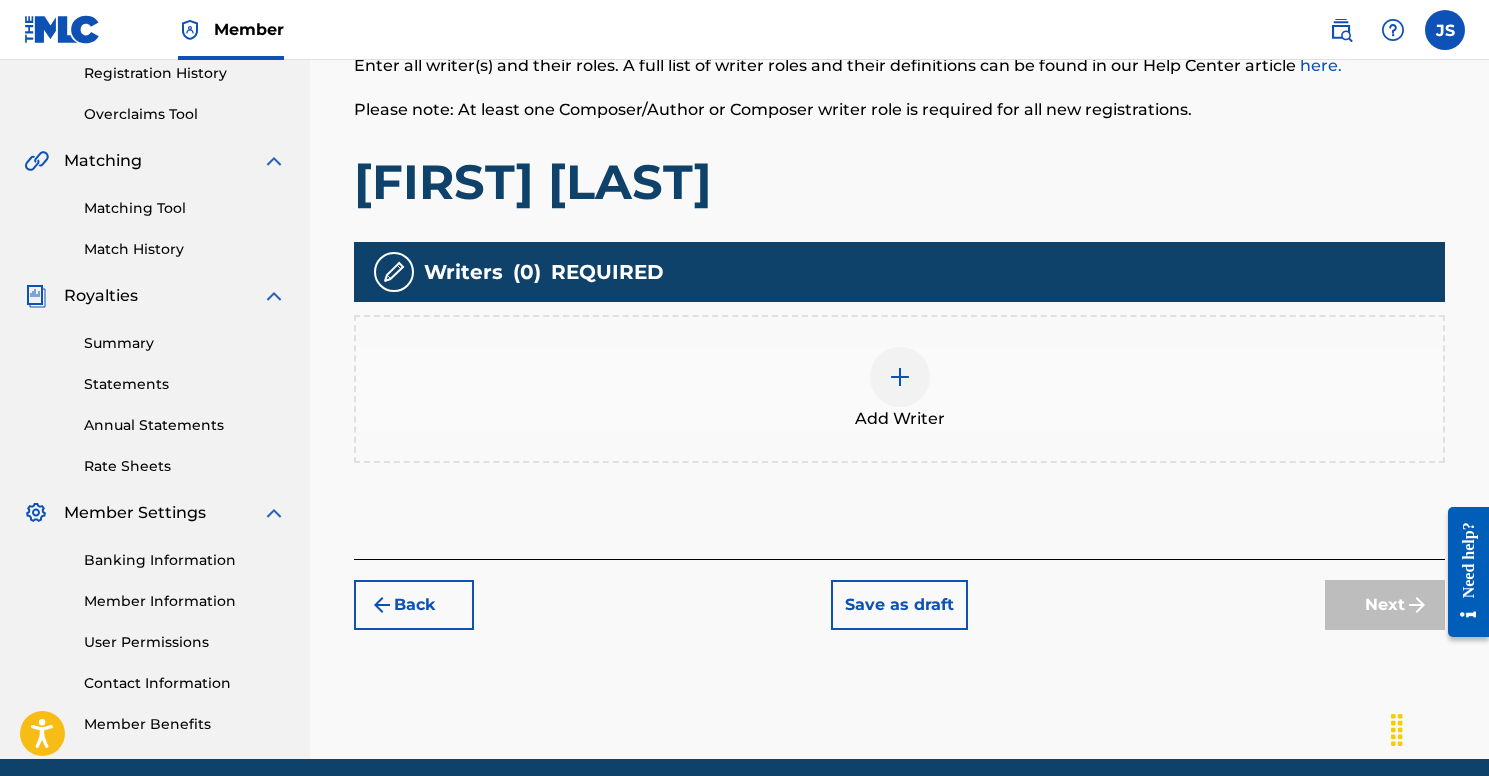 scroll, scrollTop: 414, scrollLeft: 0, axis: vertical 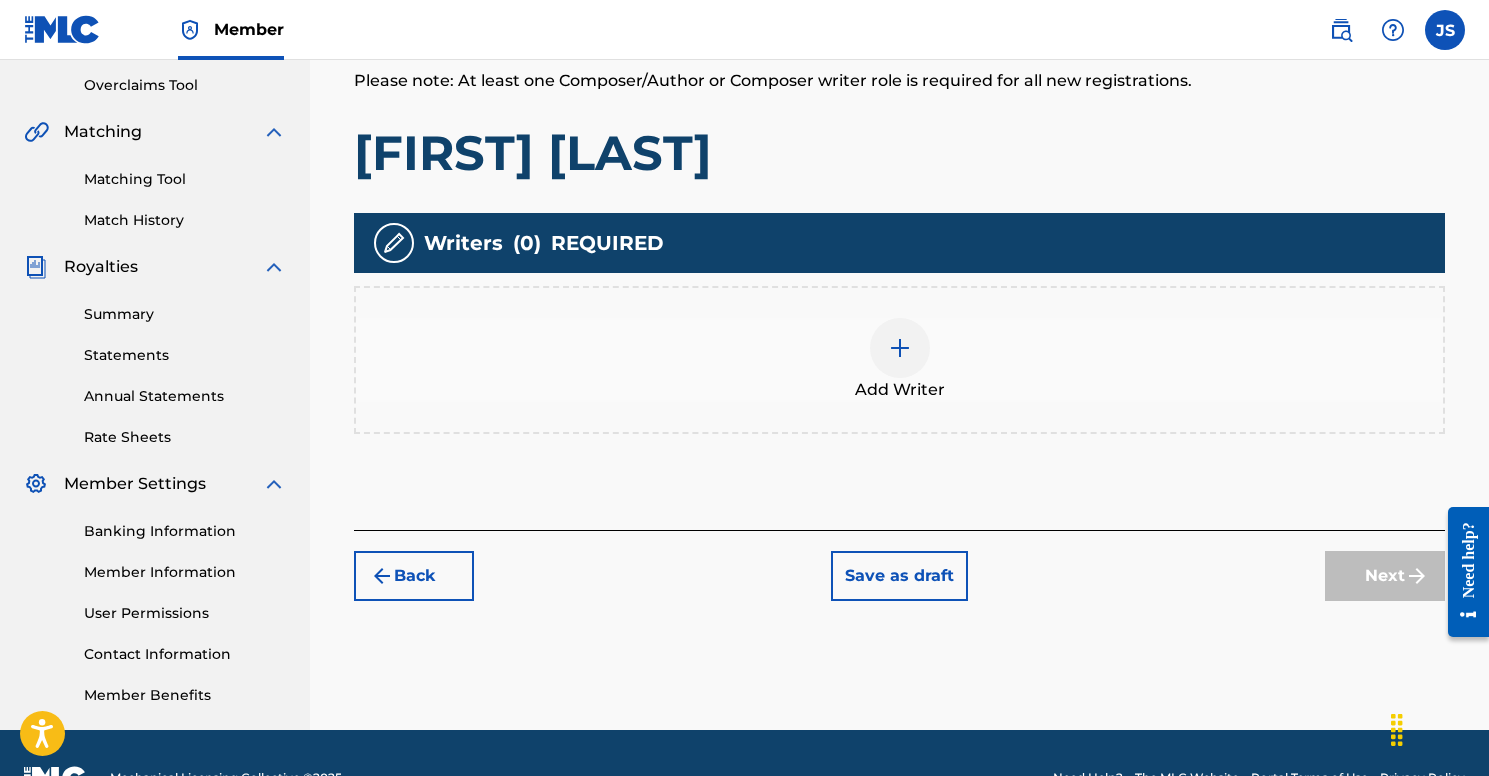 click at bounding box center (900, 348) 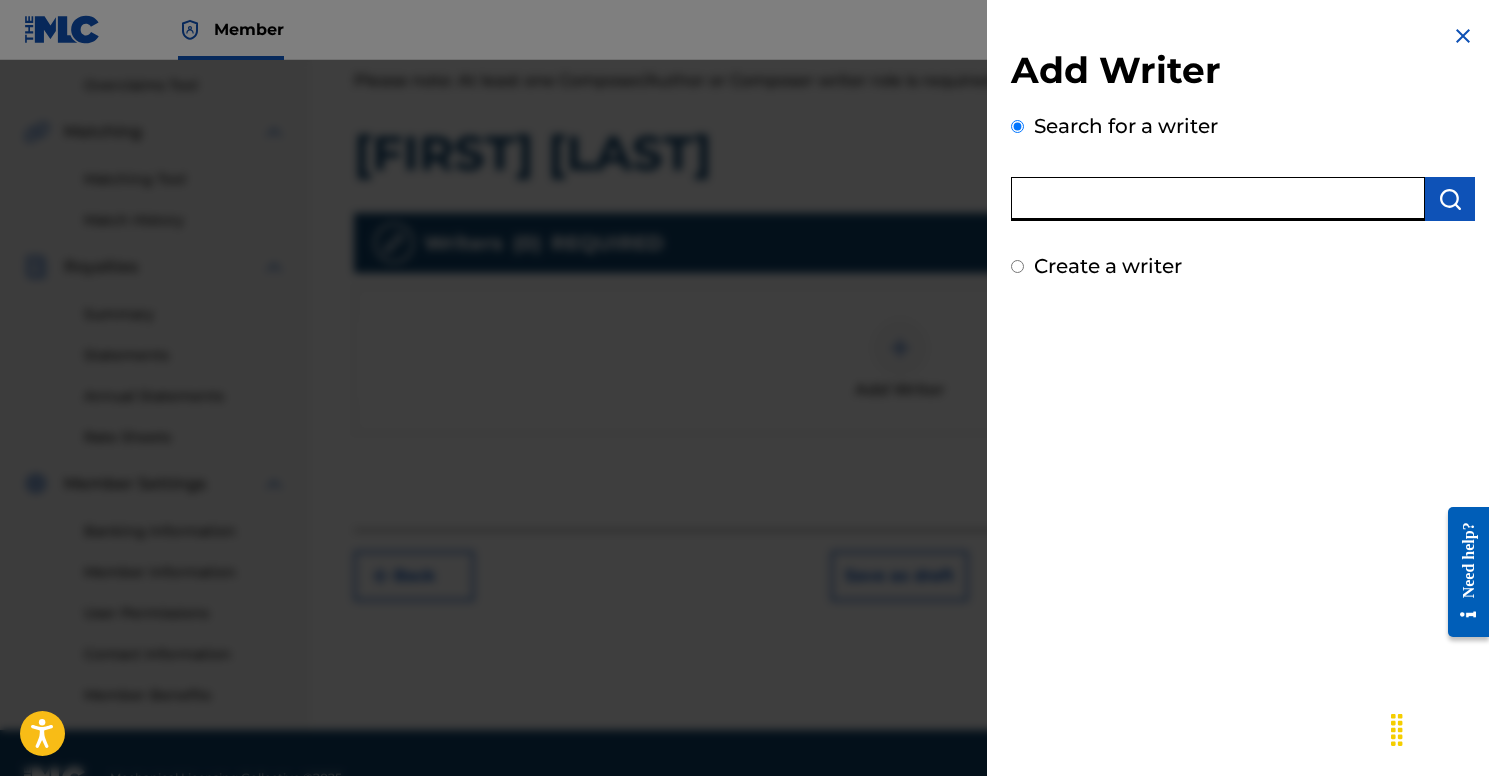 click at bounding box center [1218, 199] 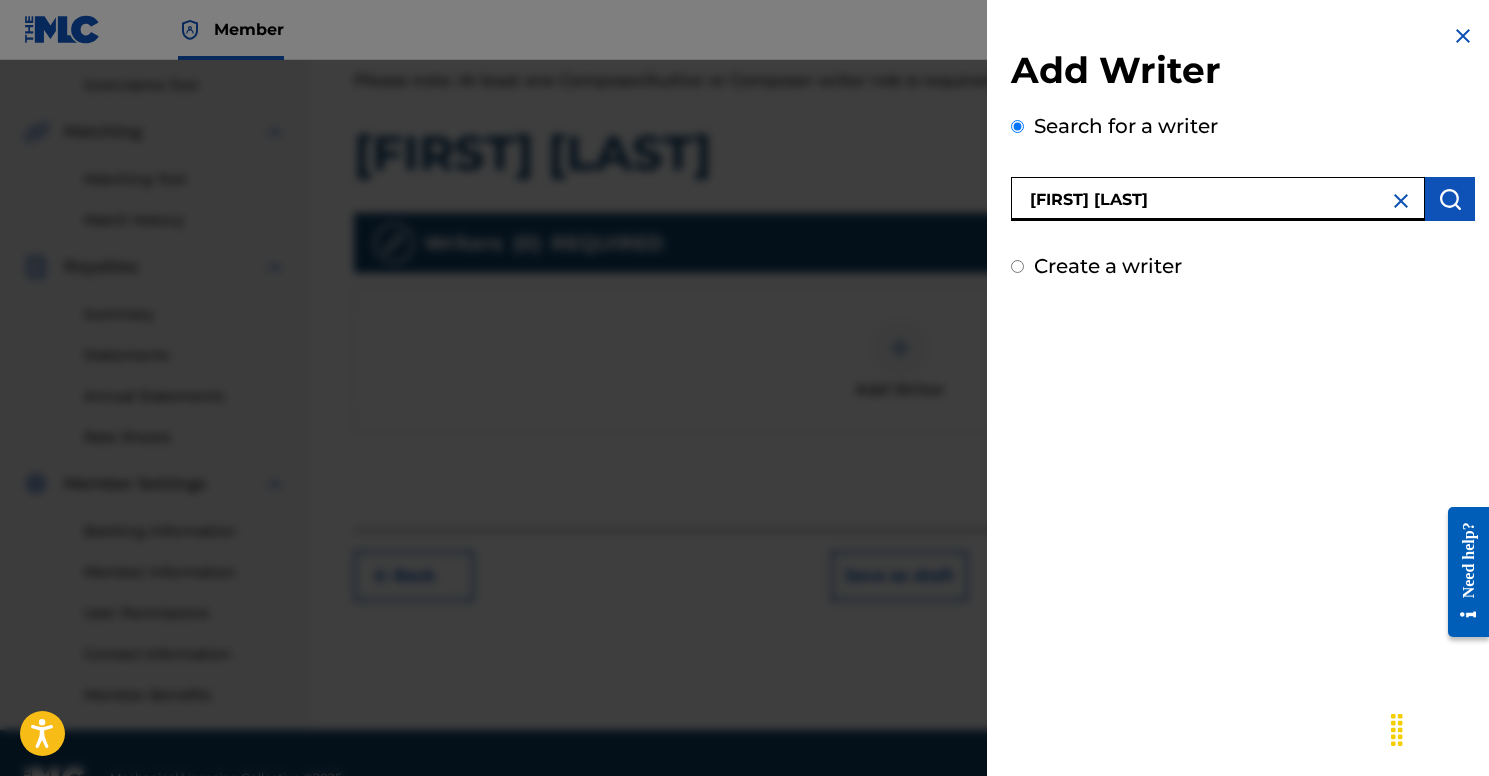 type on "[FIRST] [LAST]" 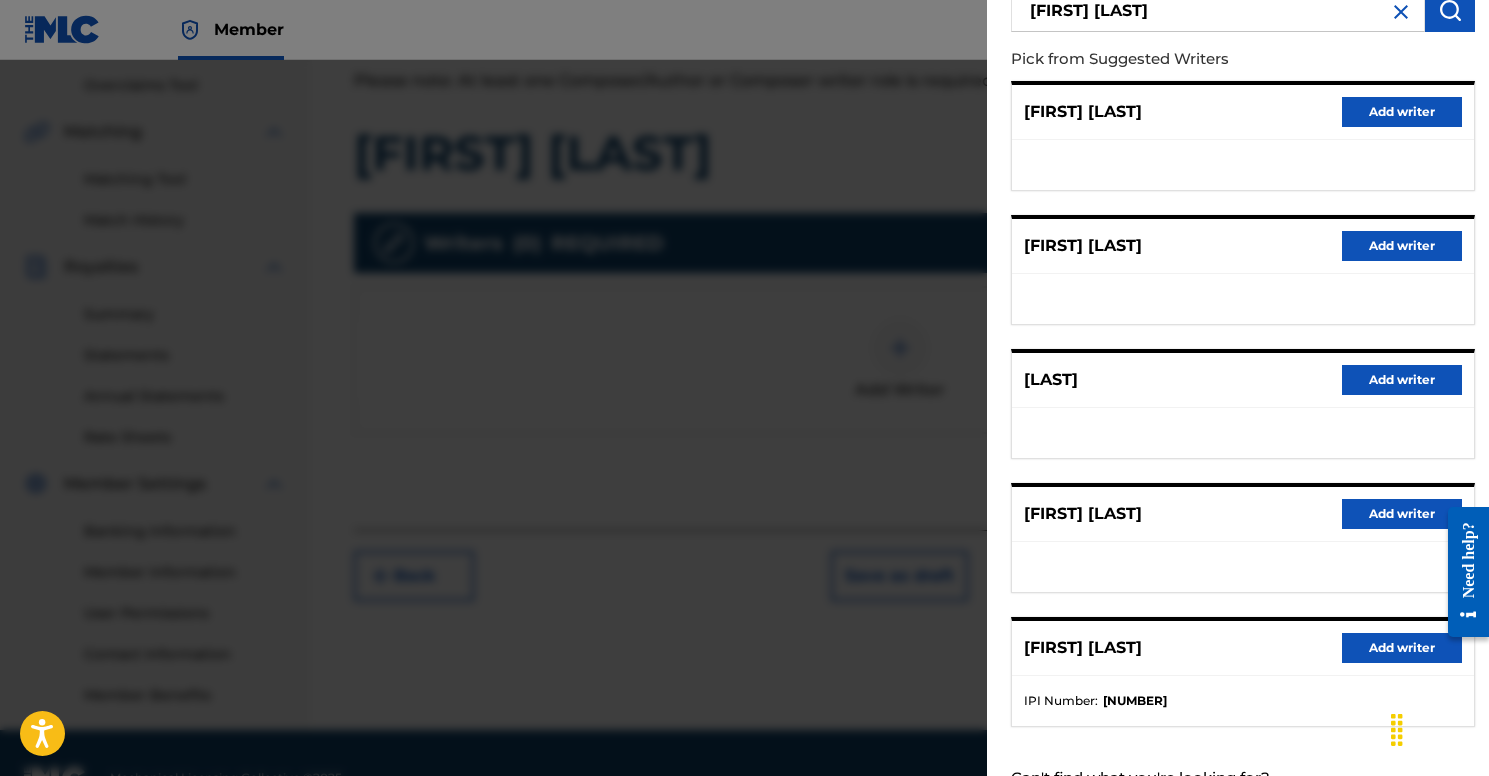 scroll, scrollTop: 266, scrollLeft: 0, axis: vertical 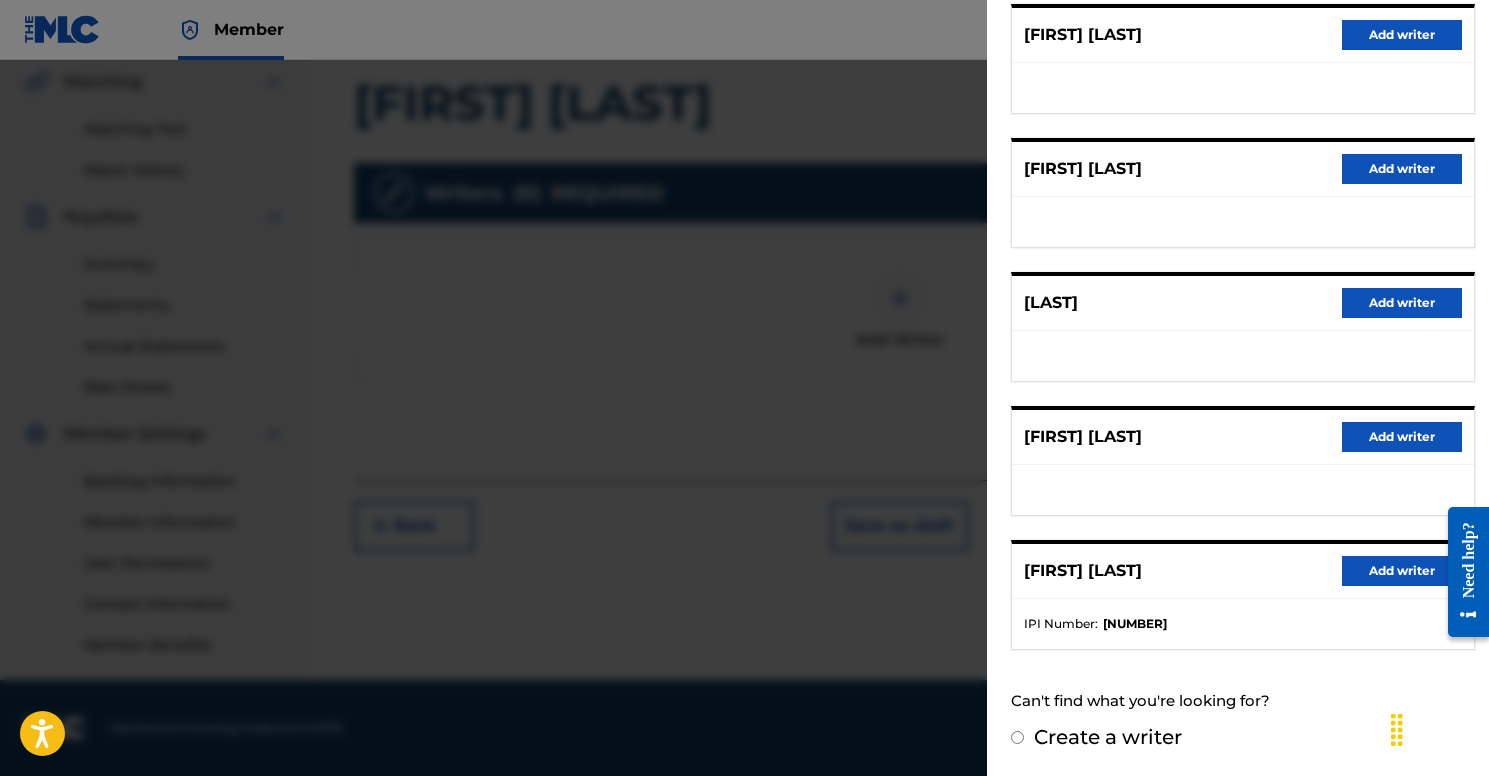 click on "Add writer" at bounding box center (1402, 571) 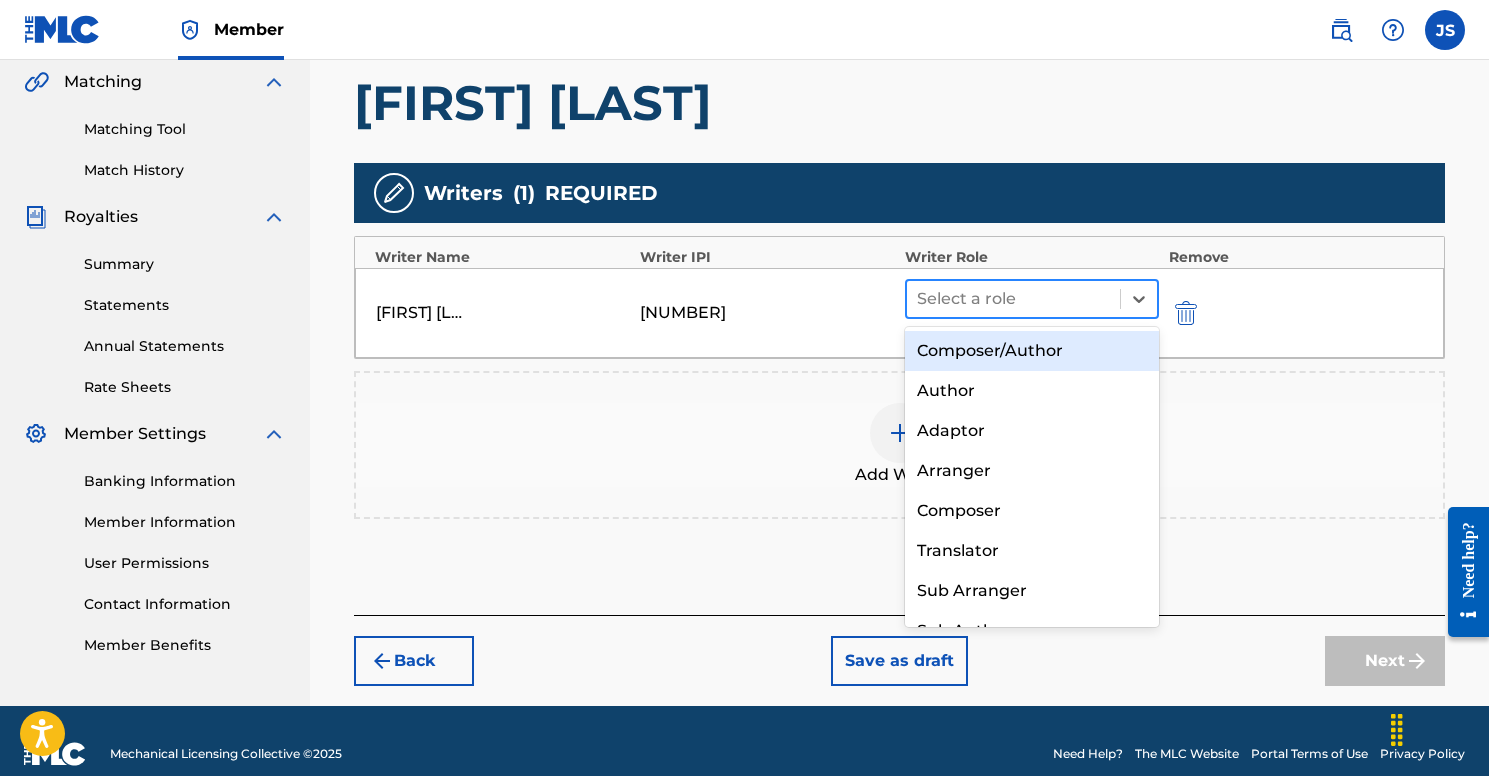 click at bounding box center (1013, 299) 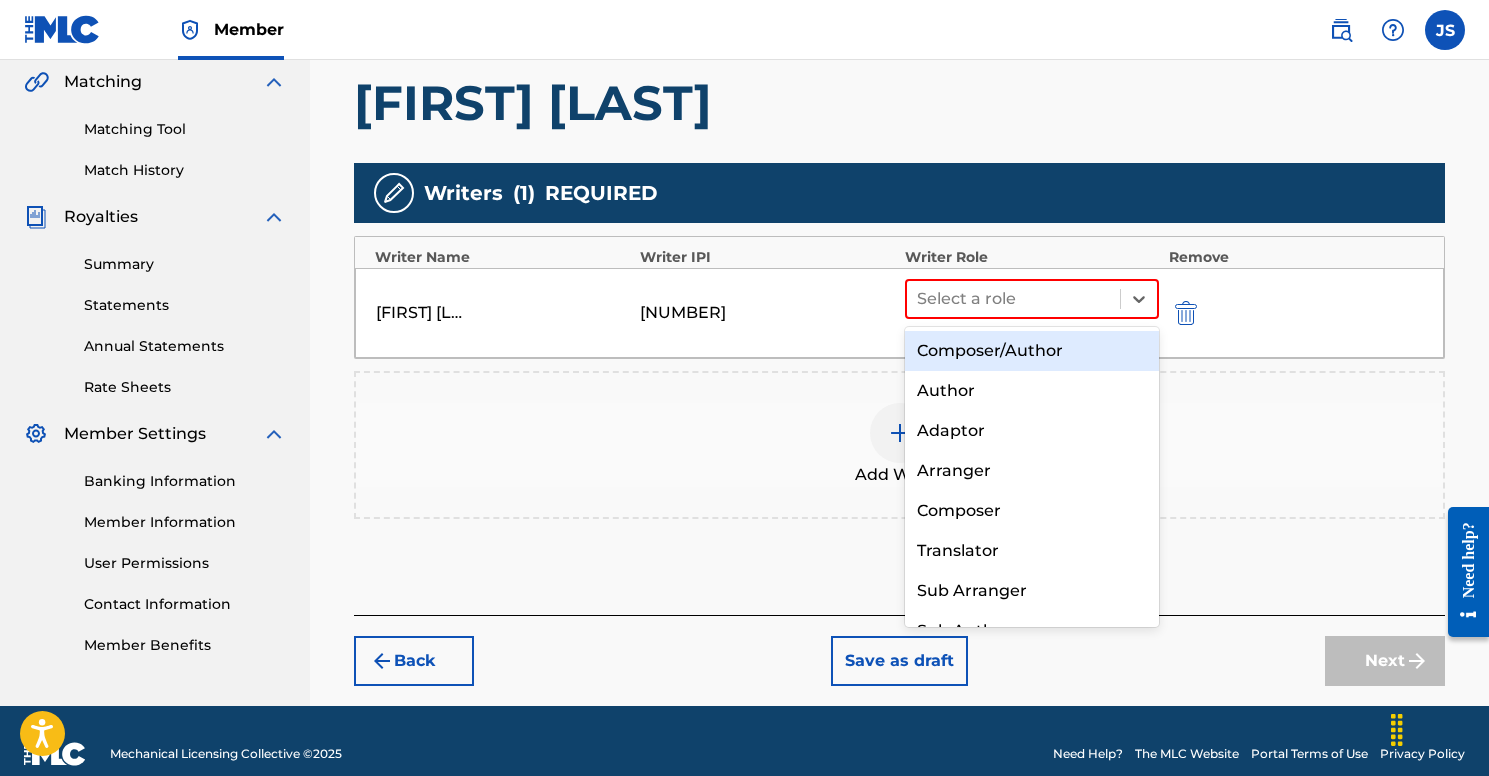 click on "Composer/Author" at bounding box center (1032, 351) 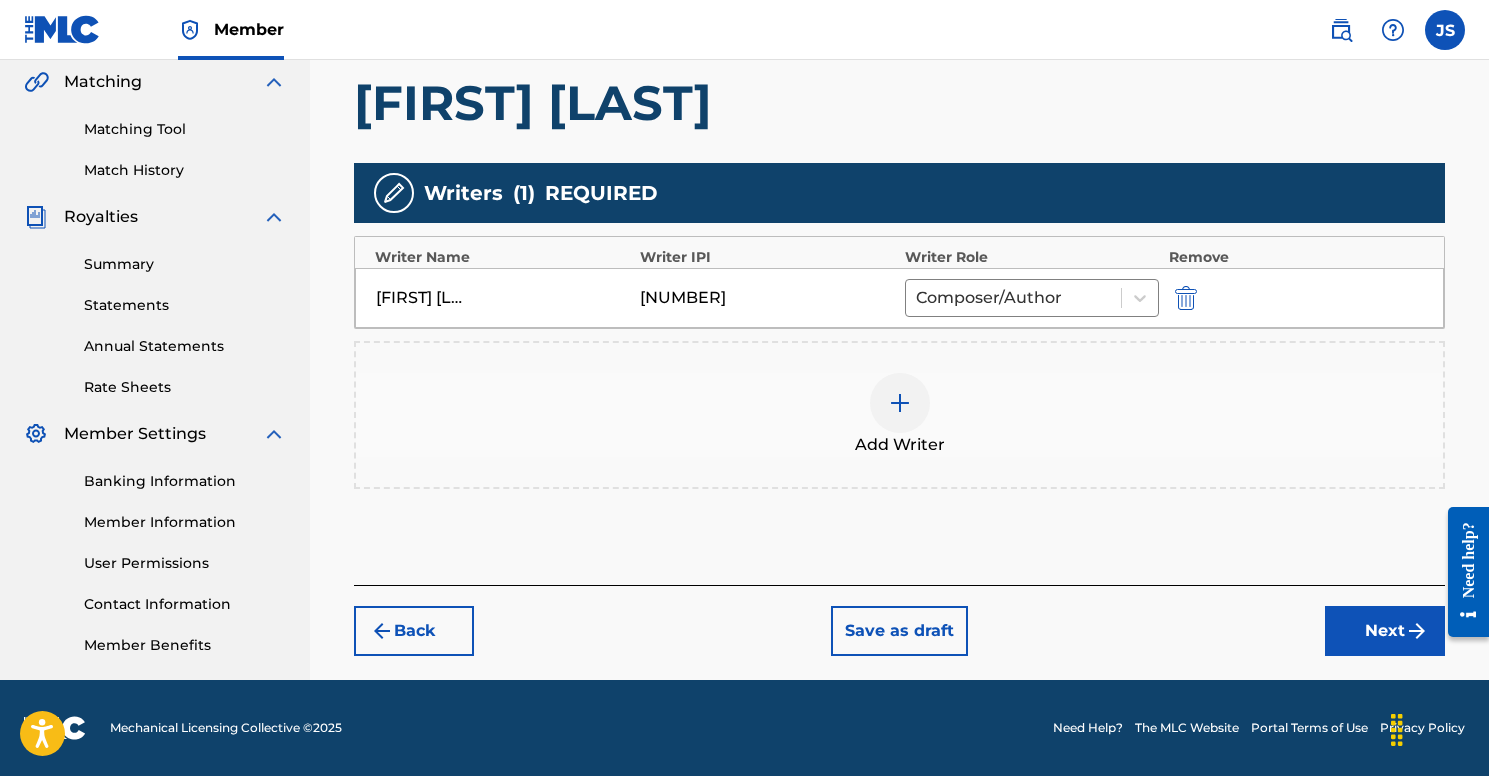 click at bounding box center [1417, 631] 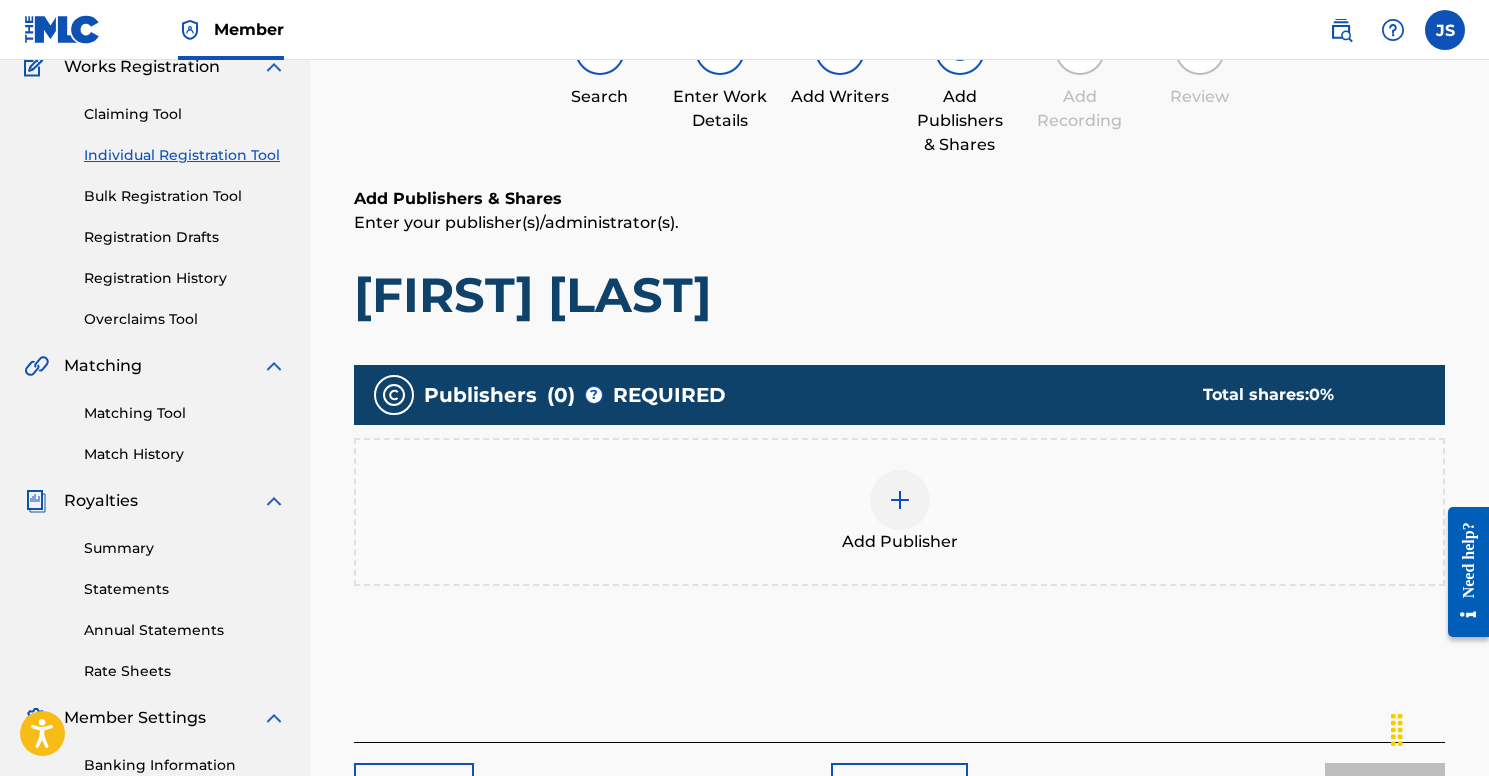 scroll, scrollTop: 90, scrollLeft: 0, axis: vertical 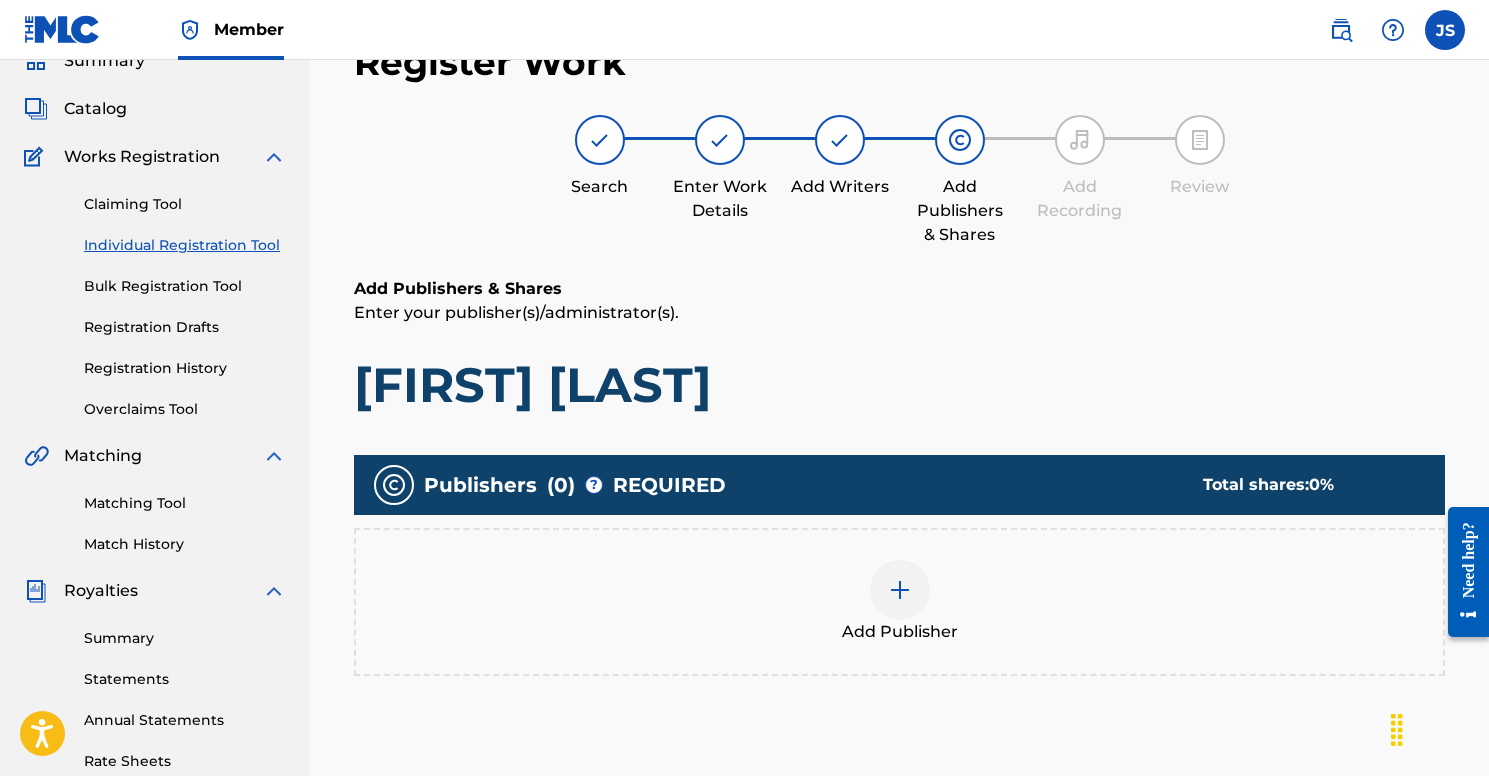 click at bounding box center (900, 590) 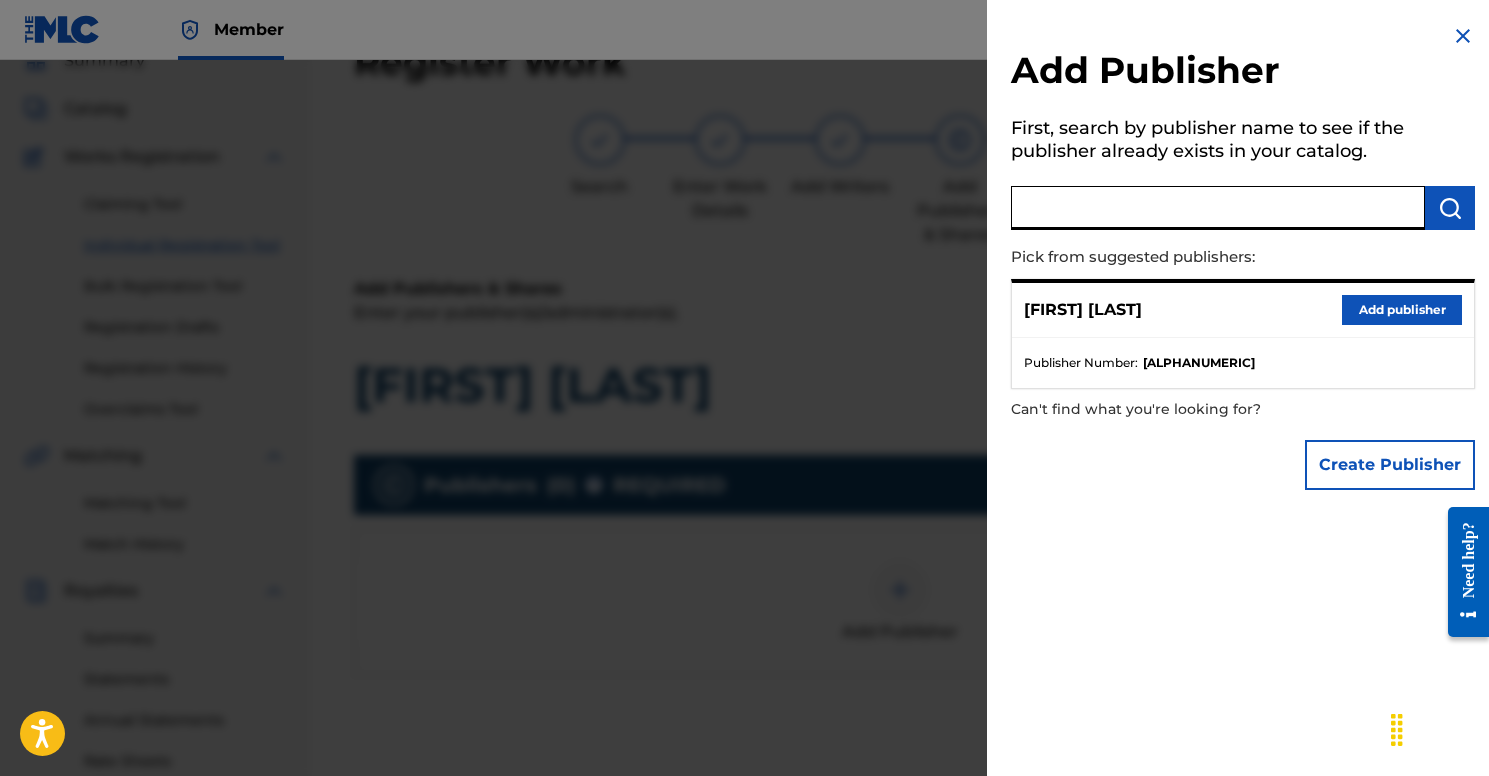 click at bounding box center [1218, 208] 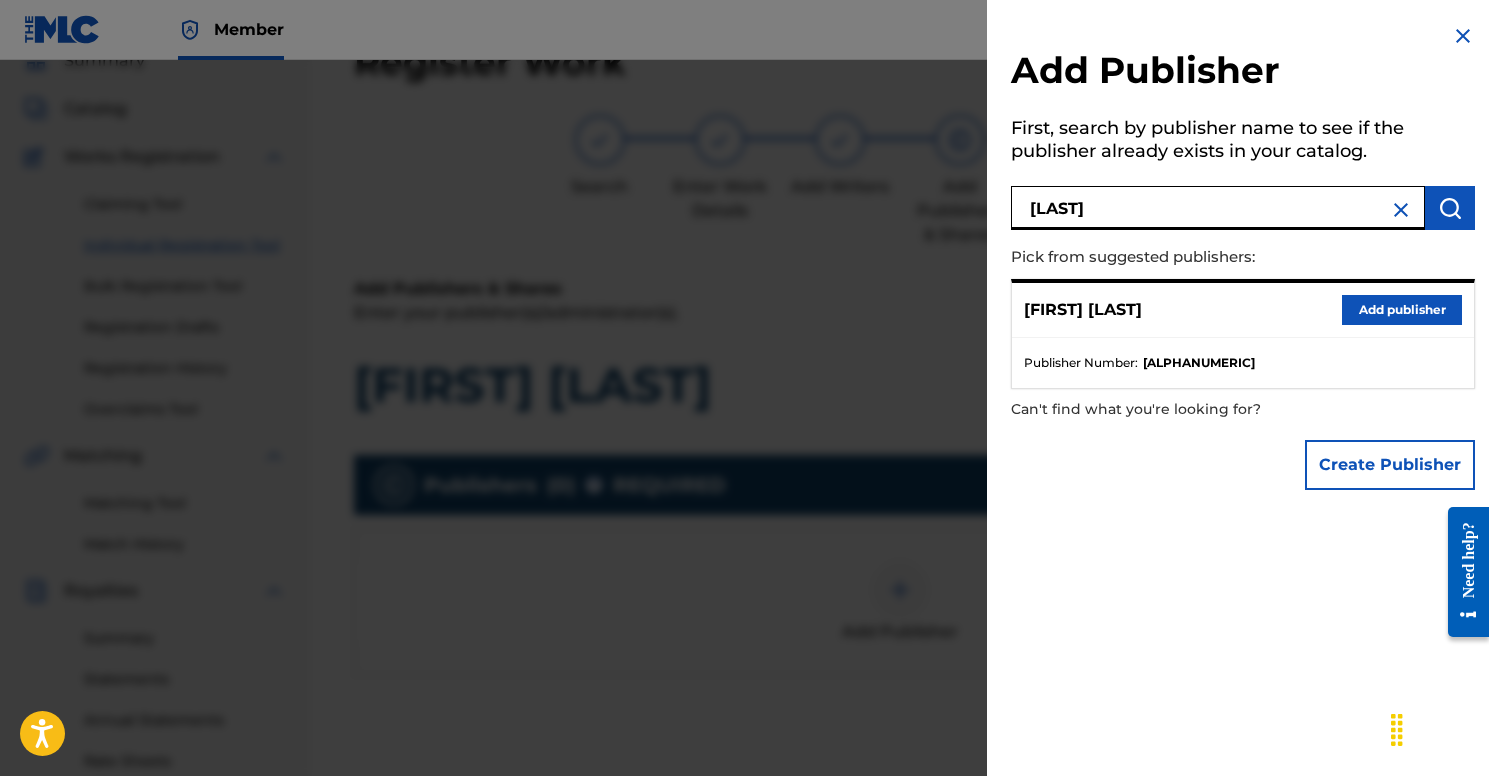 type on "[LAST]" 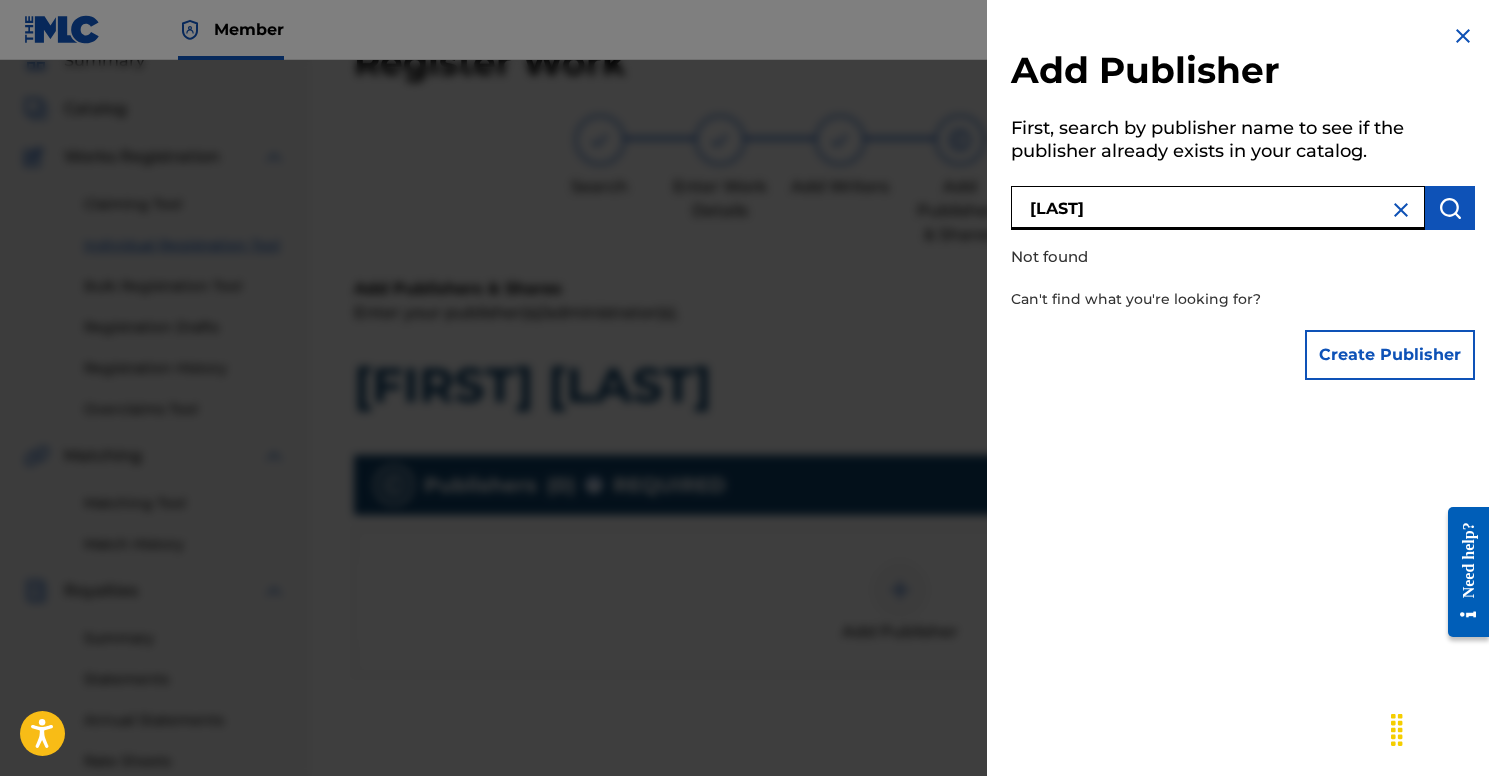 click on "[LAST]" at bounding box center [1218, 208] 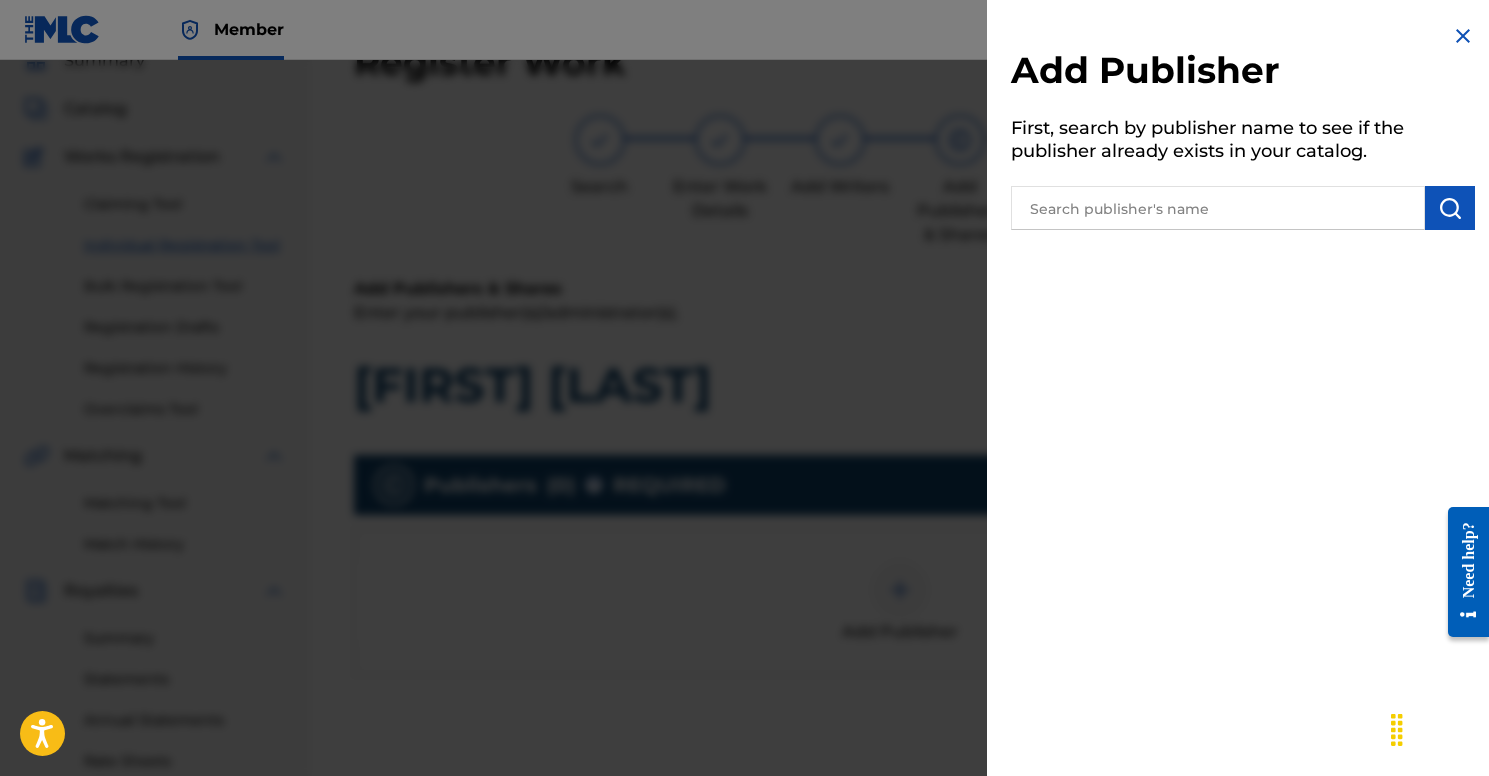 click at bounding box center (1218, 208) 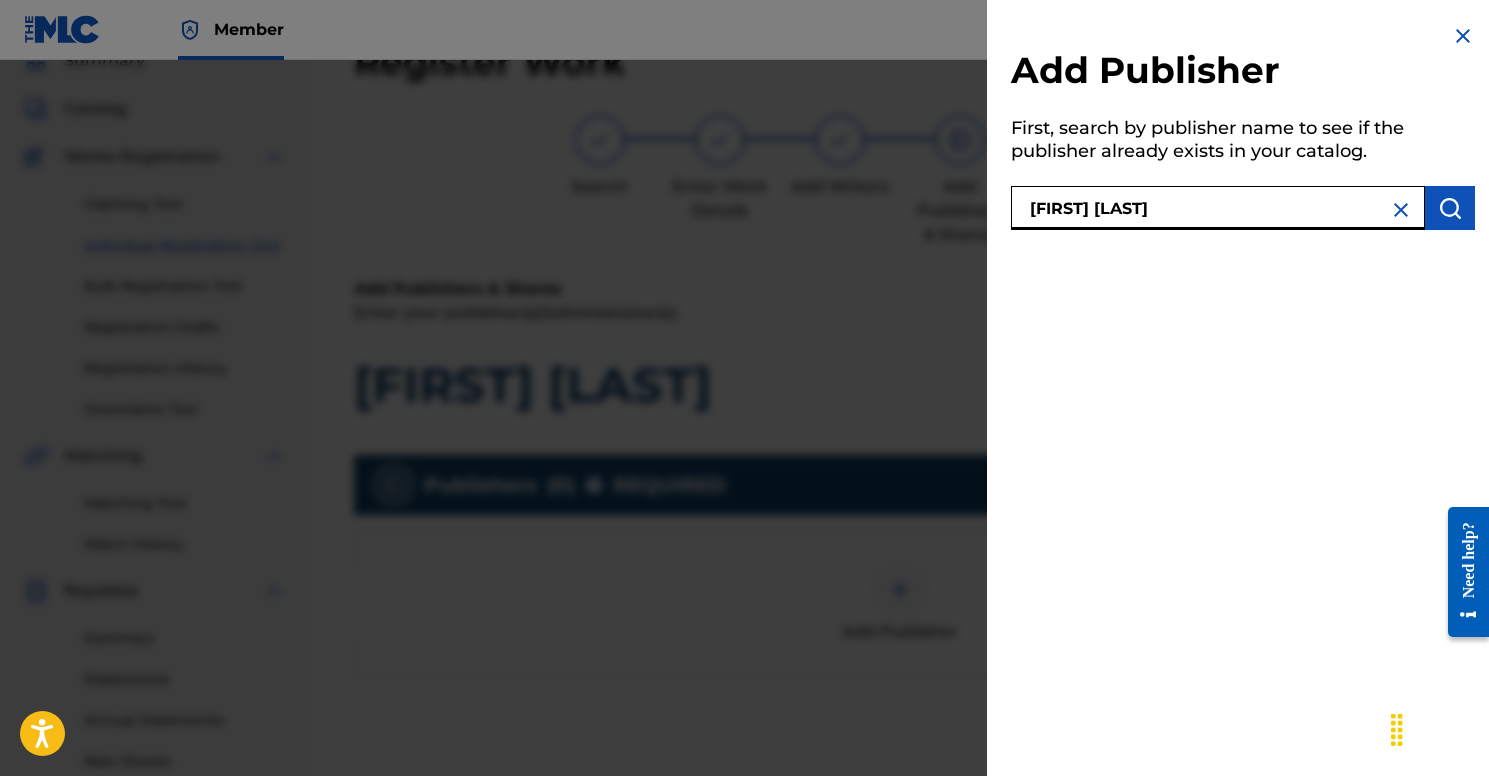 type on "[FIRST] [LAST]" 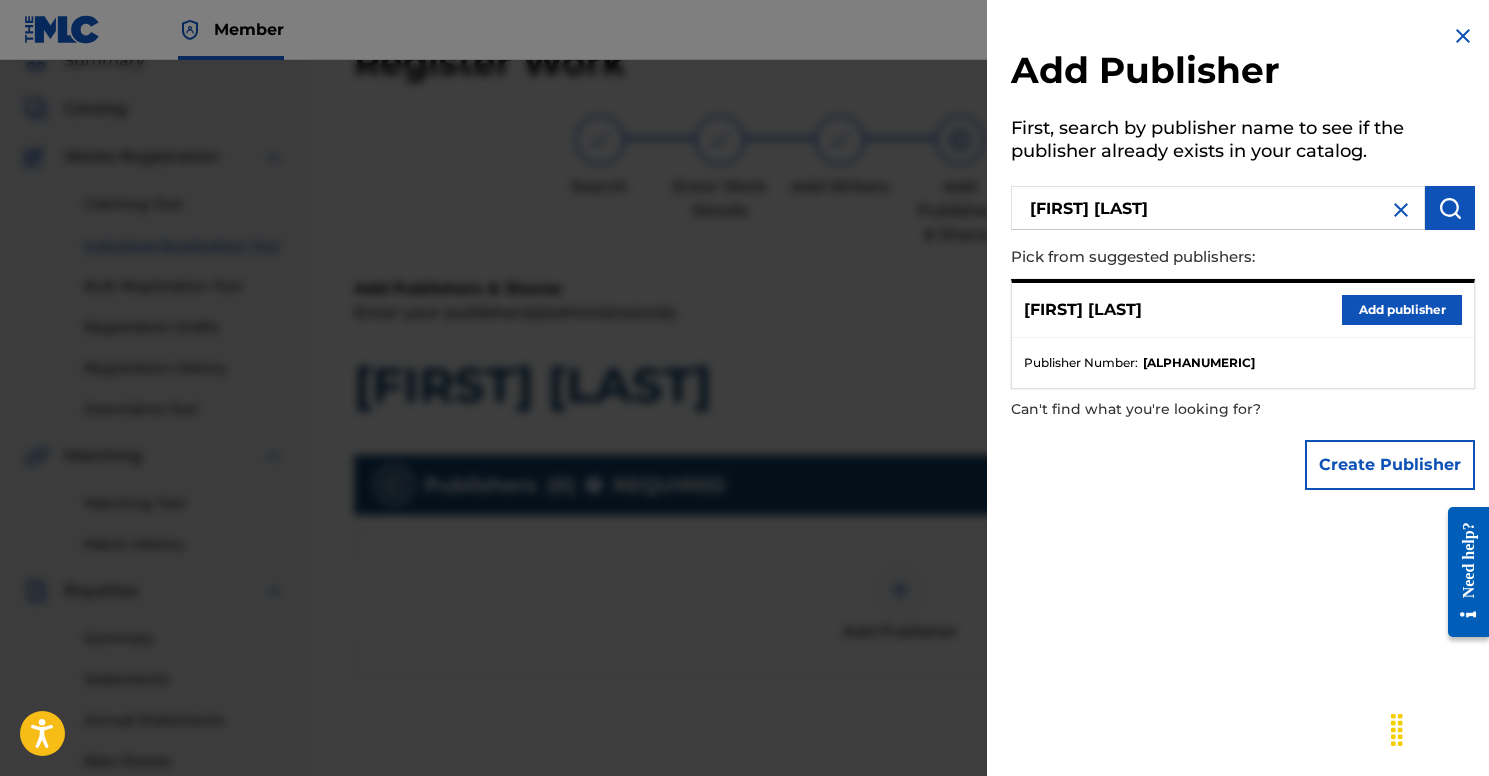 click on "Add publisher" at bounding box center (1402, 310) 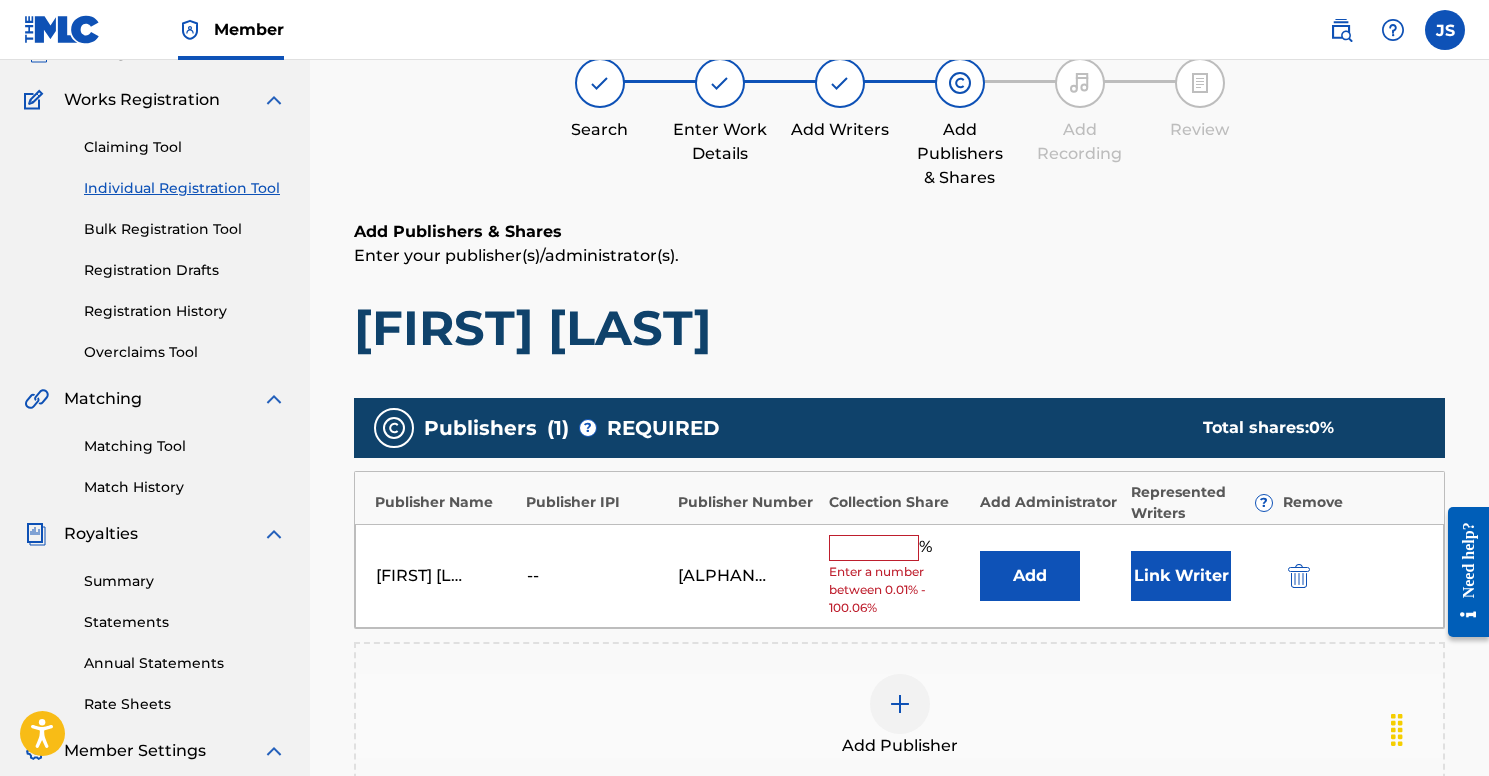 scroll, scrollTop: 151, scrollLeft: 0, axis: vertical 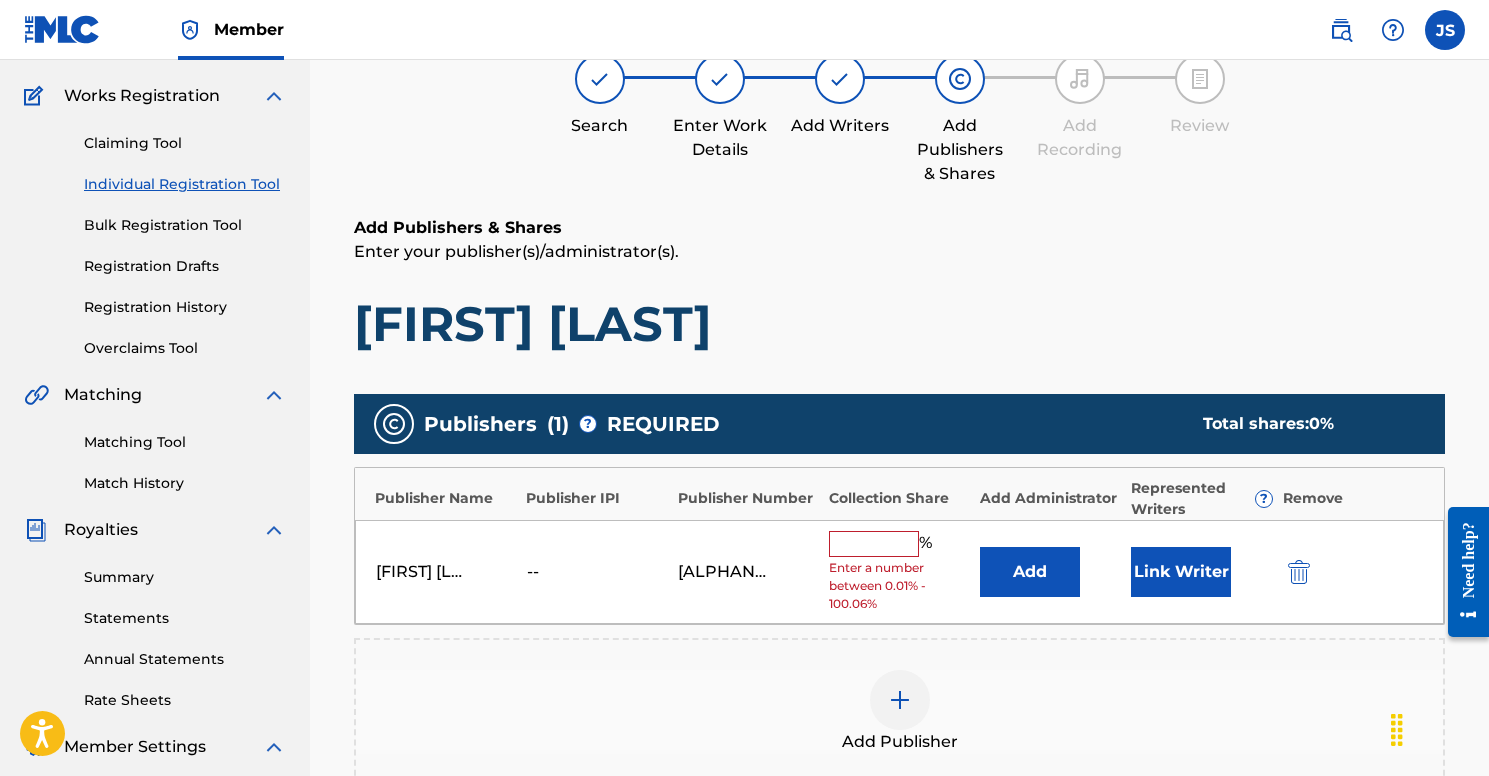click at bounding box center [874, 544] 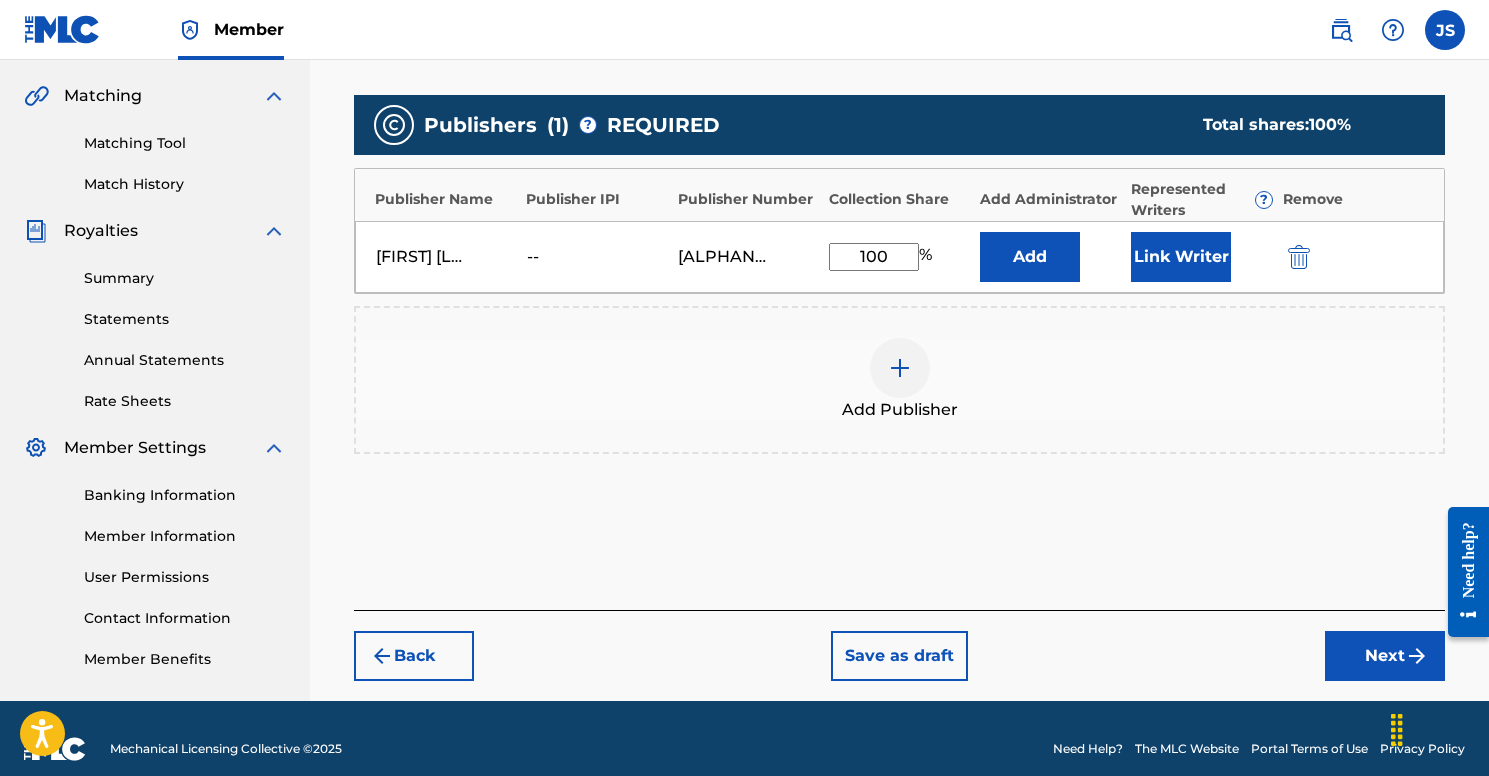 scroll, scrollTop: 458, scrollLeft: 0, axis: vertical 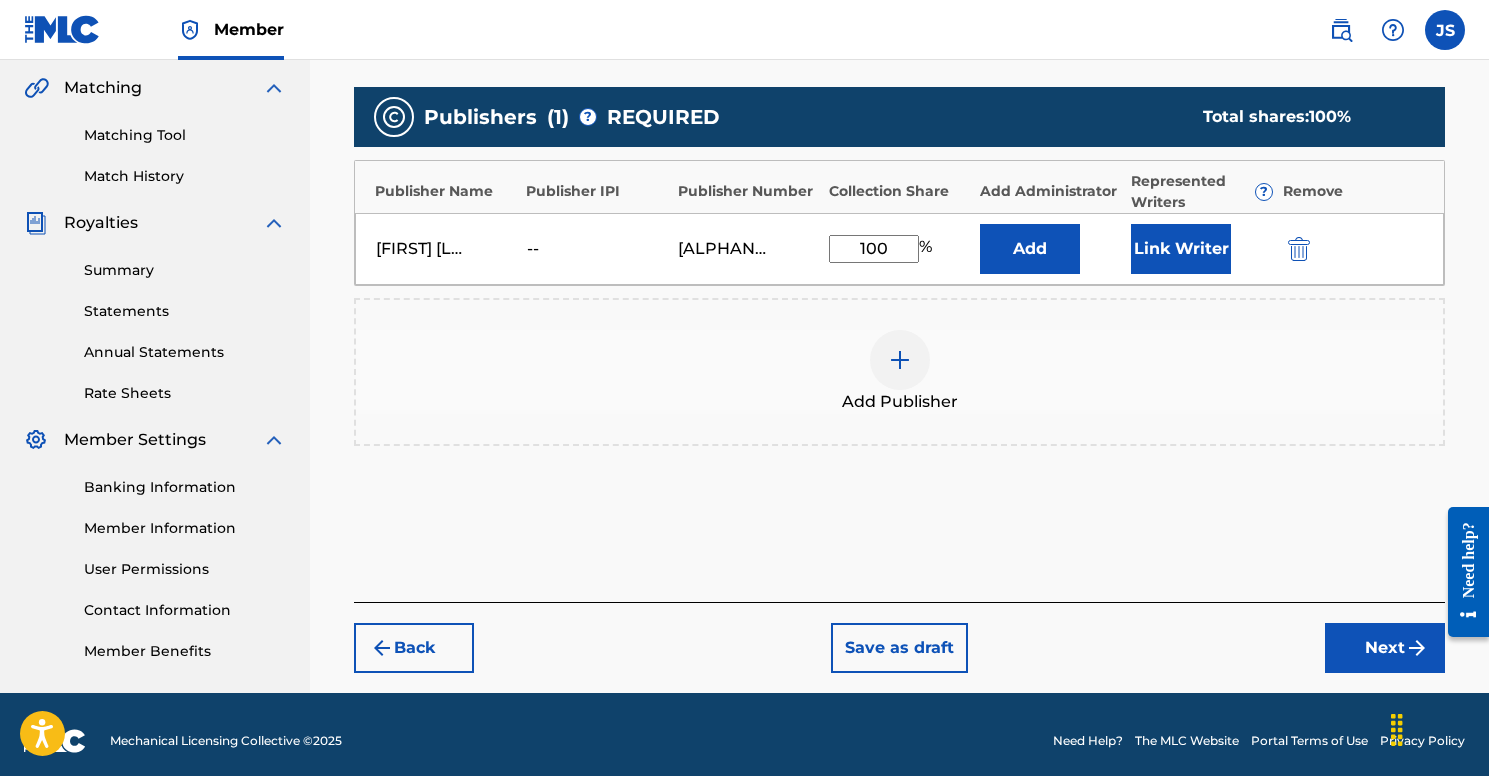 type on "100" 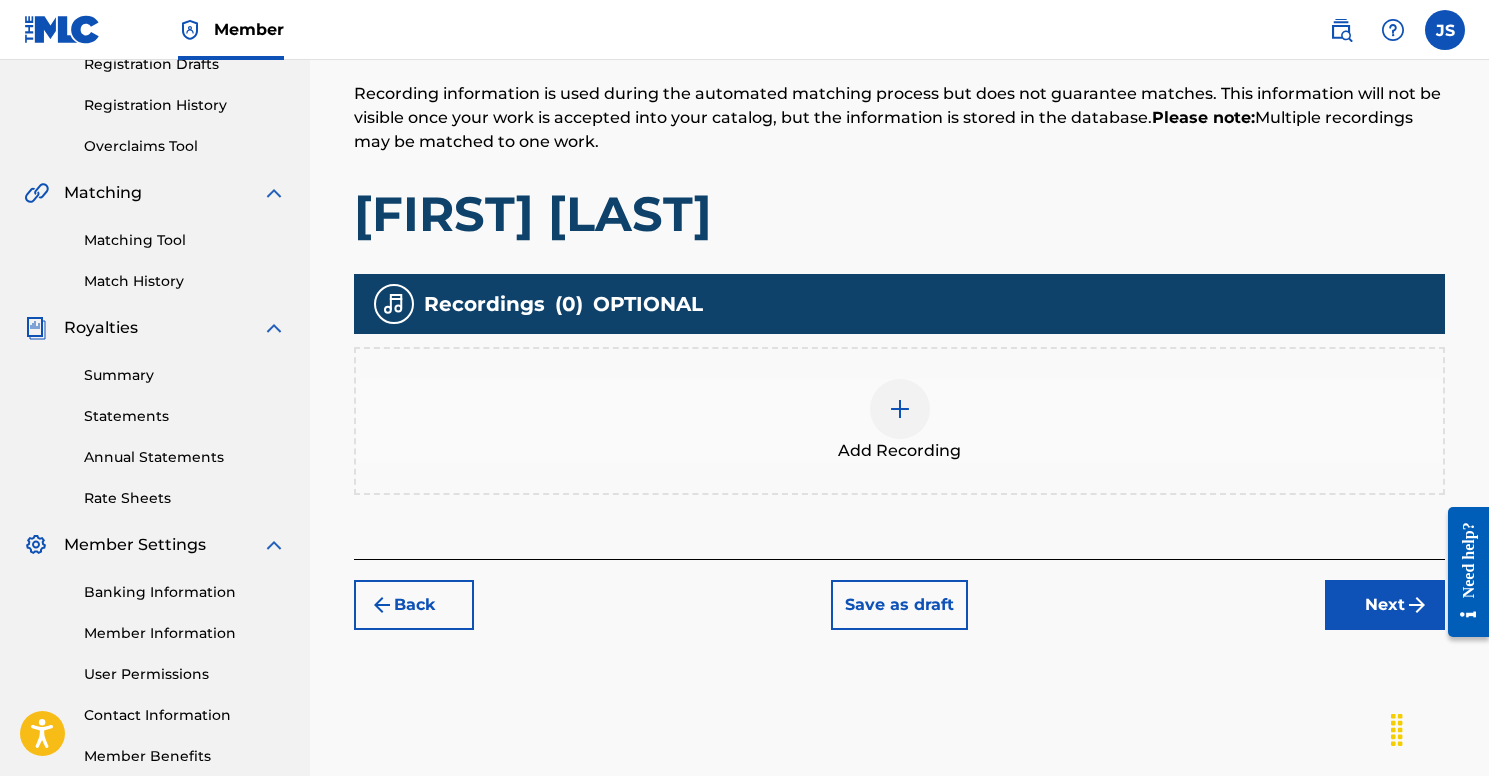 click on "Next" at bounding box center [1385, 605] 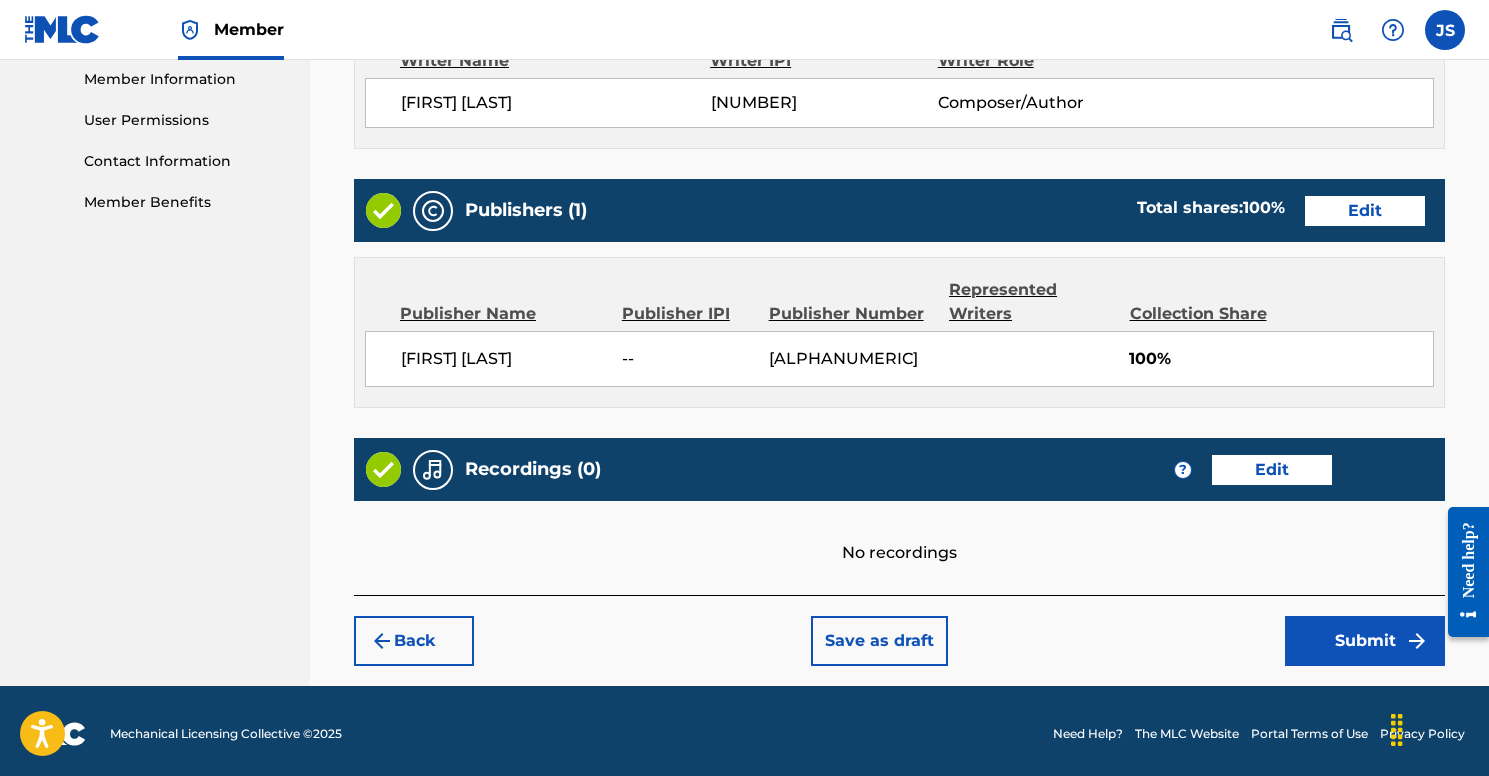 scroll, scrollTop: 912, scrollLeft: 0, axis: vertical 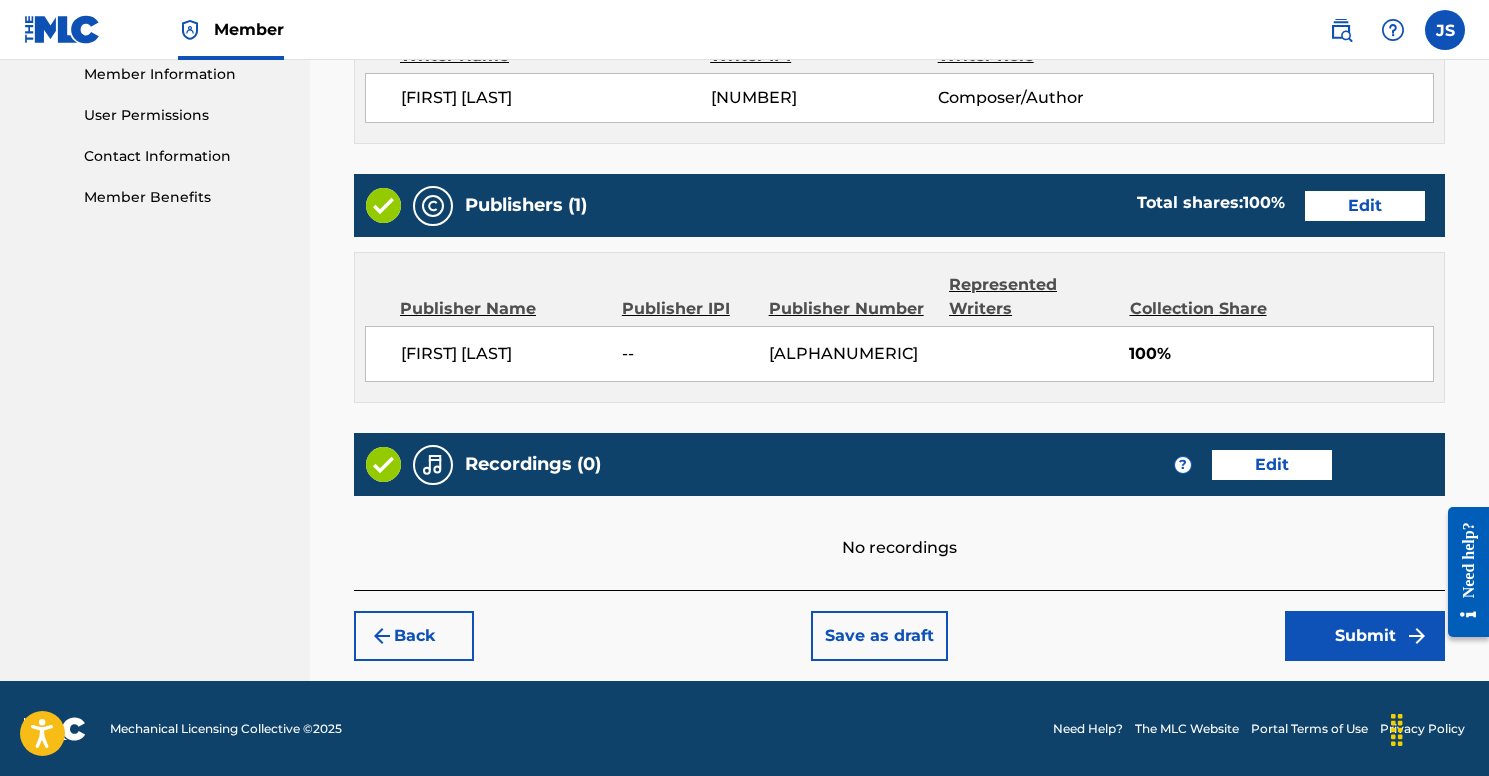 click on "Submit" at bounding box center (1365, 636) 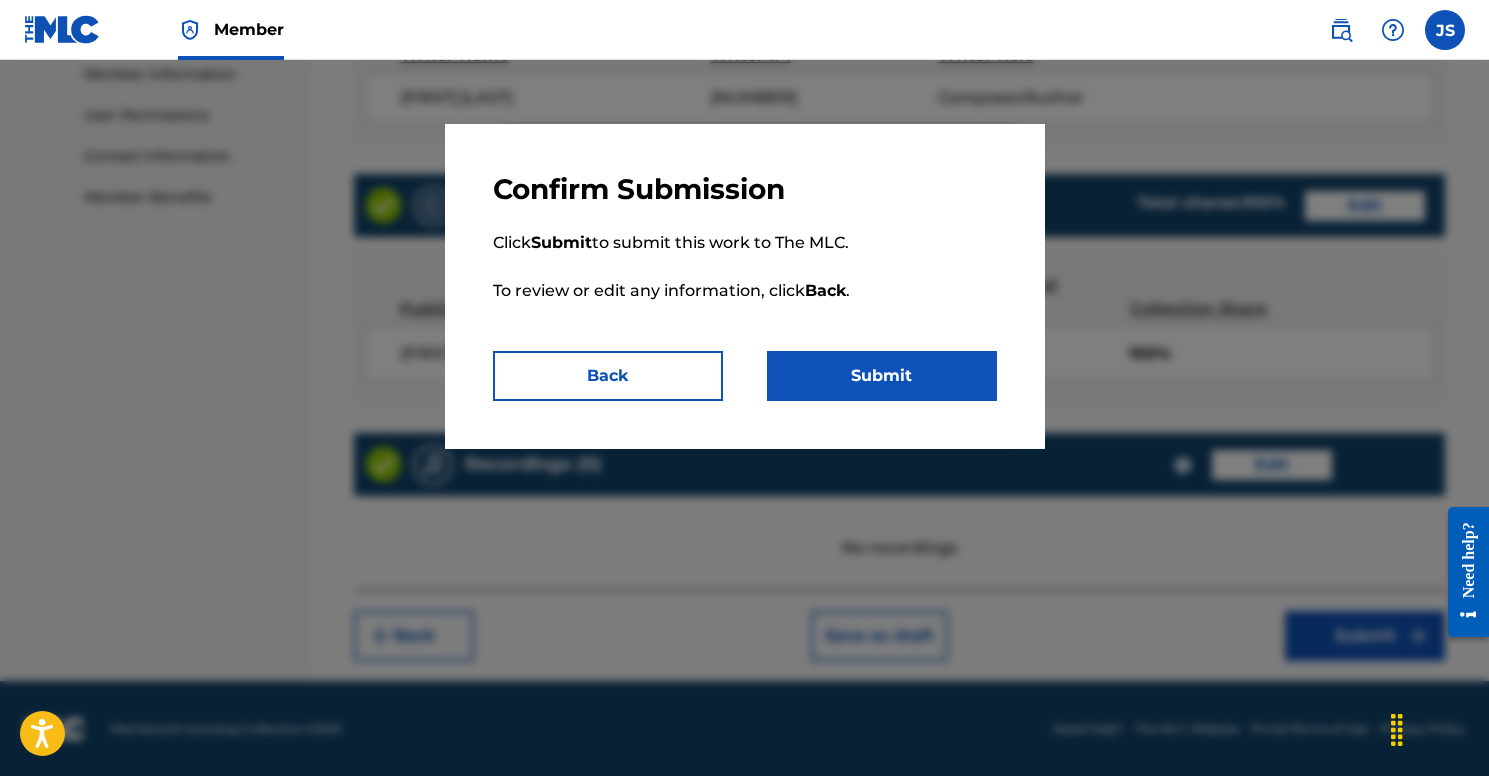 click on "Submit" at bounding box center [882, 376] 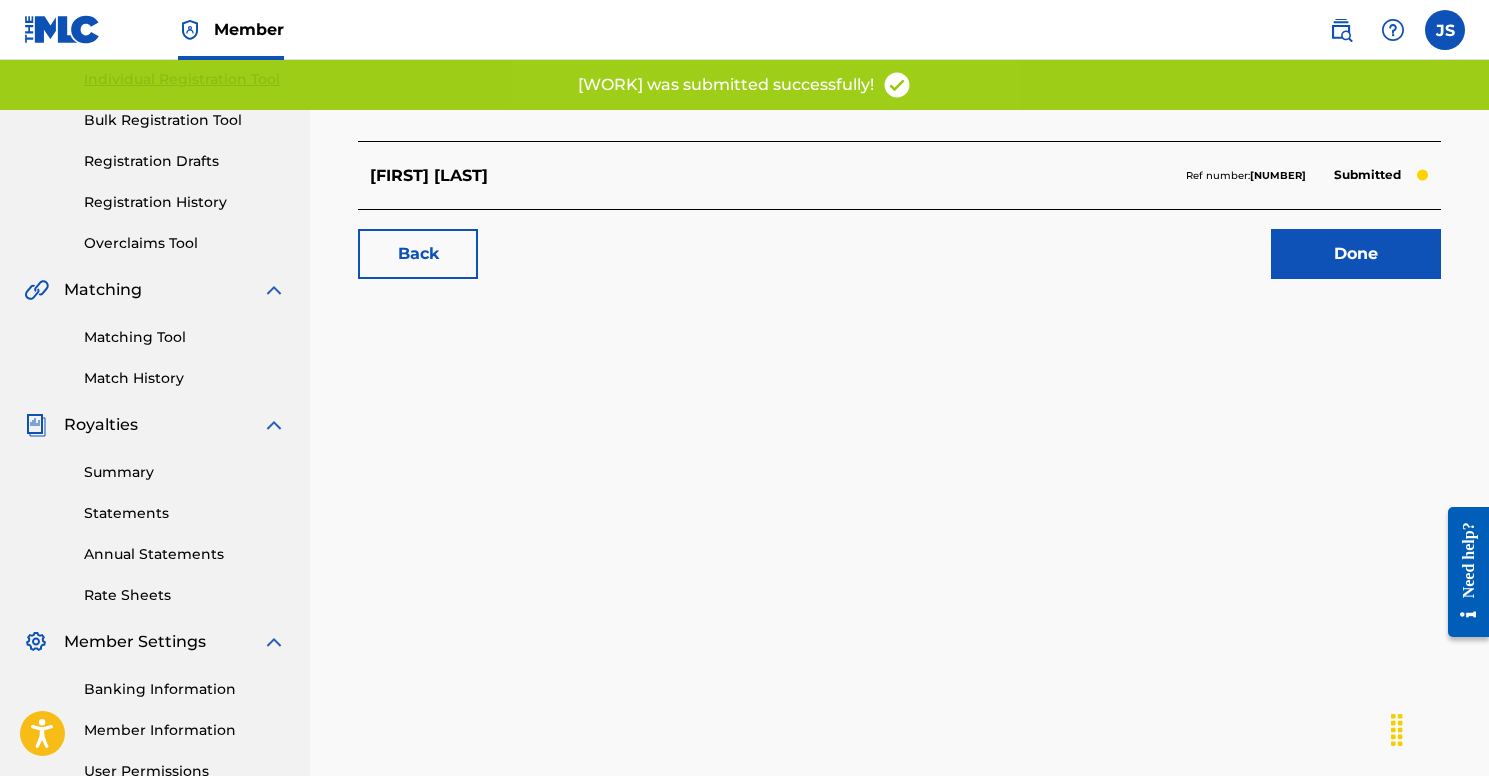 scroll, scrollTop: 260, scrollLeft: 0, axis: vertical 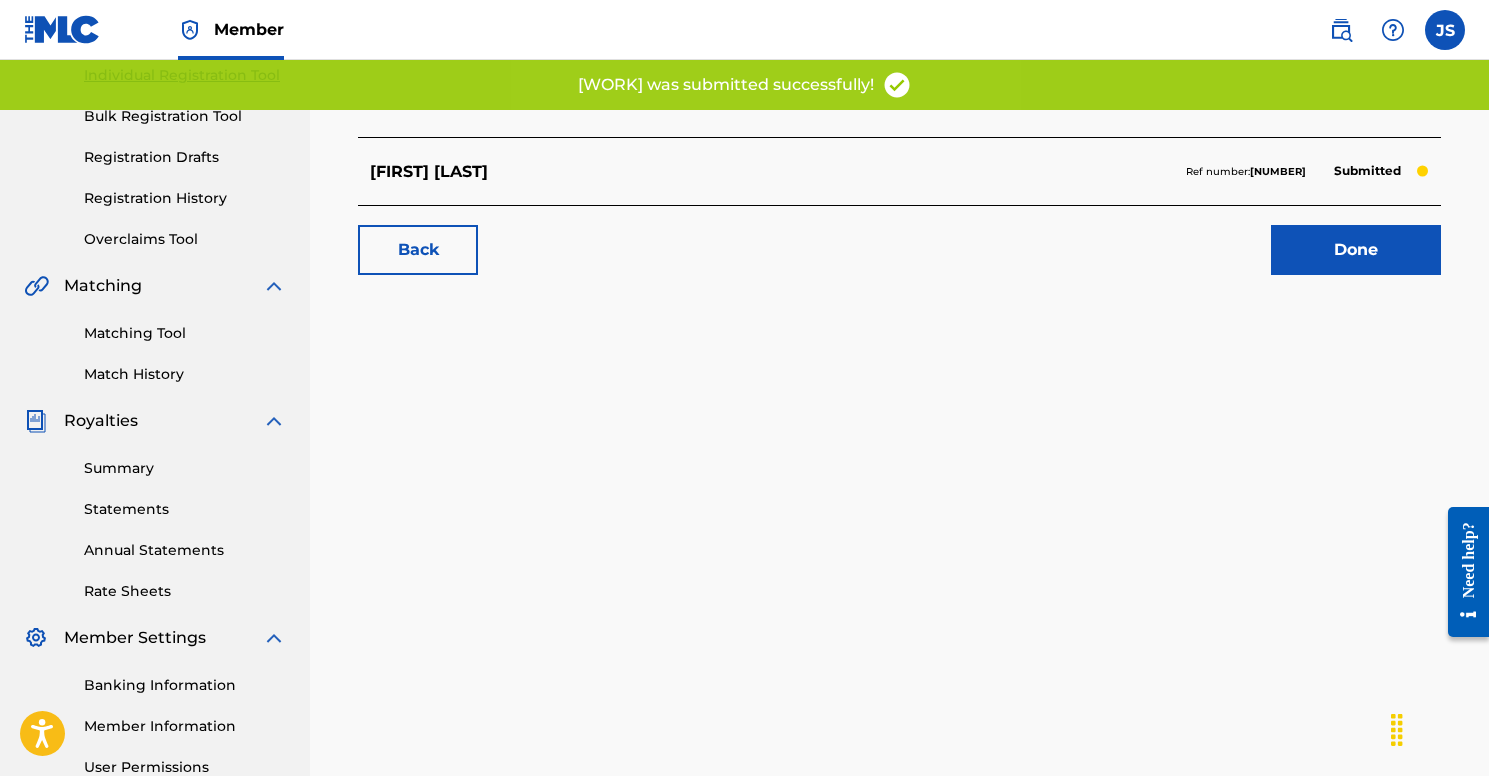 click on "Done" at bounding box center [1356, 250] 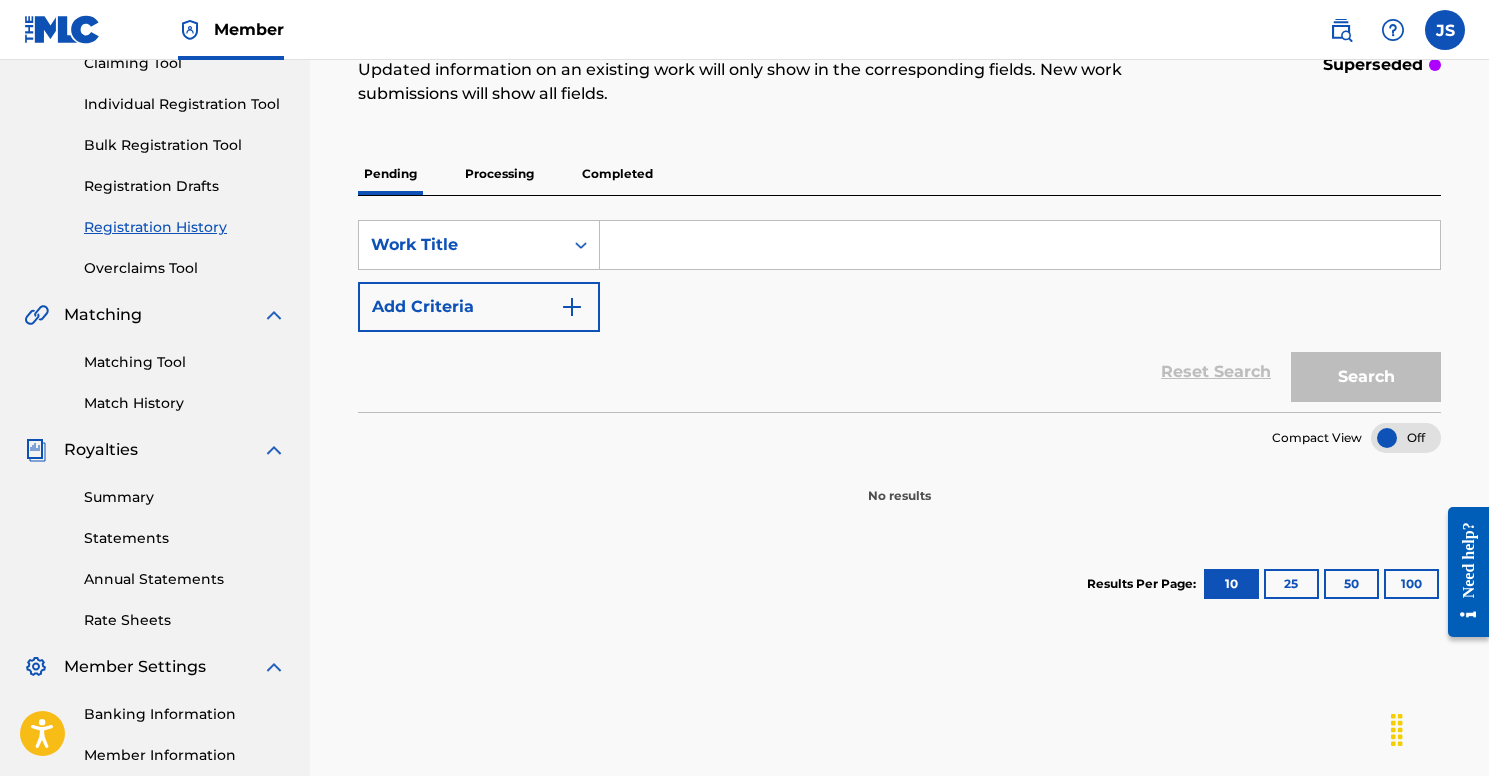 scroll, scrollTop: 210, scrollLeft: 0, axis: vertical 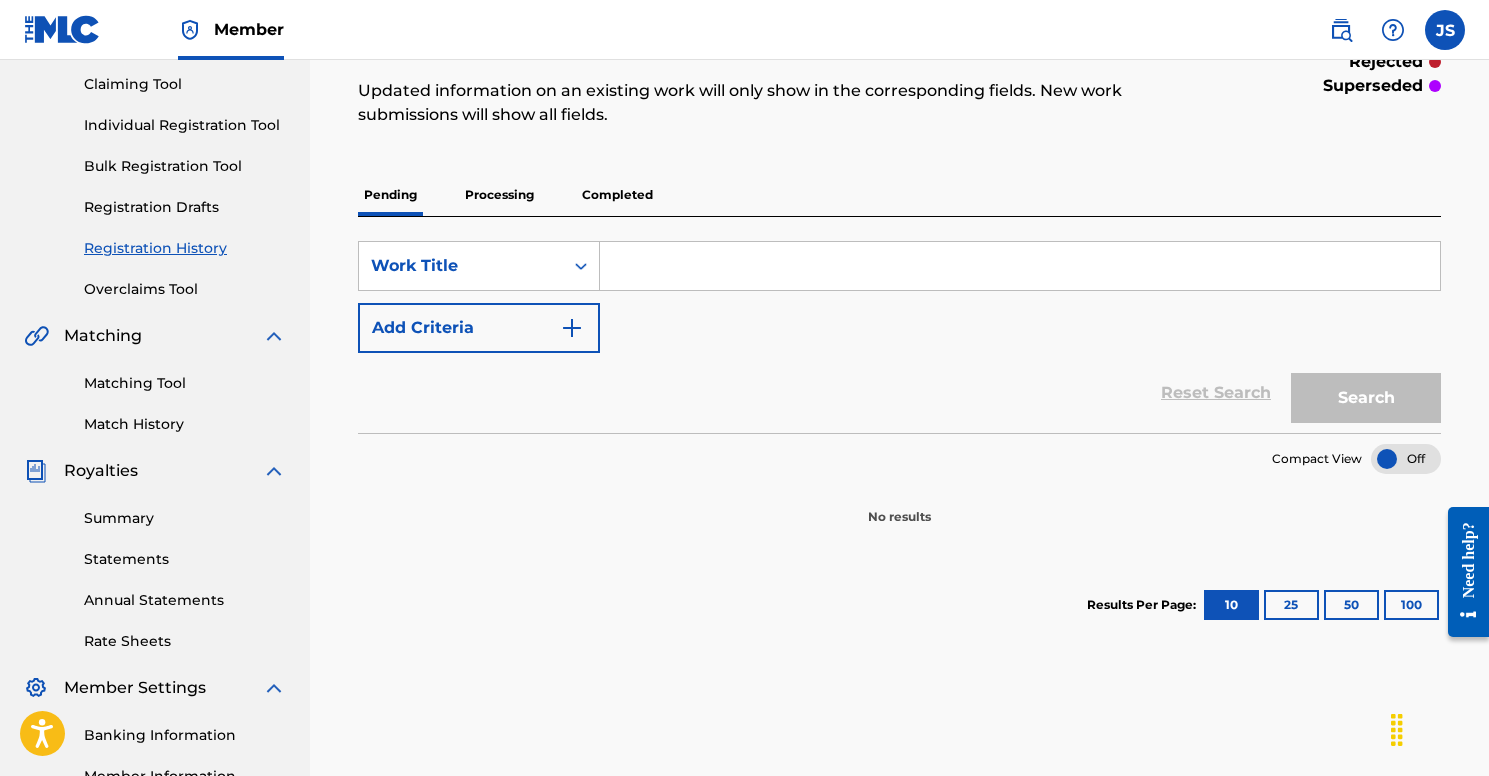 click on "Processing" at bounding box center (499, 195) 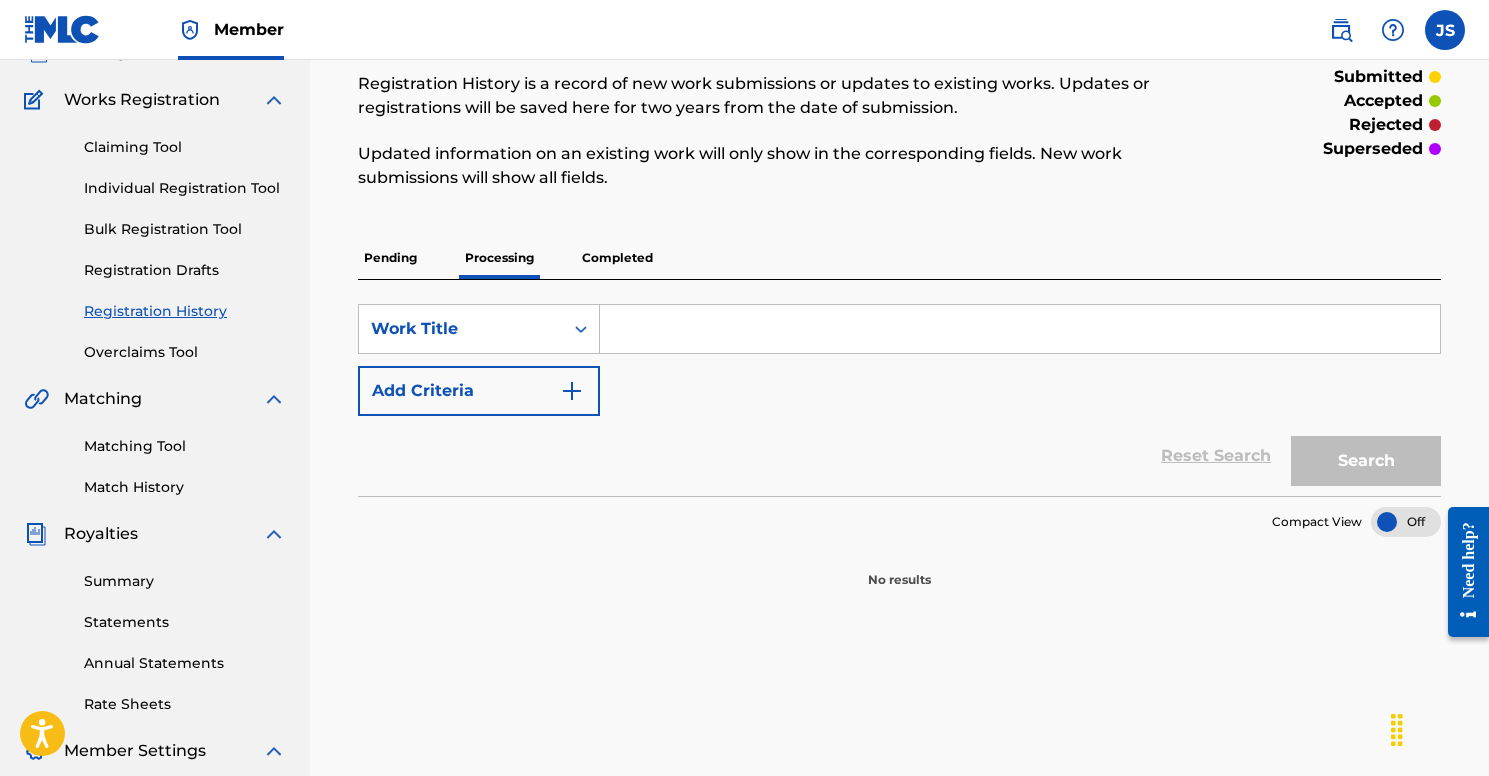 scroll, scrollTop: 111, scrollLeft: 0, axis: vertical 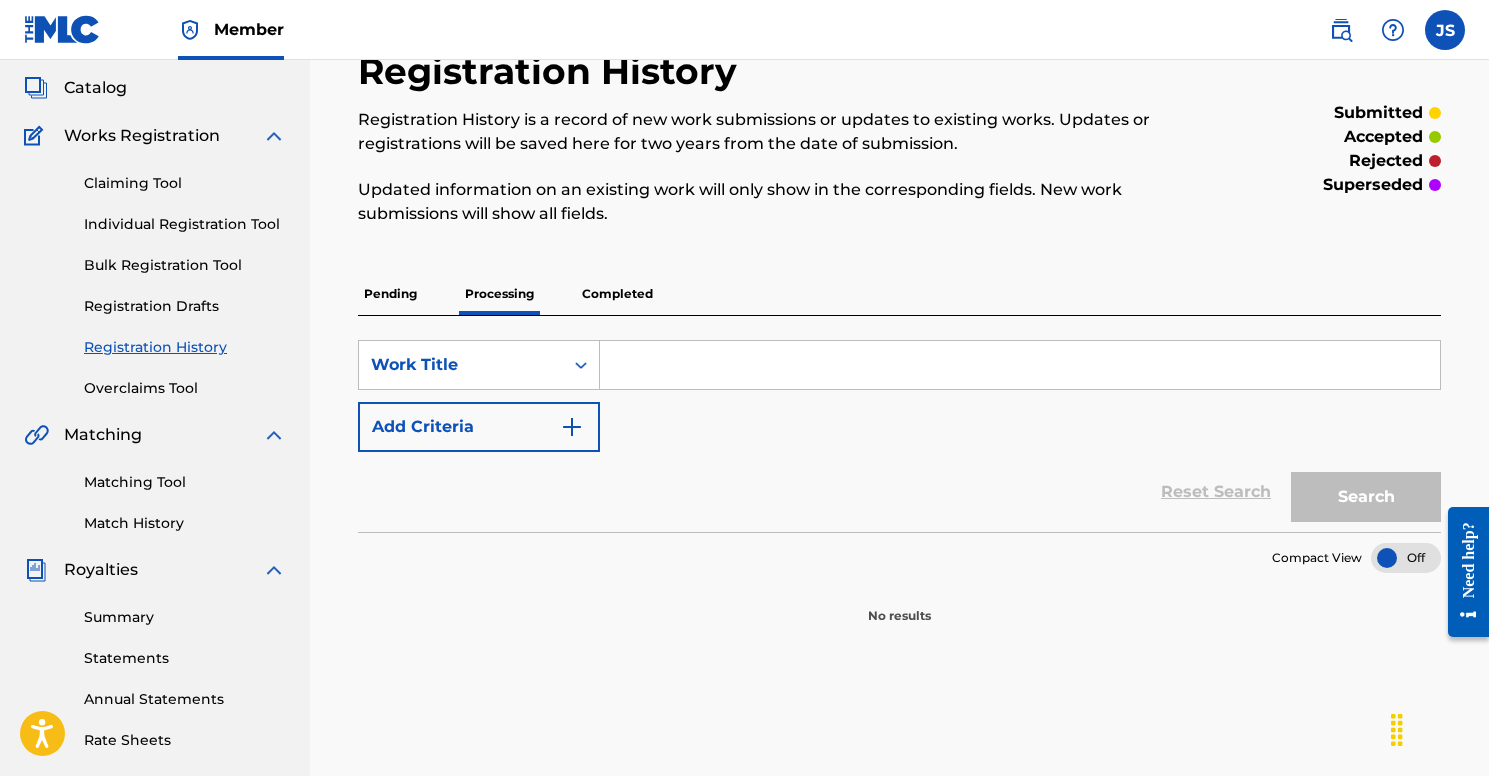 click on "Pending" at bounding box center (390, 294) 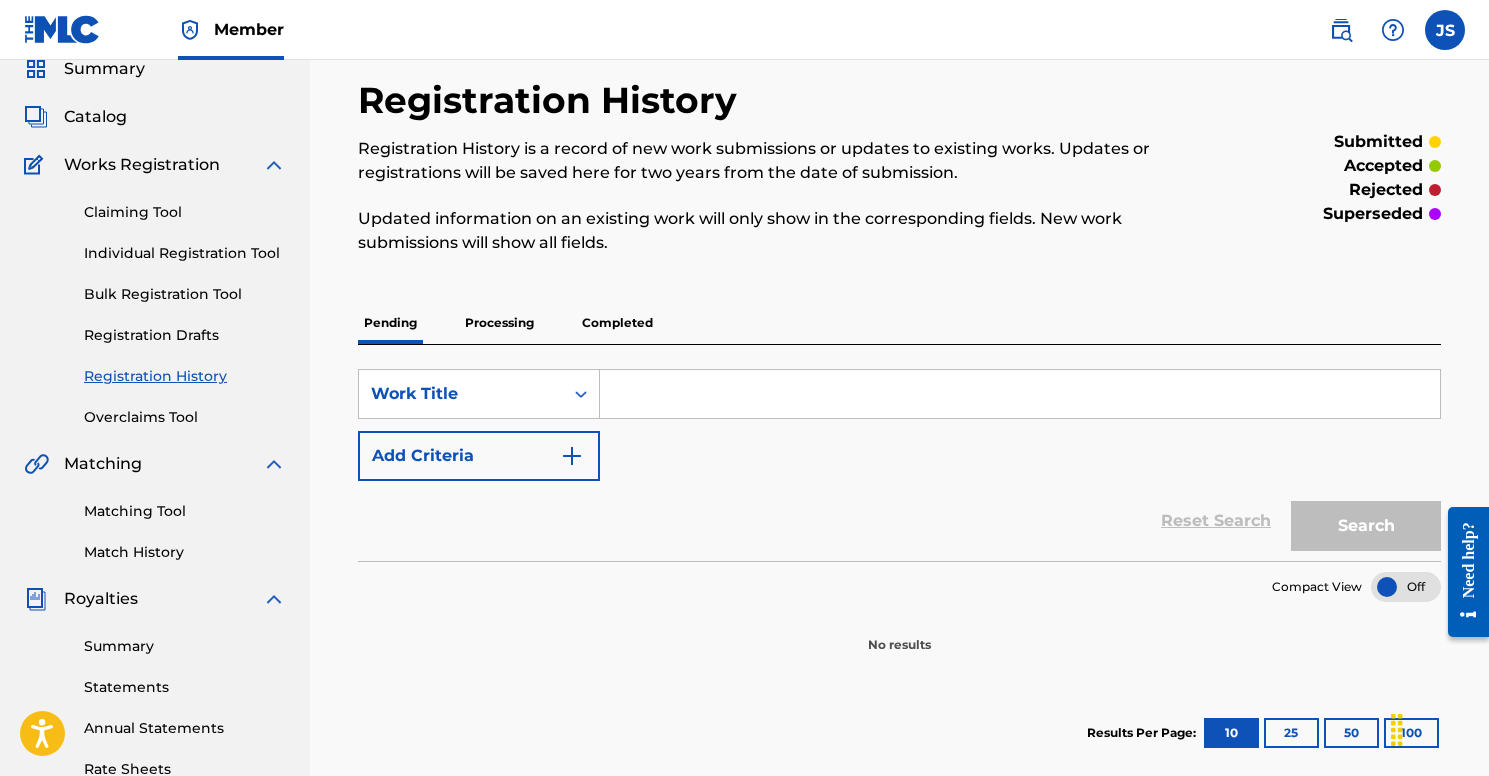 scroll, scrollTop: 85, scrollLeft: 0, axis: vertical 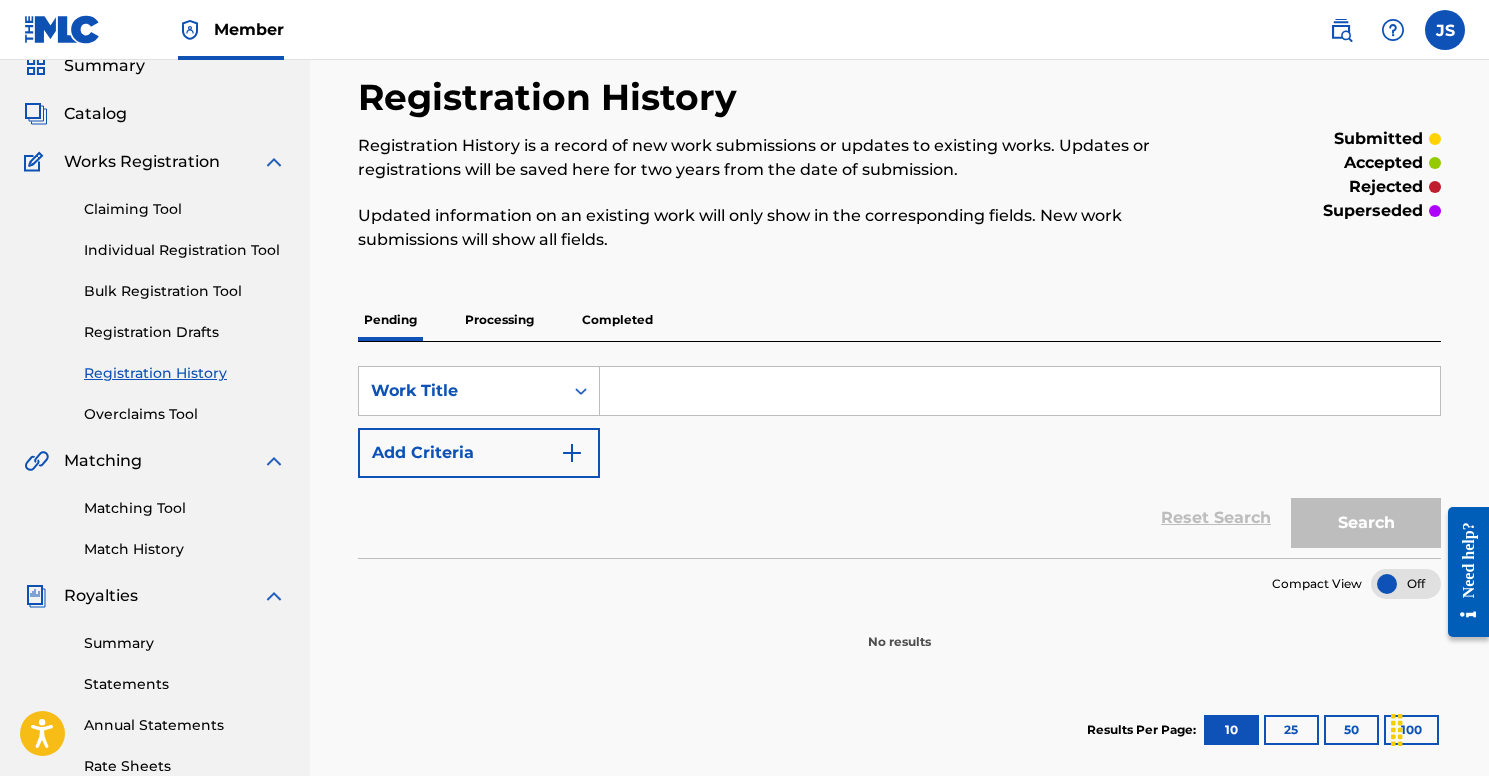 click on "Processing" at bounding box center (499, 320) 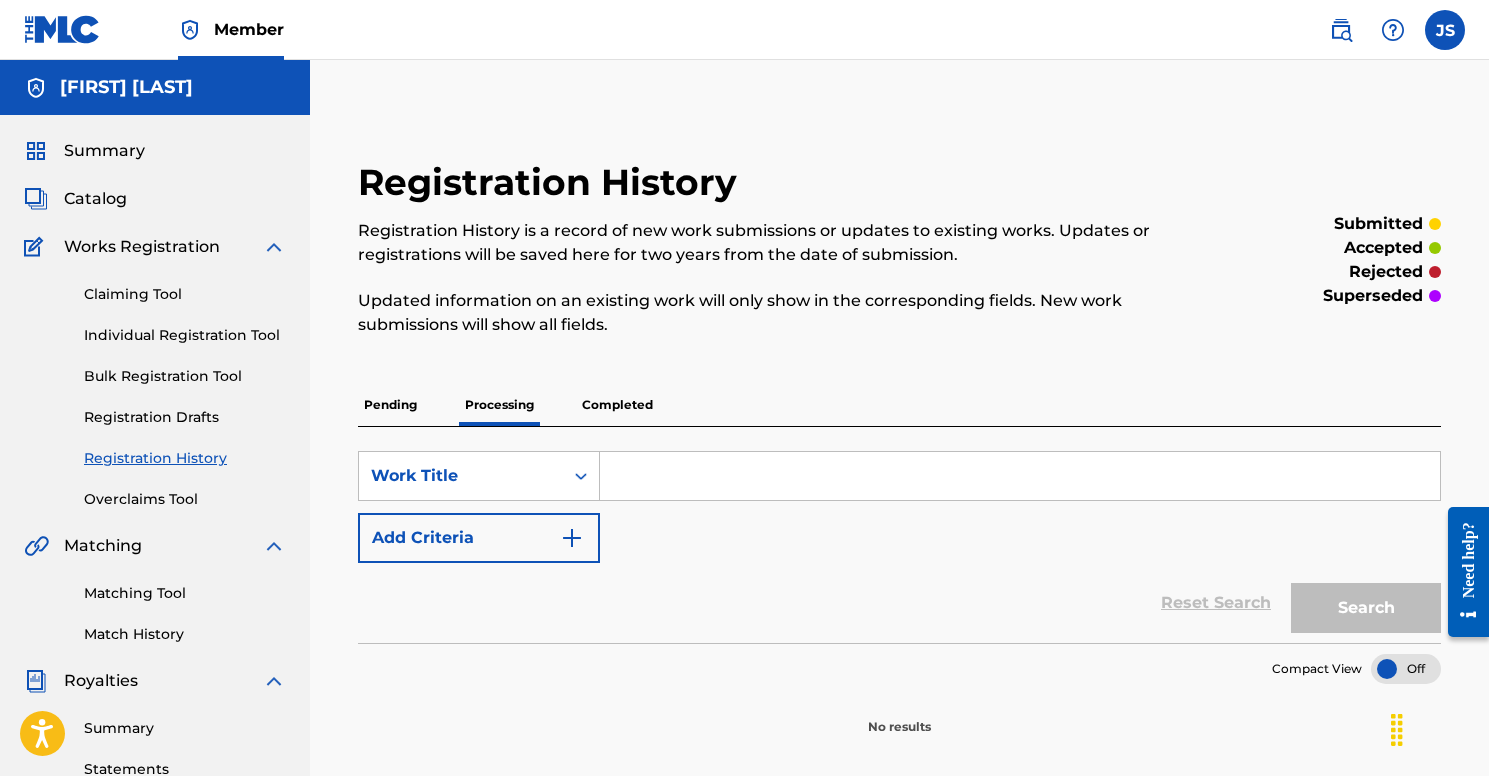 click on "Pending" at bounding box center [390, 405] 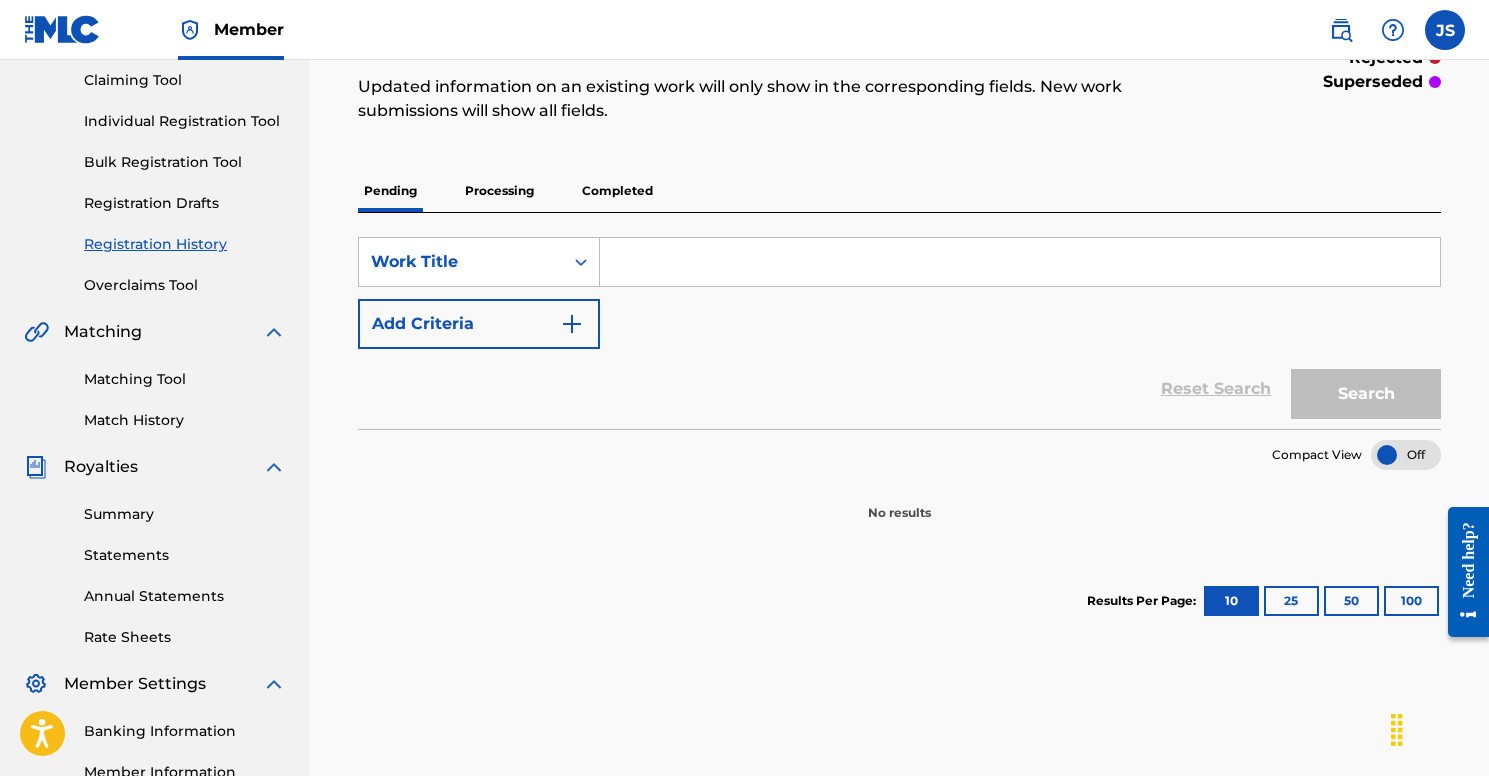 scroll, scrollTop: 241, scrollLeft: 0, axis: vertical 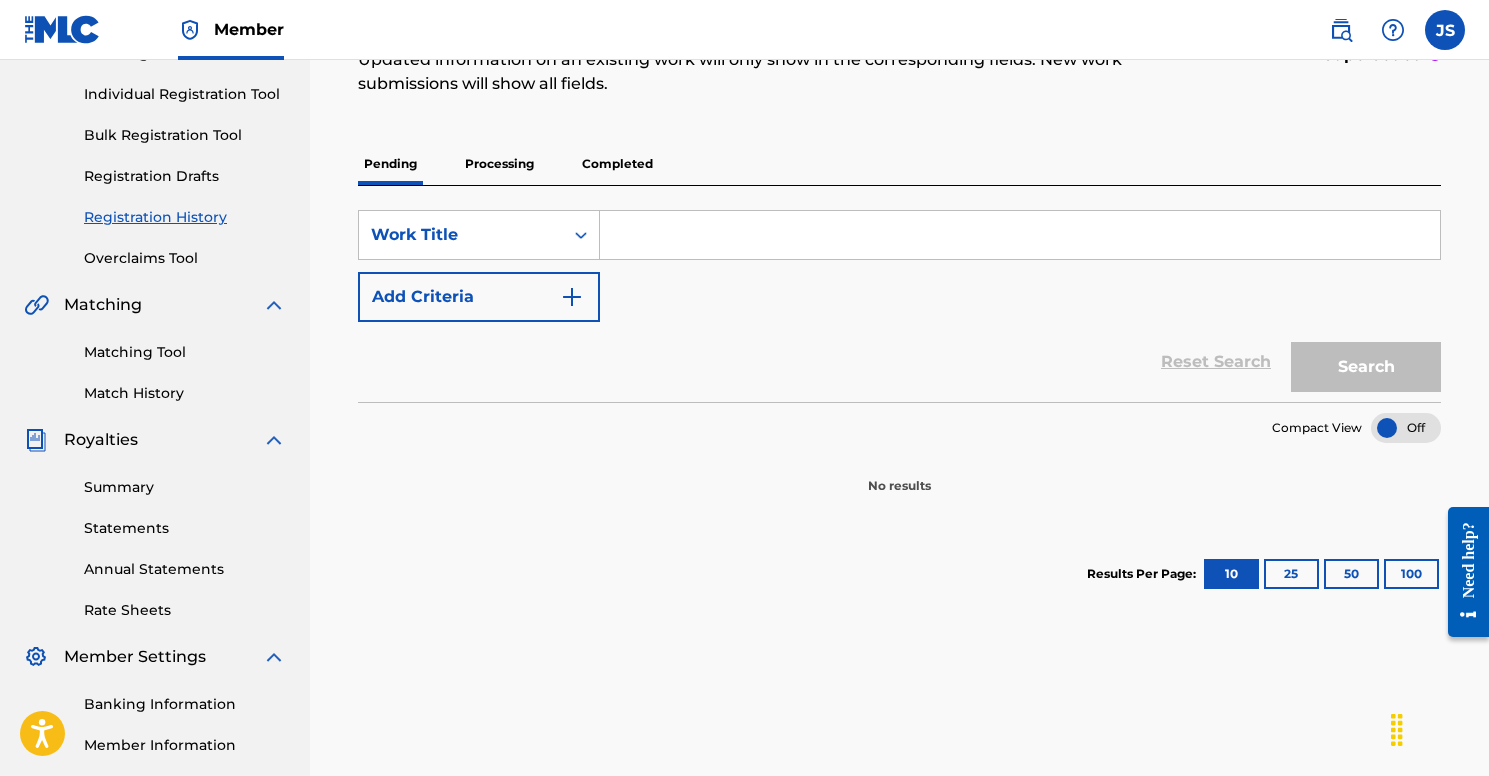 click on "Completed" at bounding box center (617, 164) 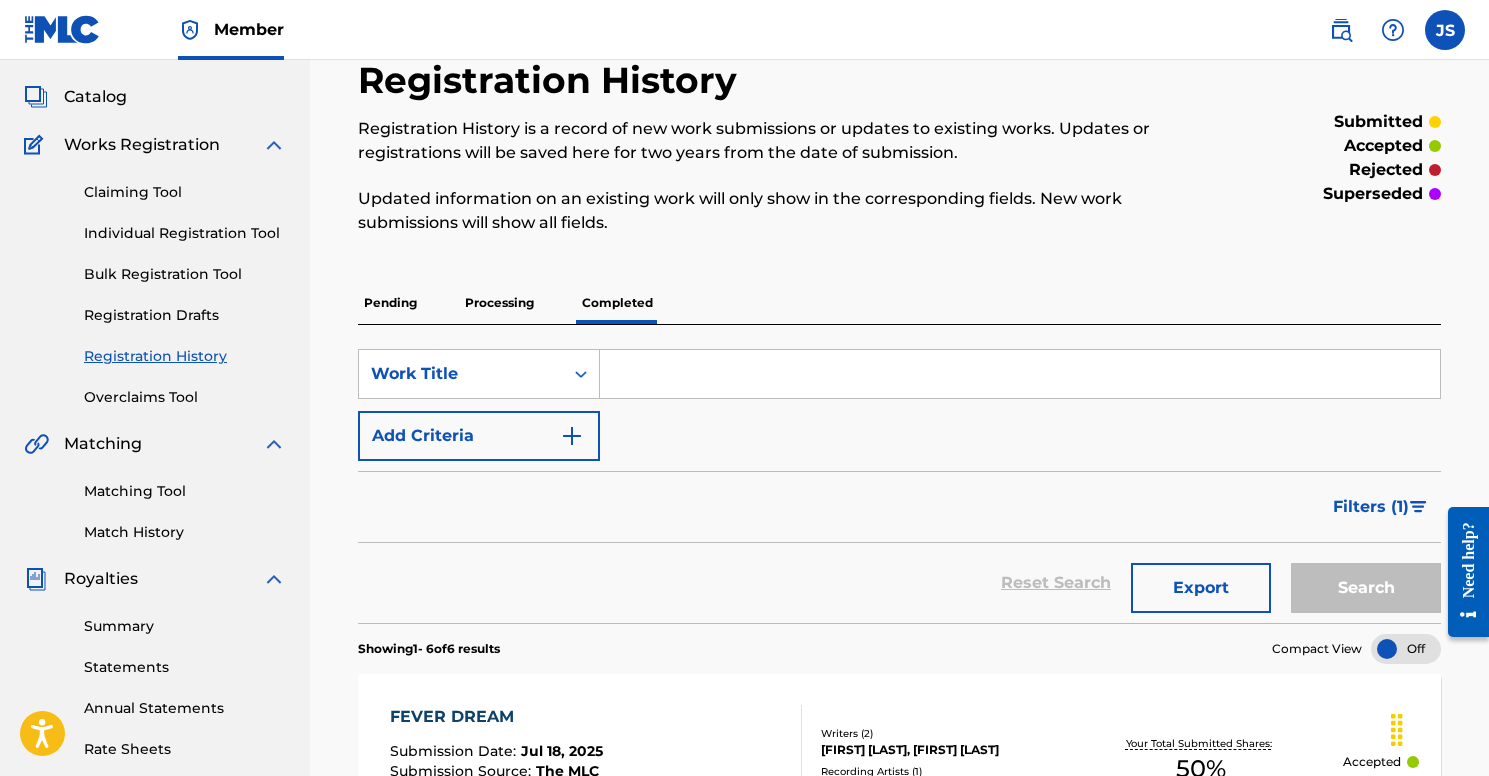 scroll, scrollTop: 0, scrollLeft: 0, axis: both 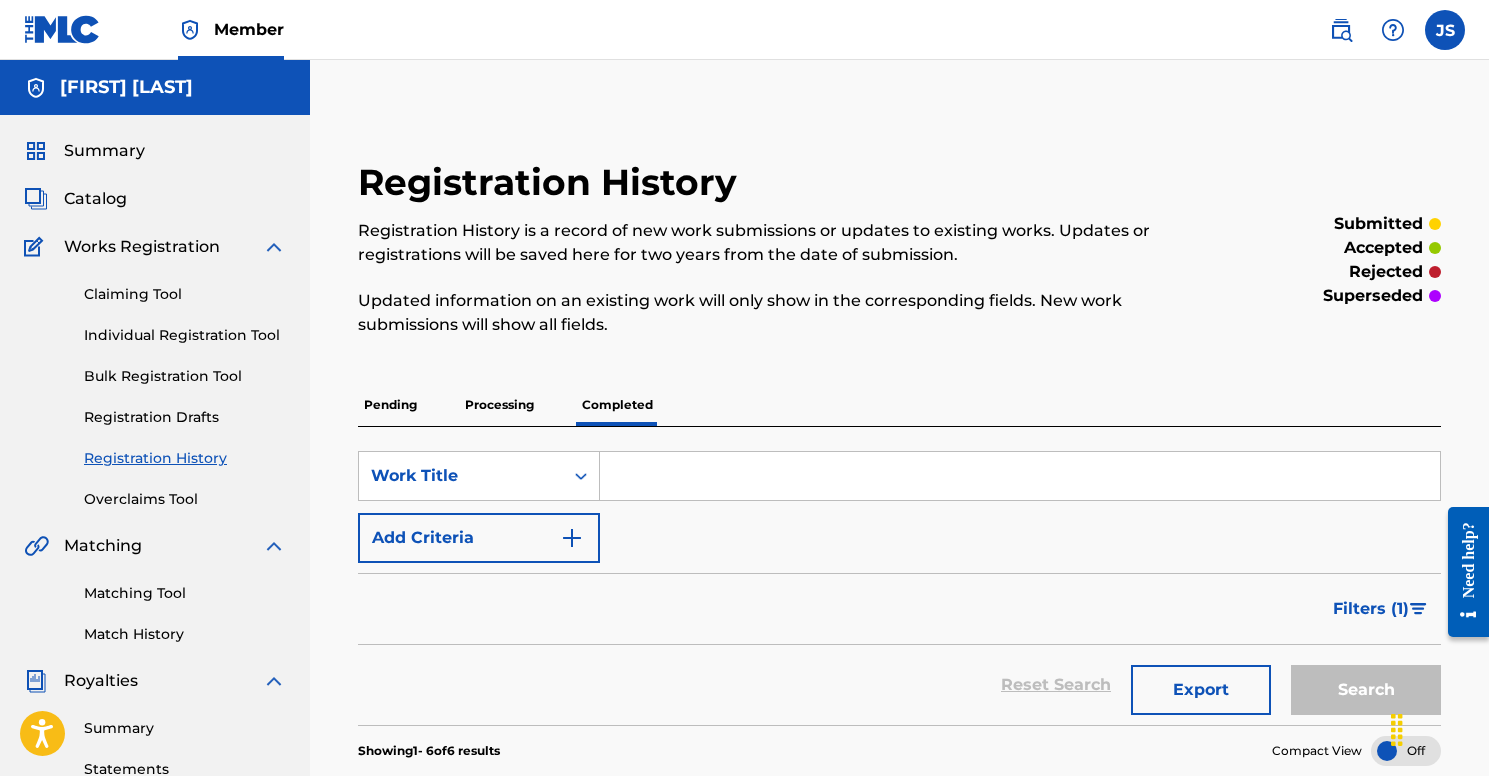click on "Pending" at bounding box center (390, 405) 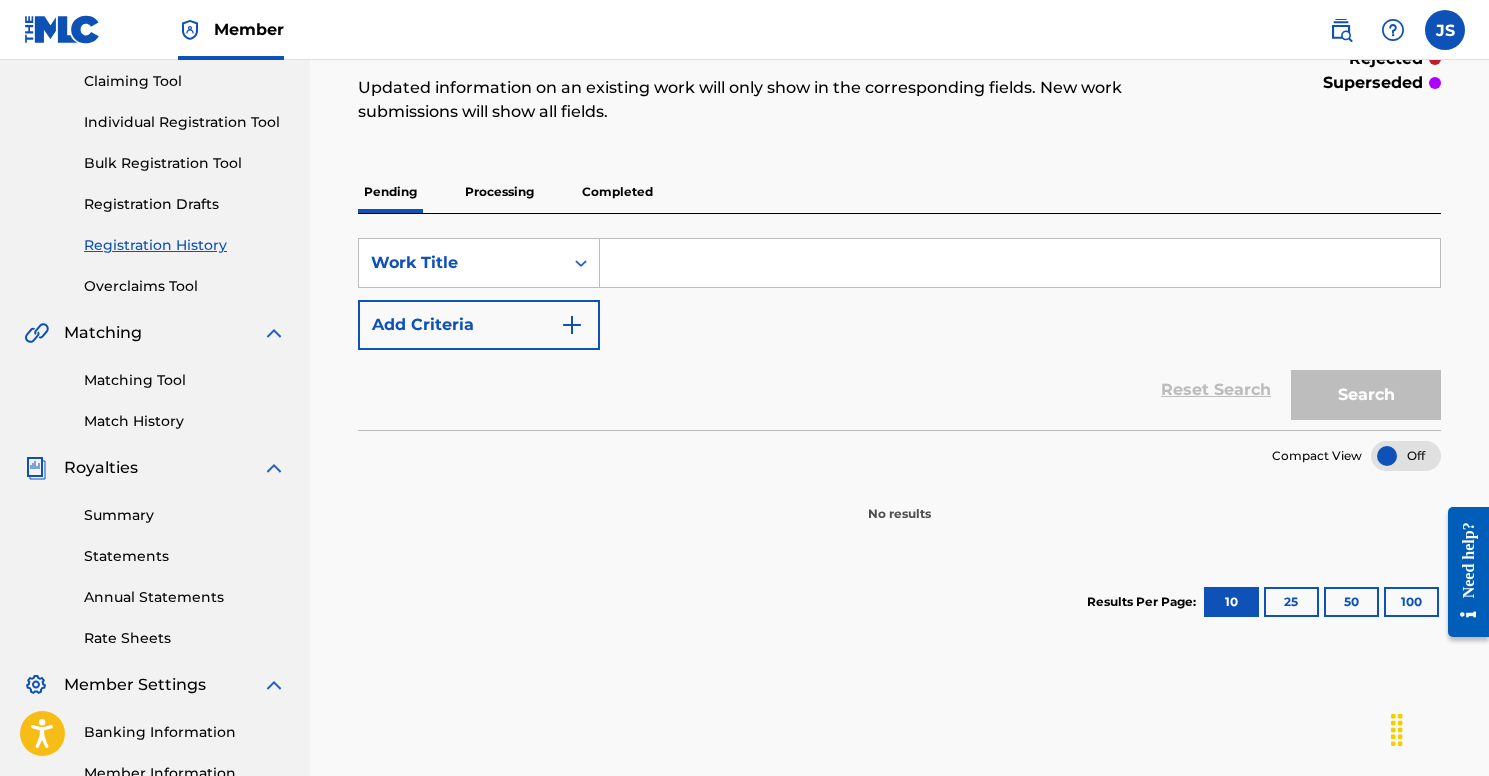 scroll, scrollTop: 217, scrollLeft: 0, axis: vertical 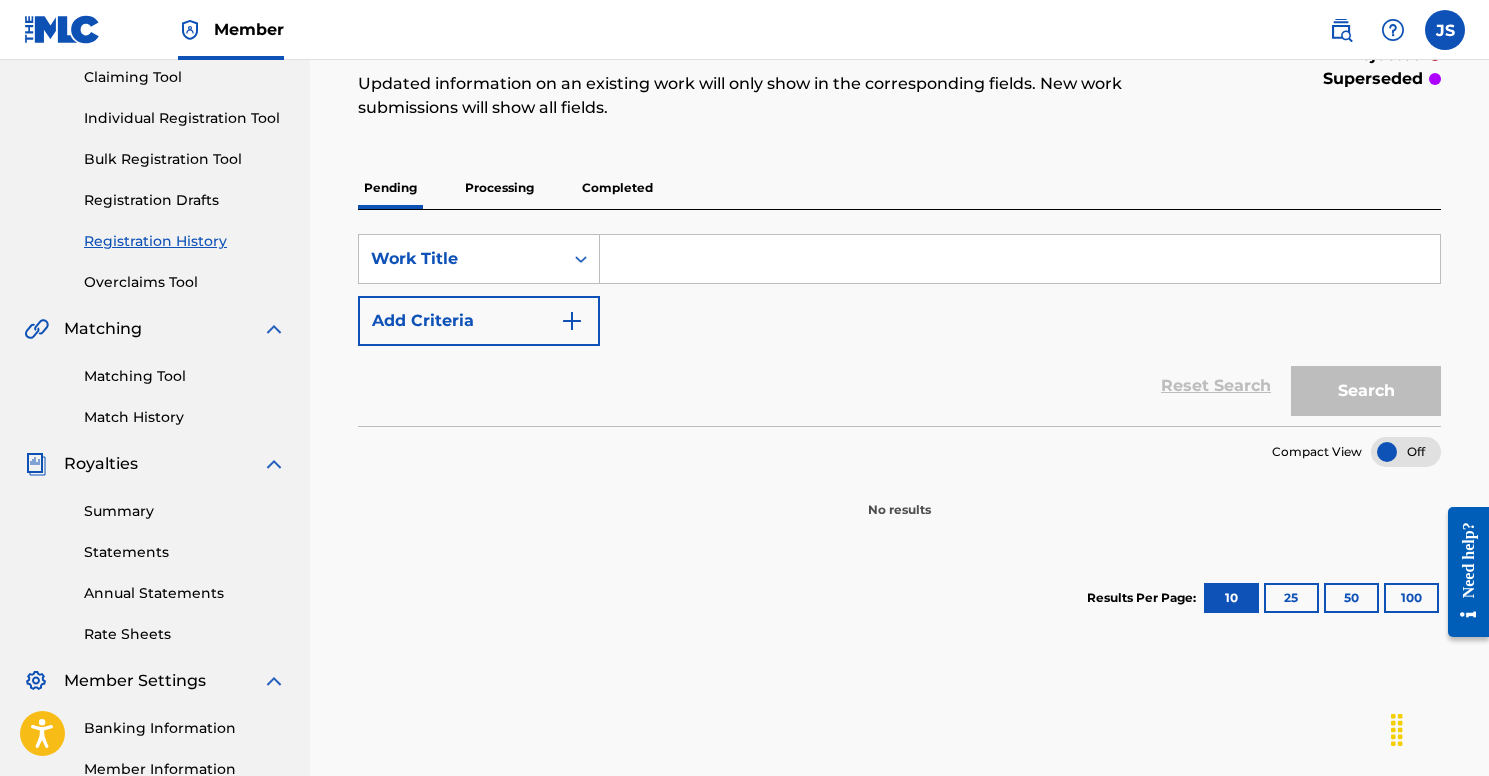 click on "Summary" at bounding box center [185, 511] 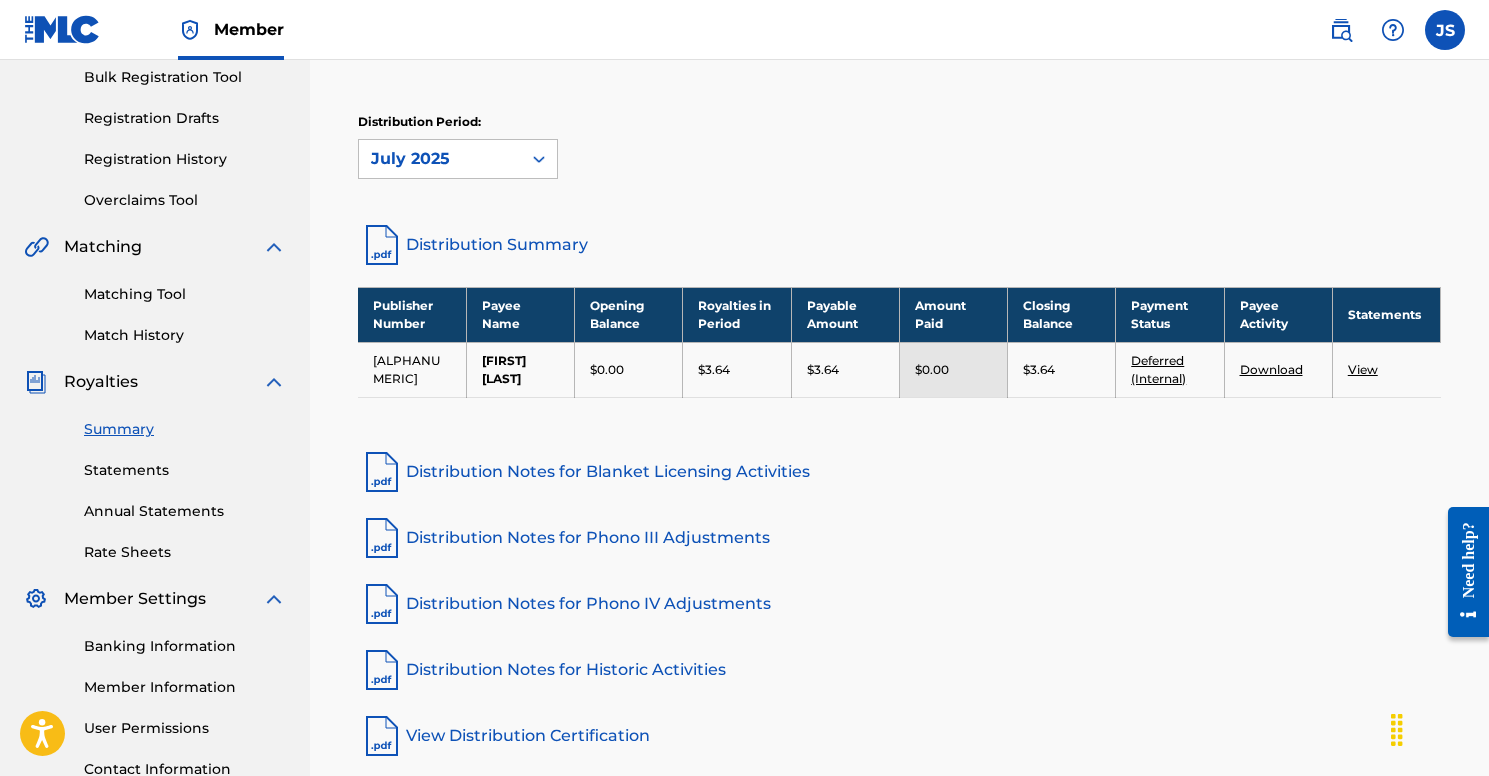 scroll, scrollTop: 244, scrollLeft: 0, axis: vertical 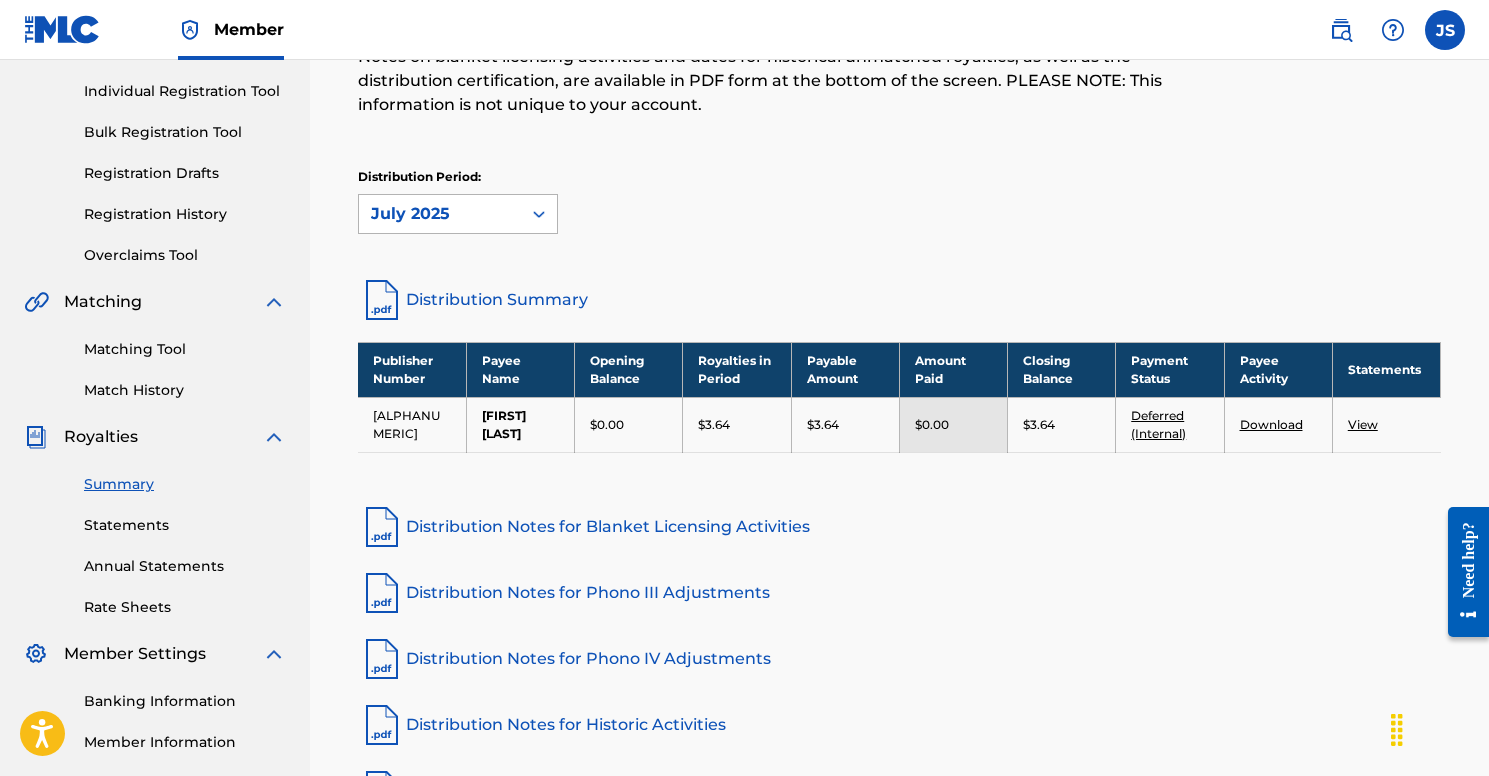 click at bounding box center [539, 214] 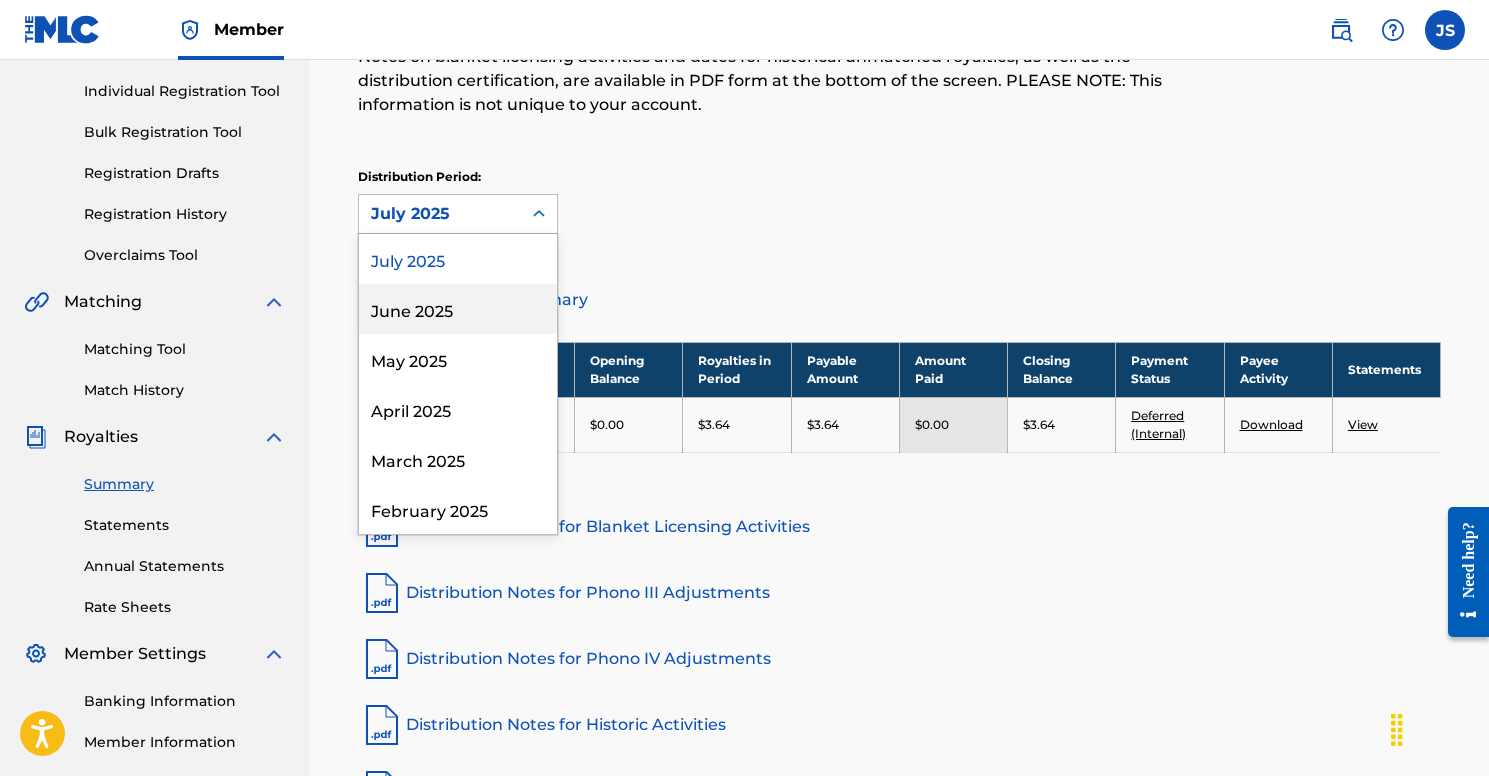 click on "June 2025" at bounding box center (458, 309) 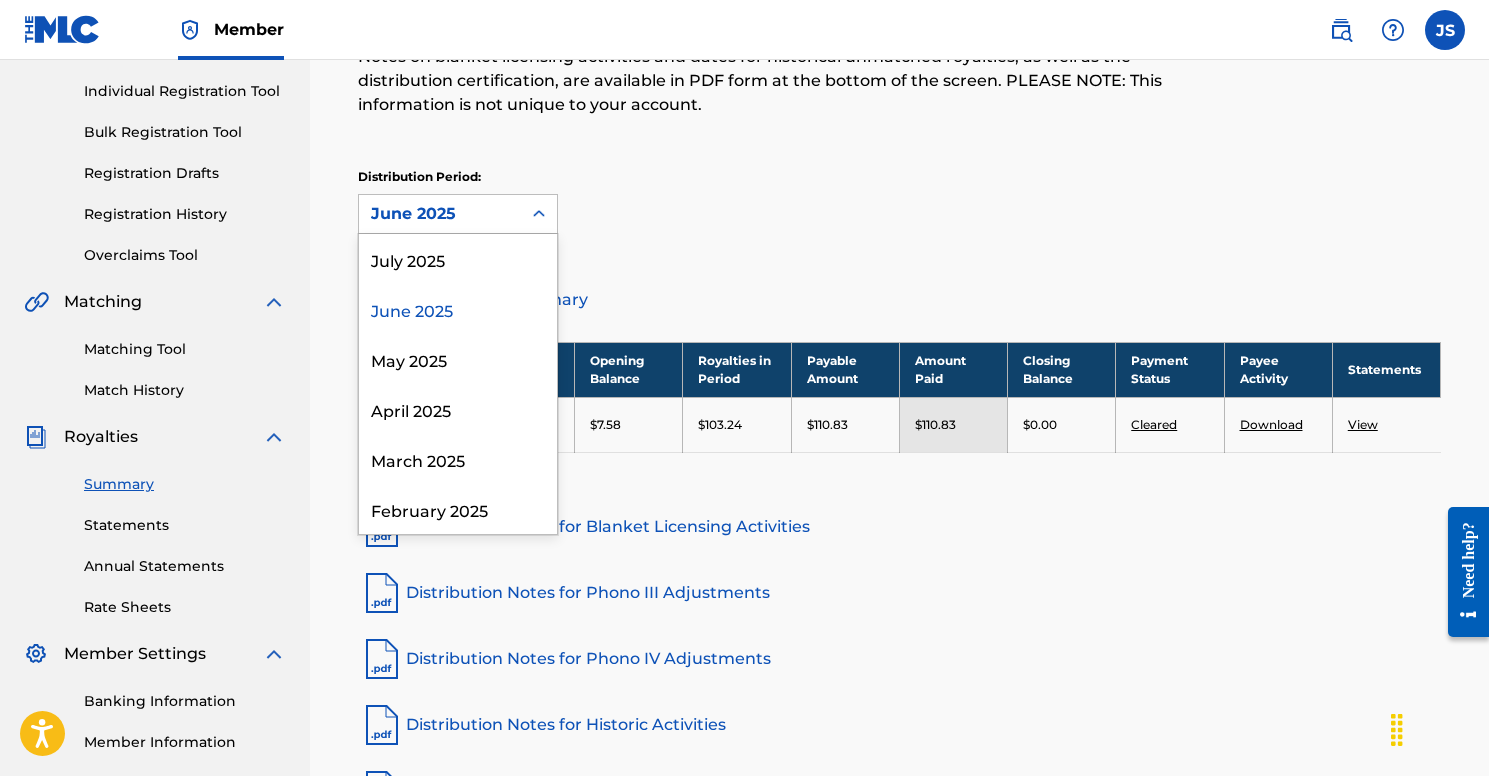 click on "June 2025" at bounding box center [440, 214] 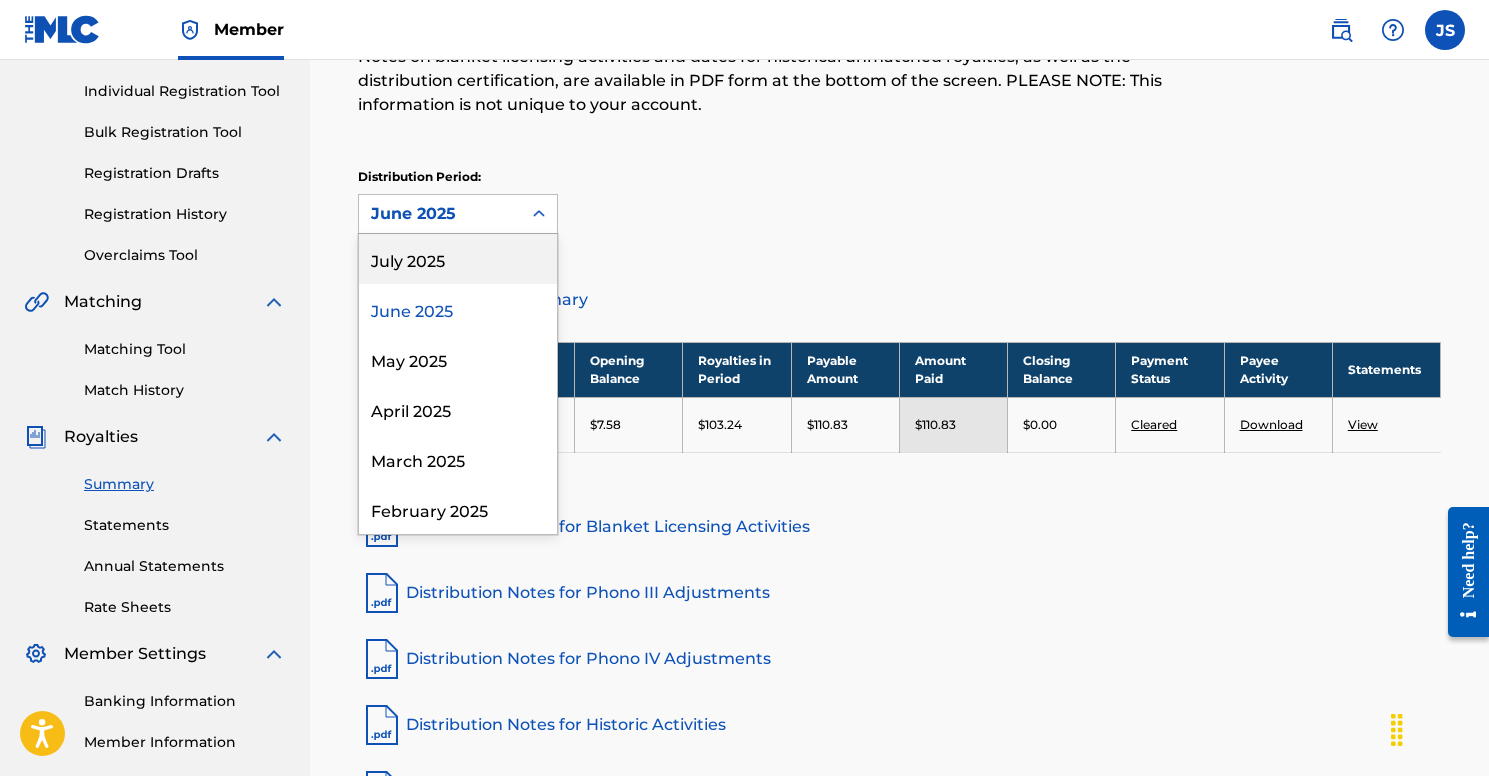 click on "July 2025" at bounding box center (458, 259) 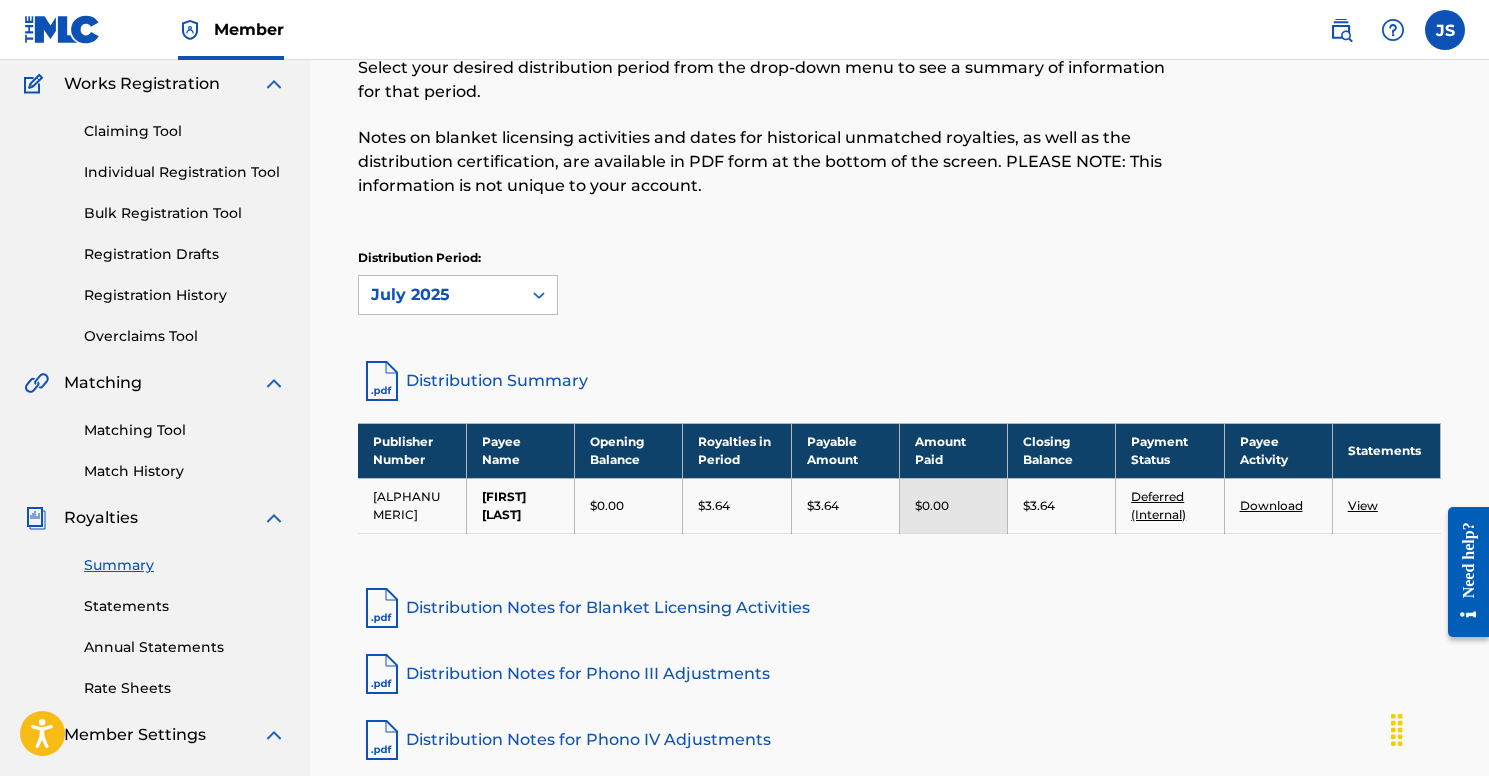 scroll, scrollTop: 157, scrollLeft: 0, axis: vertical 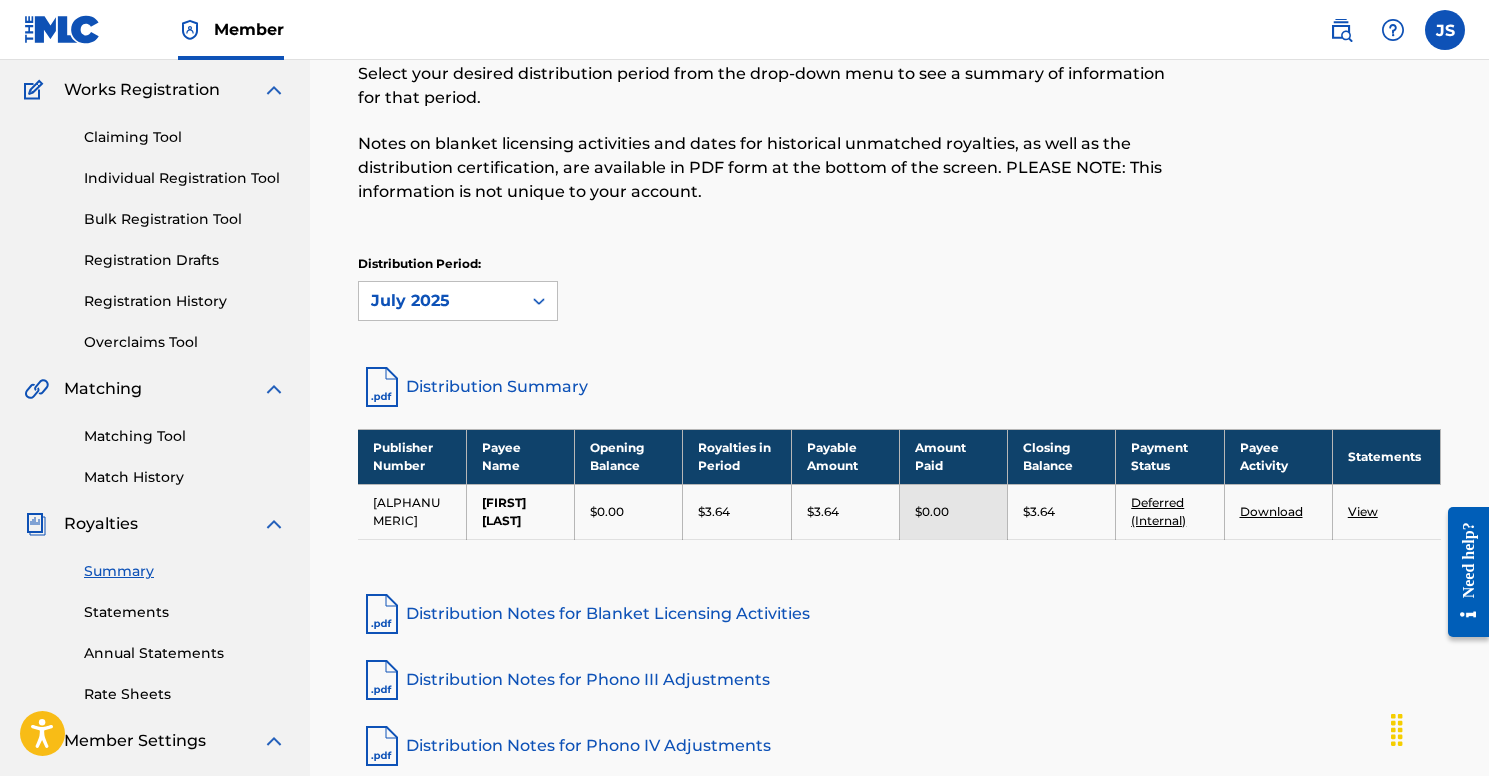 click on "Registration Drafts" at bounding box center (185, 260) 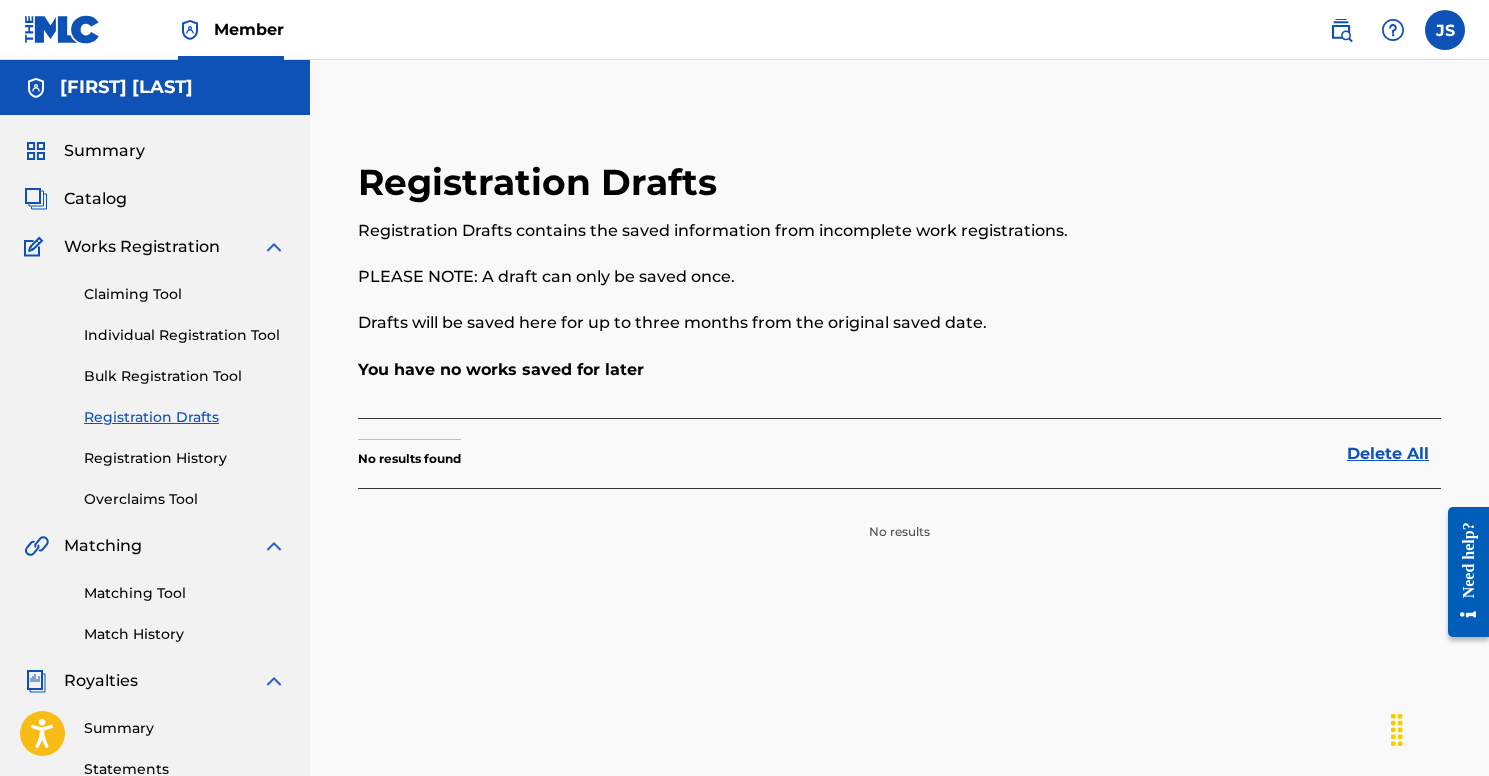 click on "Registration History" at bounding box center (185, 458) 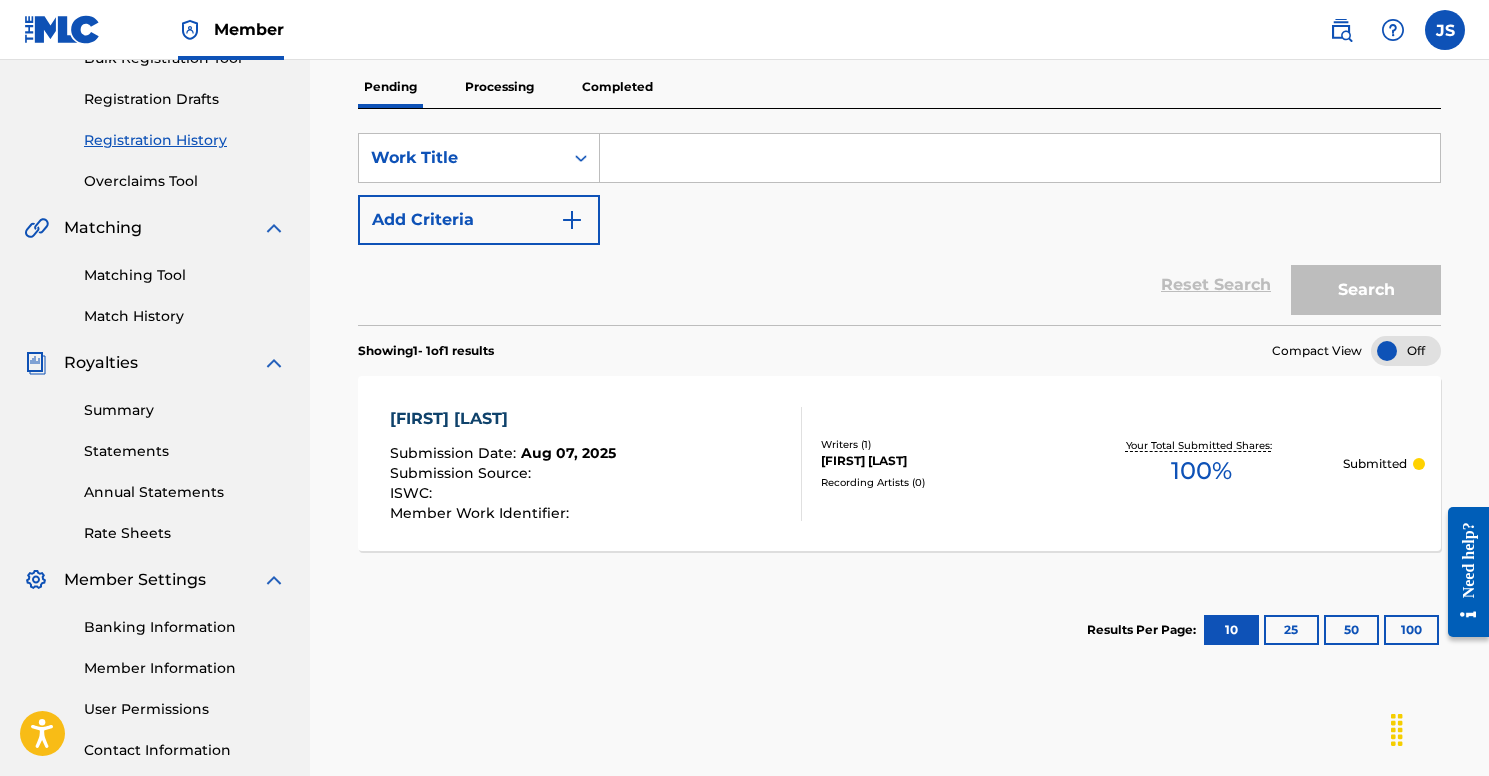 scroll, scrollTop: 0, scrollLeft: 0, axis: both 